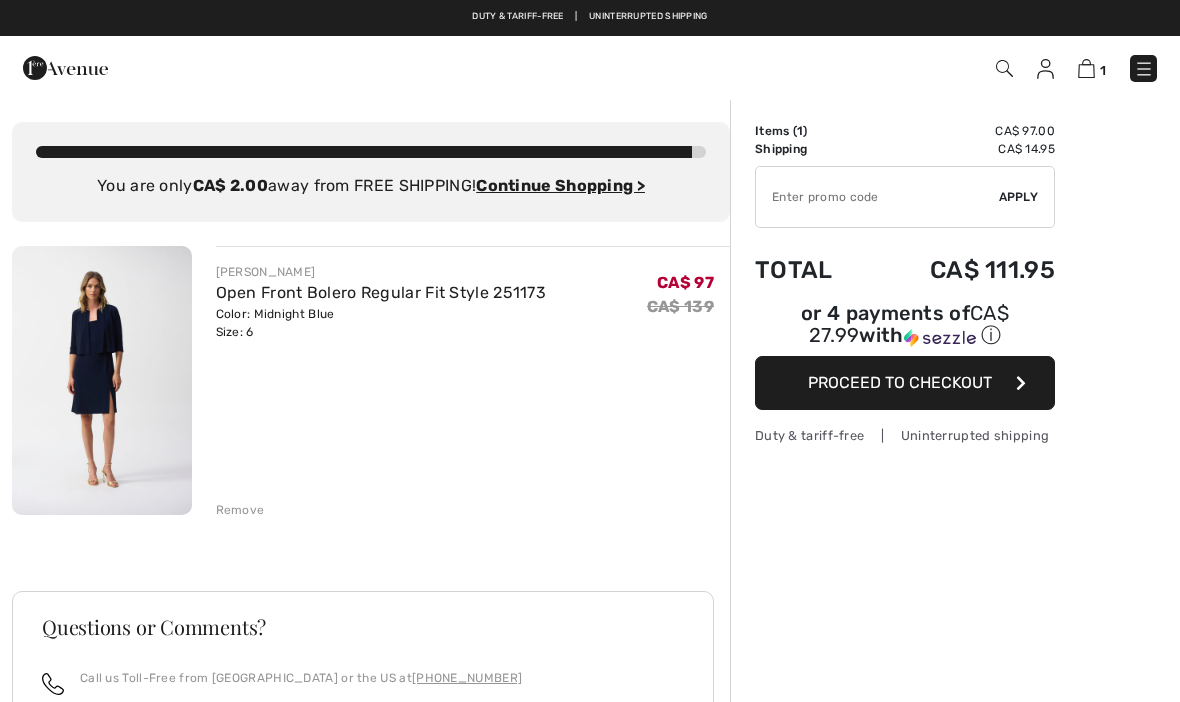 scroll, scrollTop: 0, scrollLeft: 0, axis: both 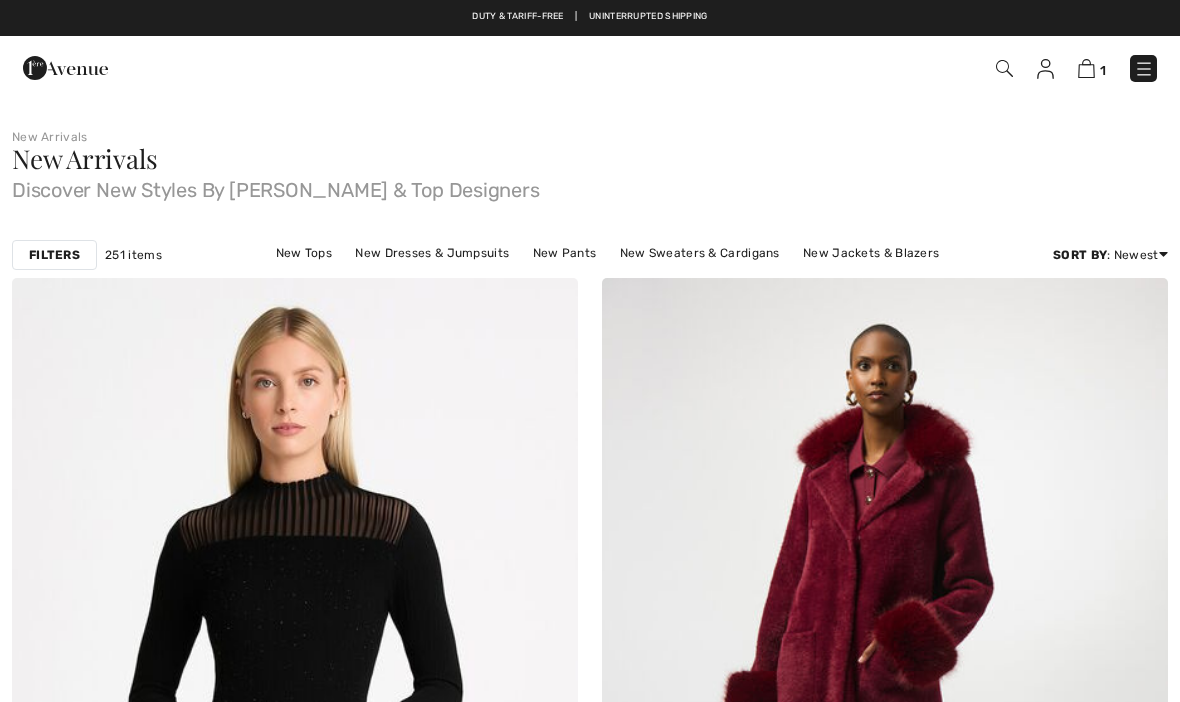 click at bounding box center [1086, 68] 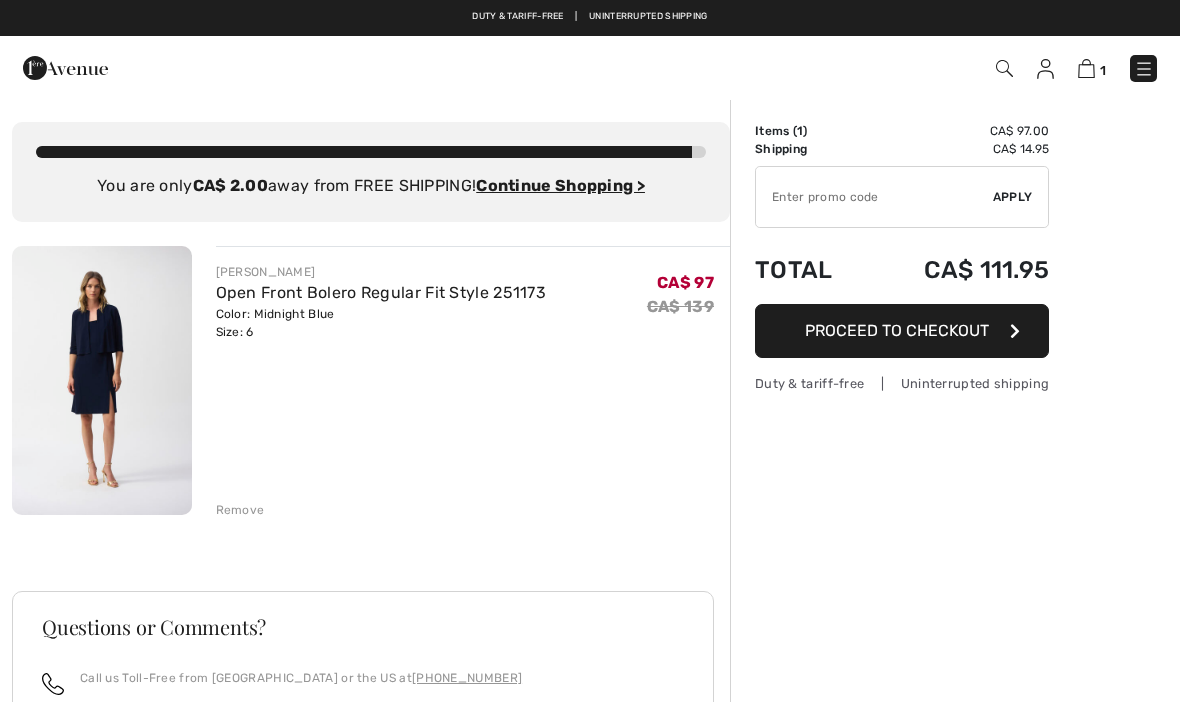 scroll, scrollTop: 0, scrollLeft: 0, axis: both 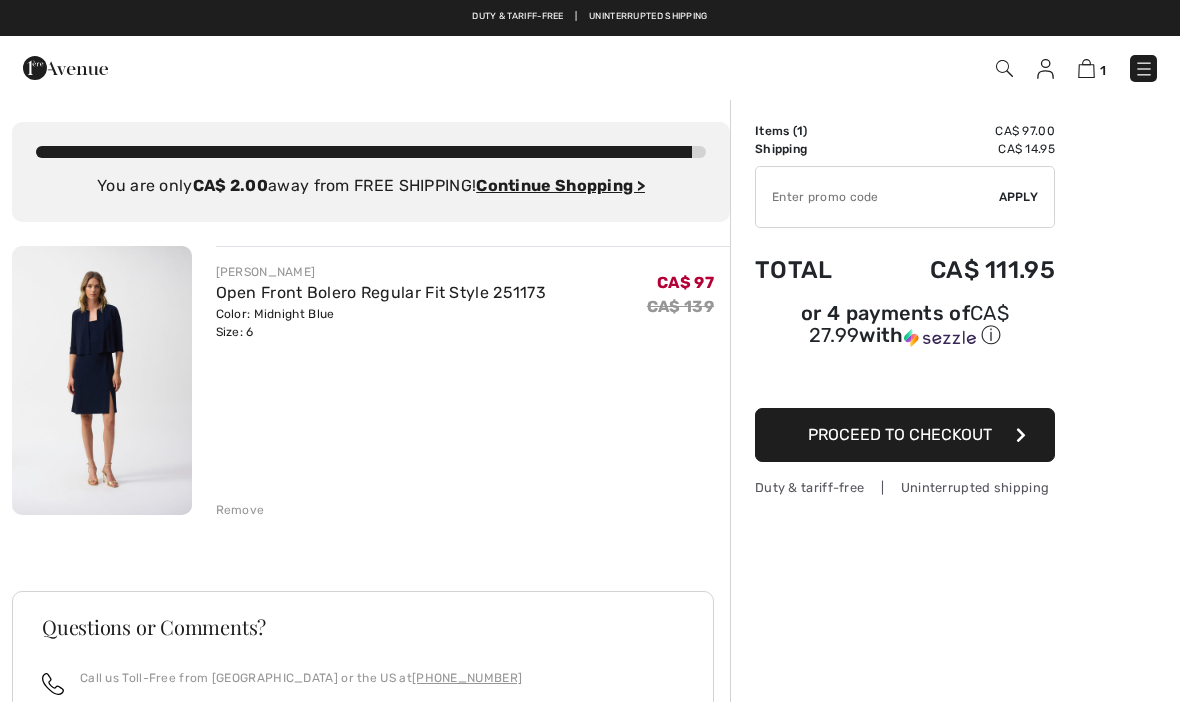 click on "JOSEPH RIBKOFF
Open Front Bolero Regular Fit Style 251173
Color: Midnight Blue
Size: 6
Final Sale
CA$ 97
CA$ 139
CA$ 97
CA$ 139
Remove" at bounding box center (473, 382) 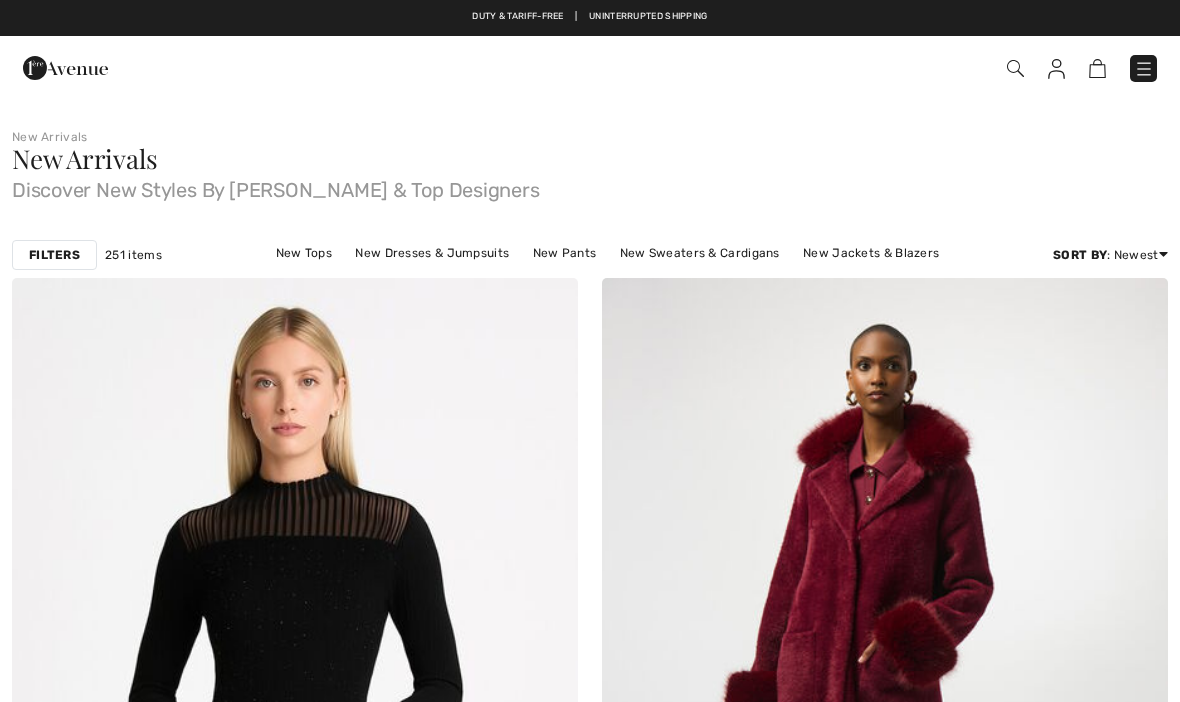 scroll, scrollTop: 0, scrollLeft: 0, axis: both 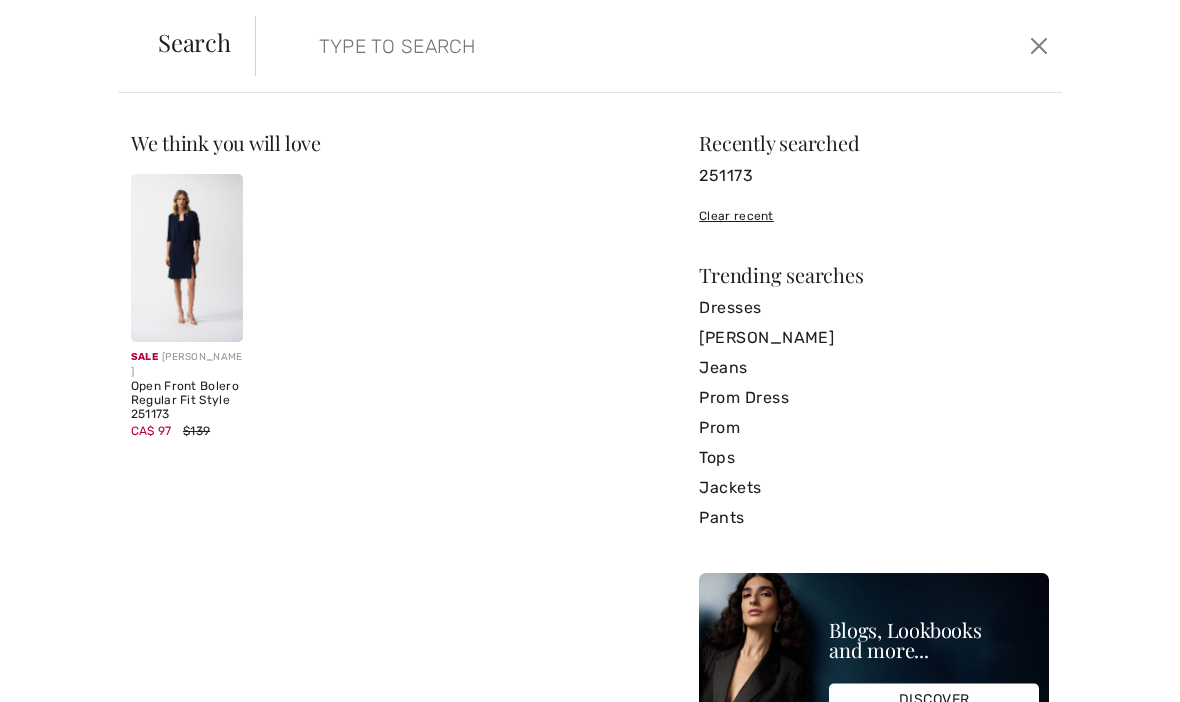click at bounding box center [574, 46] 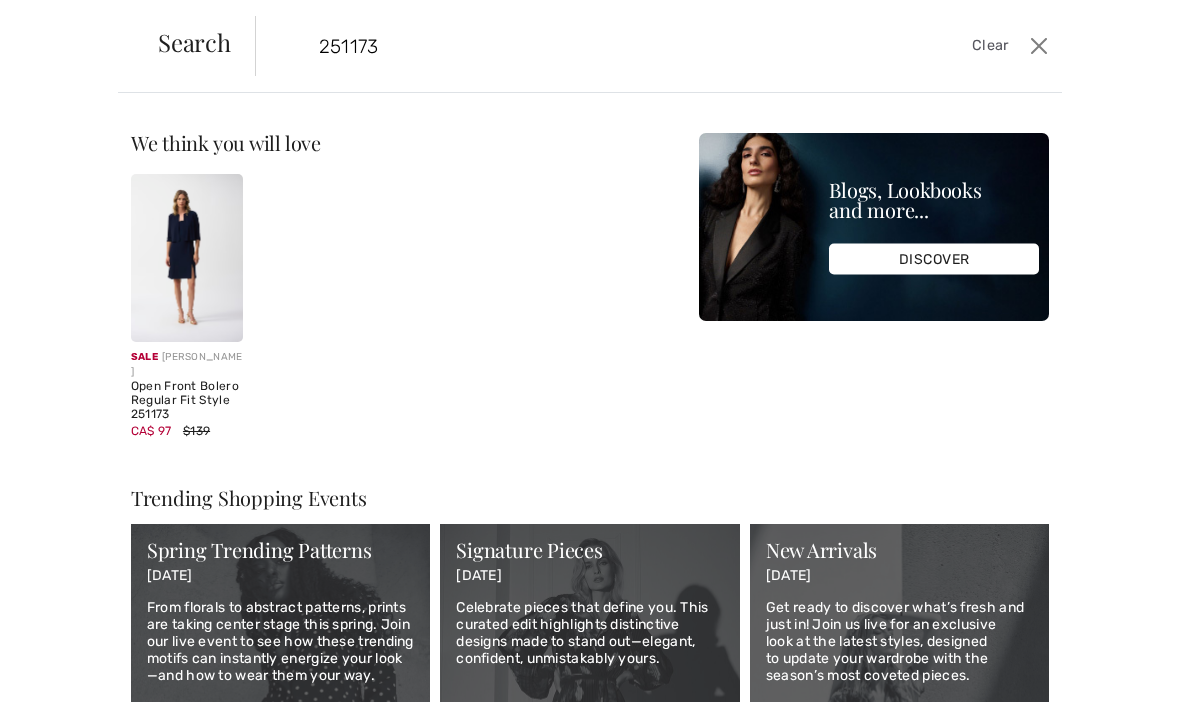 type on "251173" 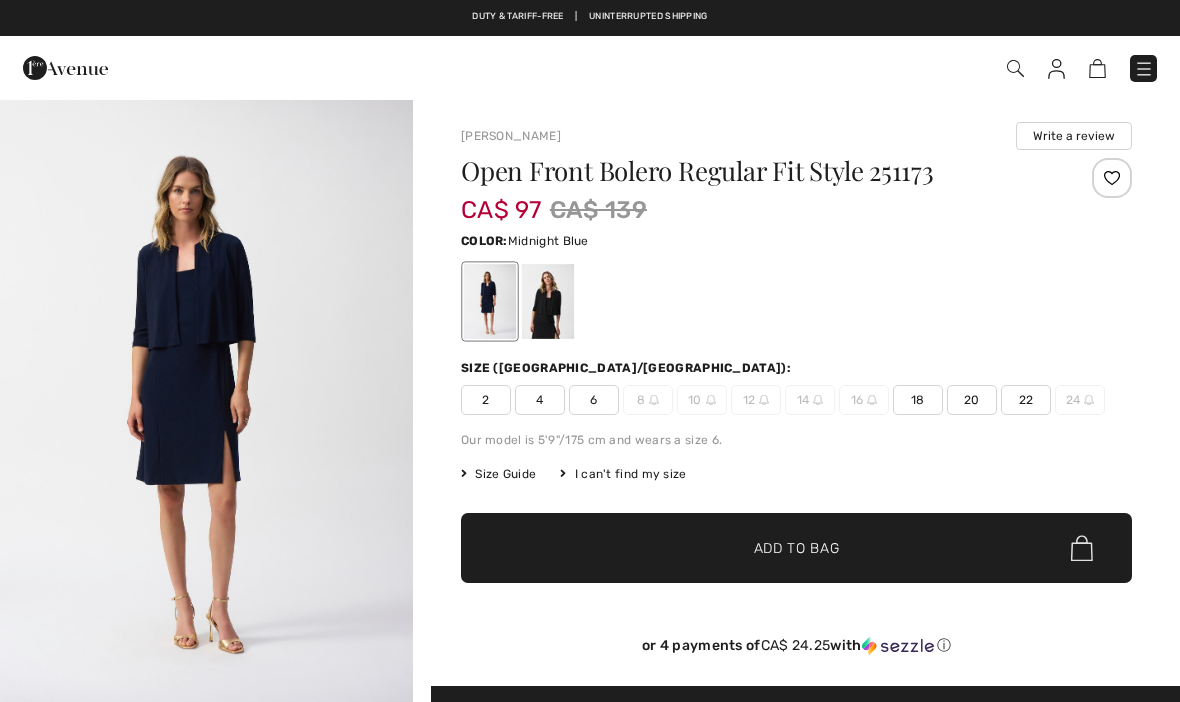scroll, scrollTop: 0, scrollLeft: 0, axis: both 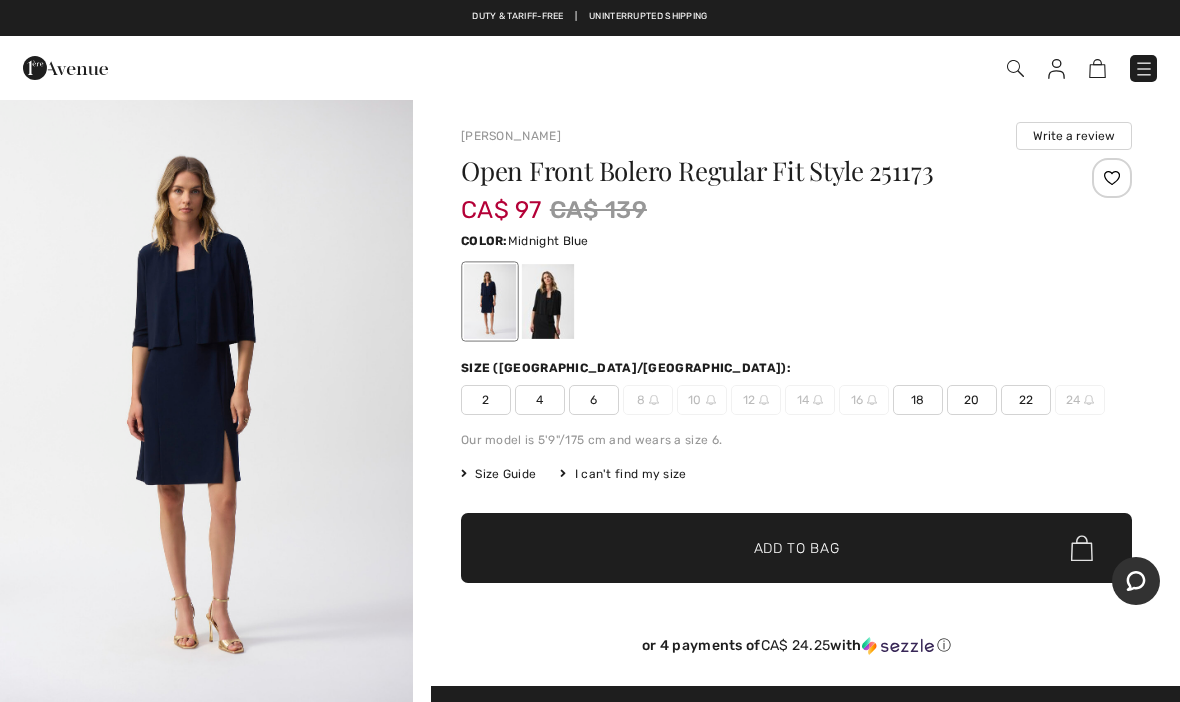 click at bounding box center (548, 301) 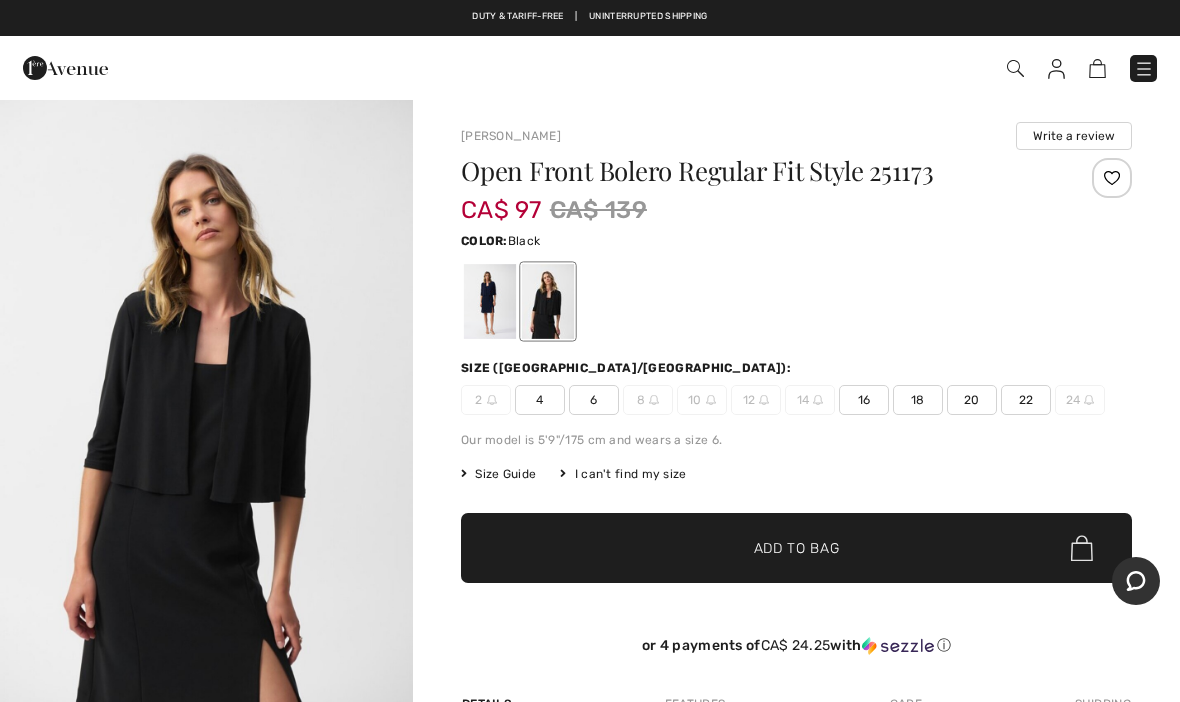 click on "6" at bounding box center (594, 400) 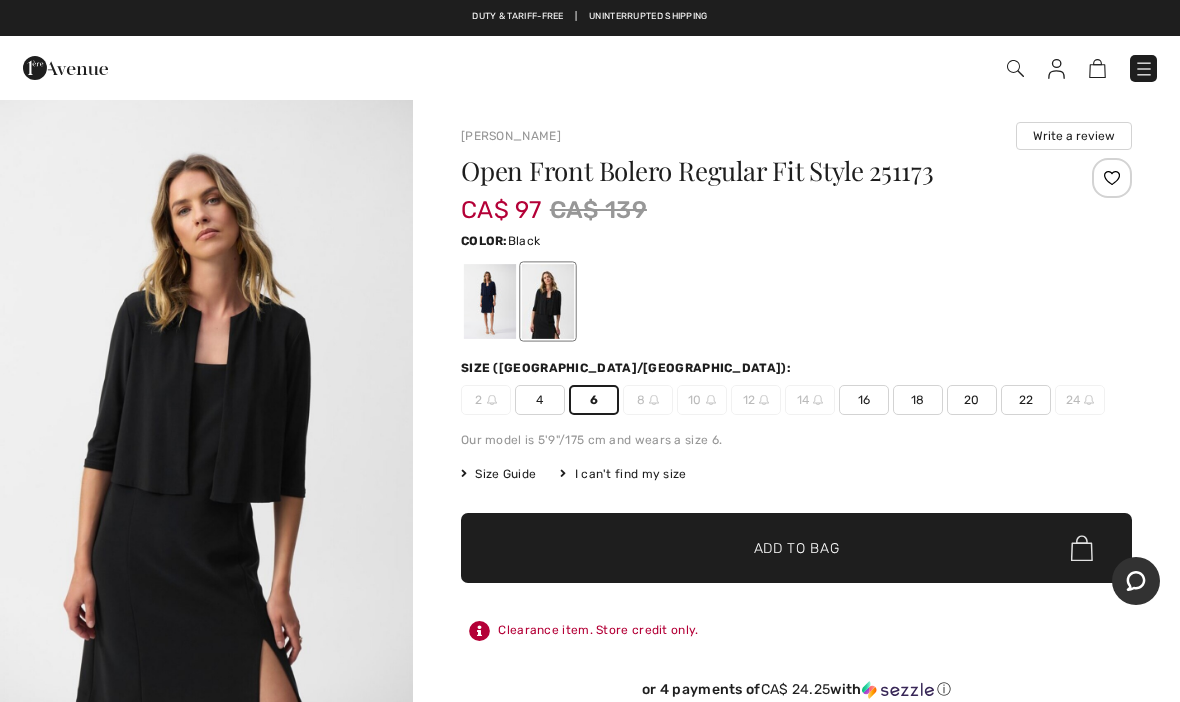 click on "✔ Added to Bag
Add to Bag" at bounding box center [796, 548] 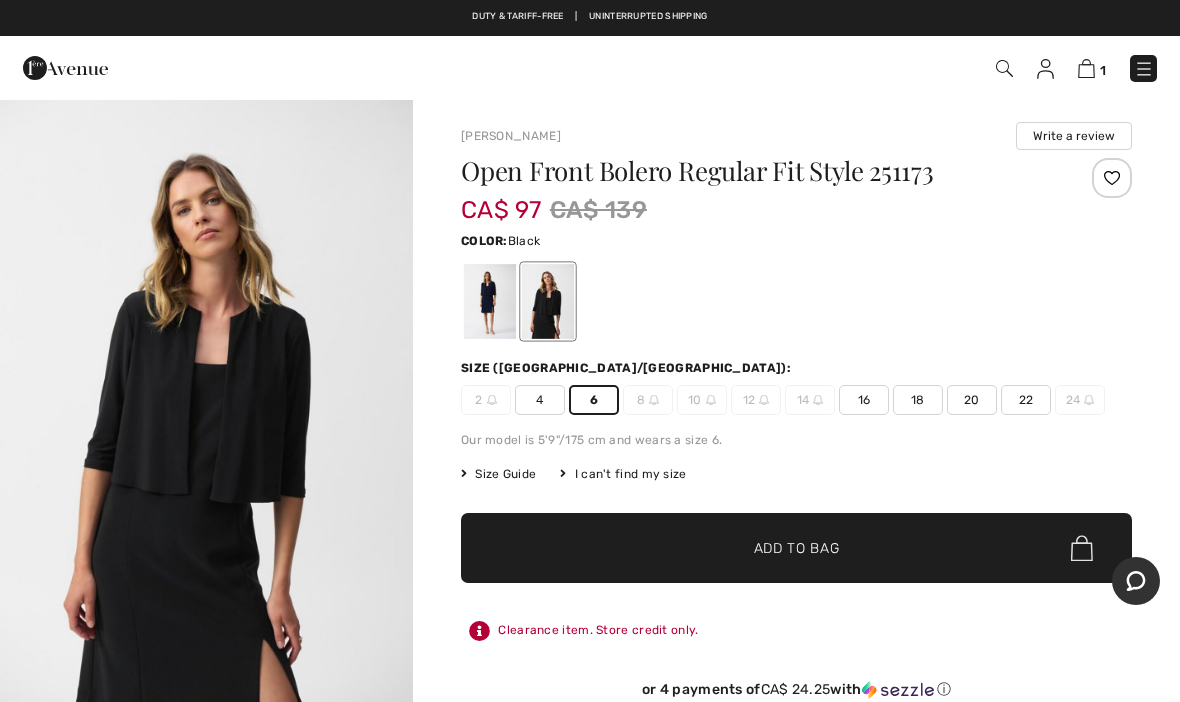click at bounding box center (796, 301) 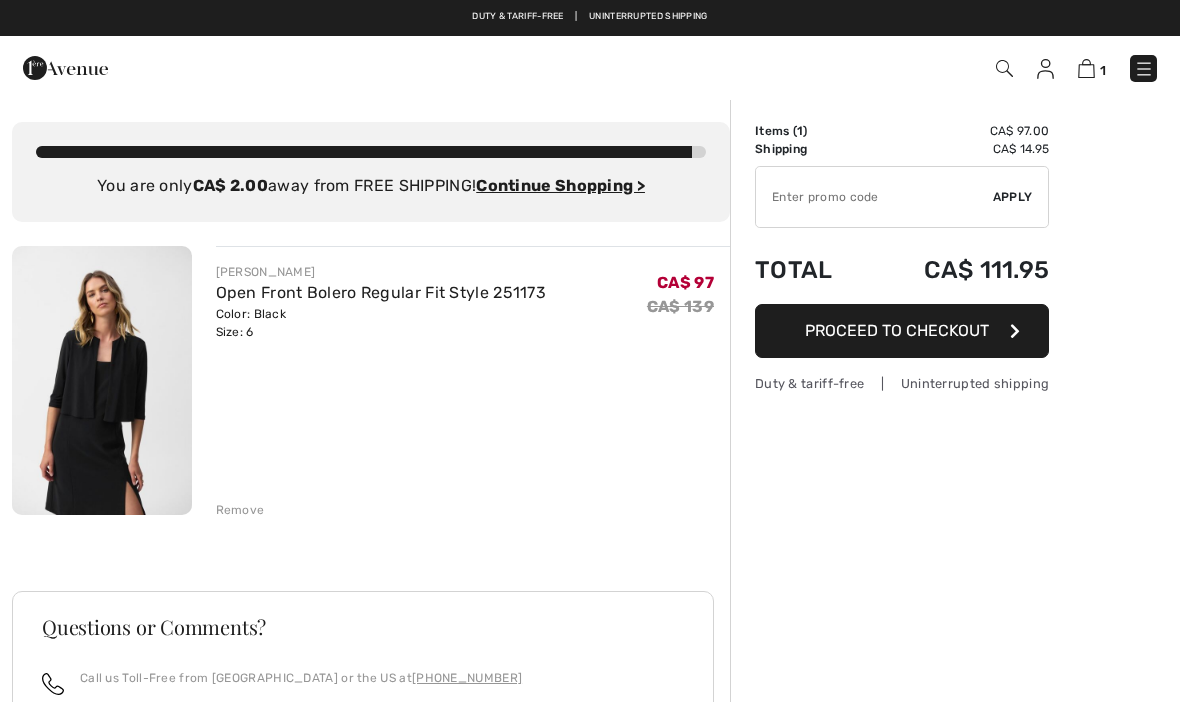 scroll, scrollTop: 0, scrollLeft: 0, axis: both 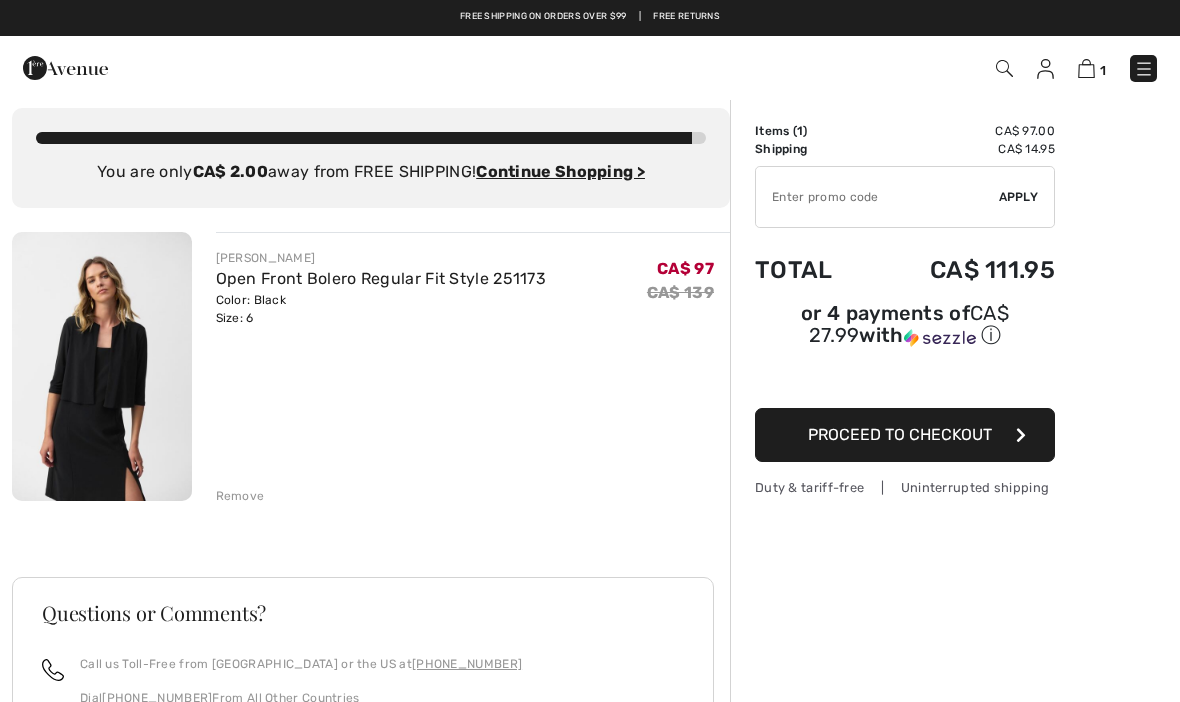 click at bounding box center [1021, 435] 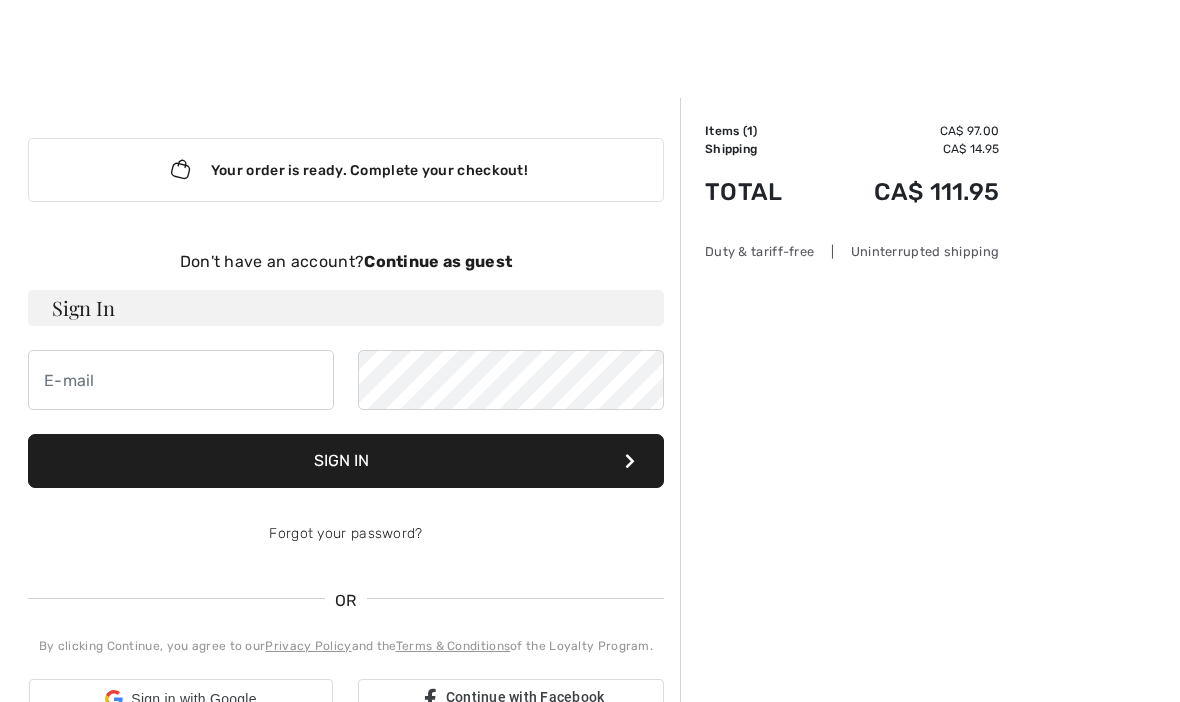 scroll, scrollTop: 213, scrollLeft: 0, axis: vertical 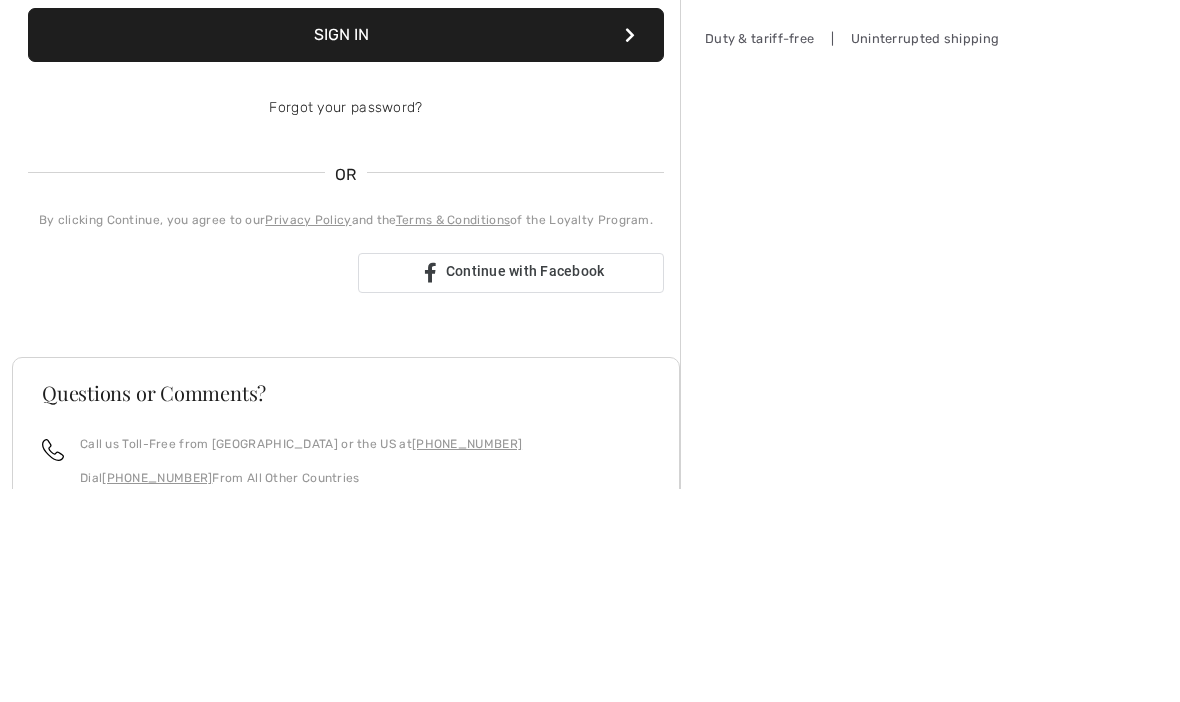 click on "Sign In" at bounding box center (346, 95) 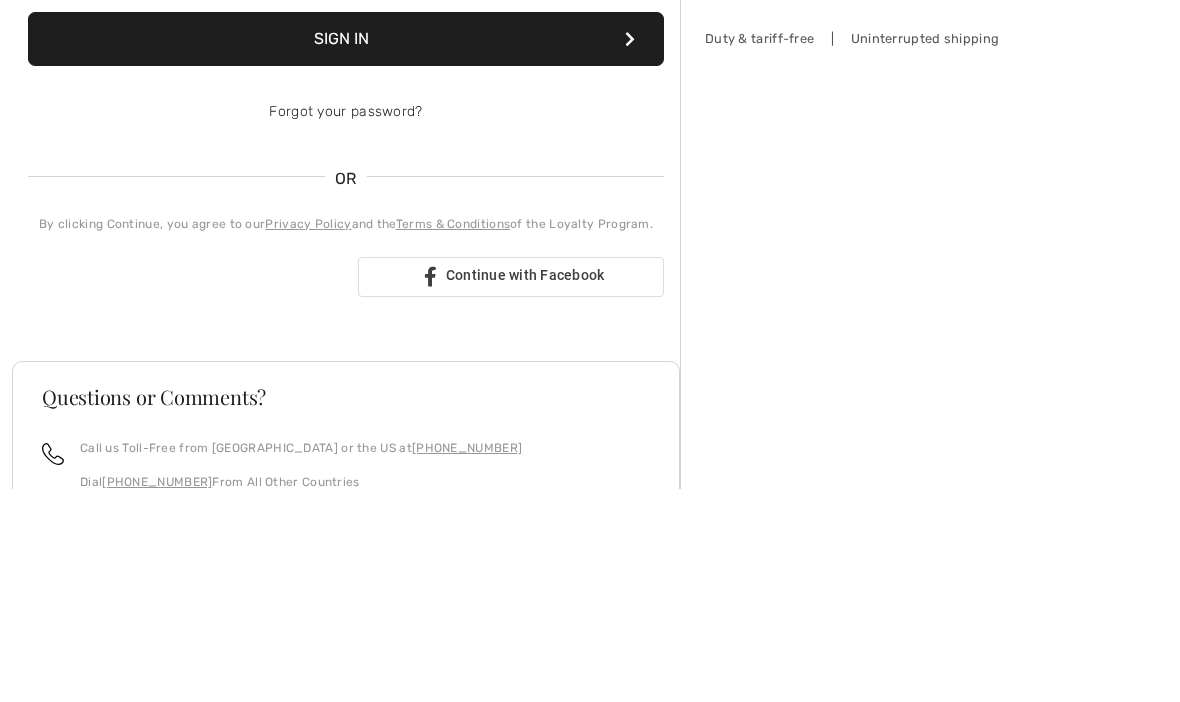 scroll, scrollTop: 213, scrollLeft: 0, axis: vertical 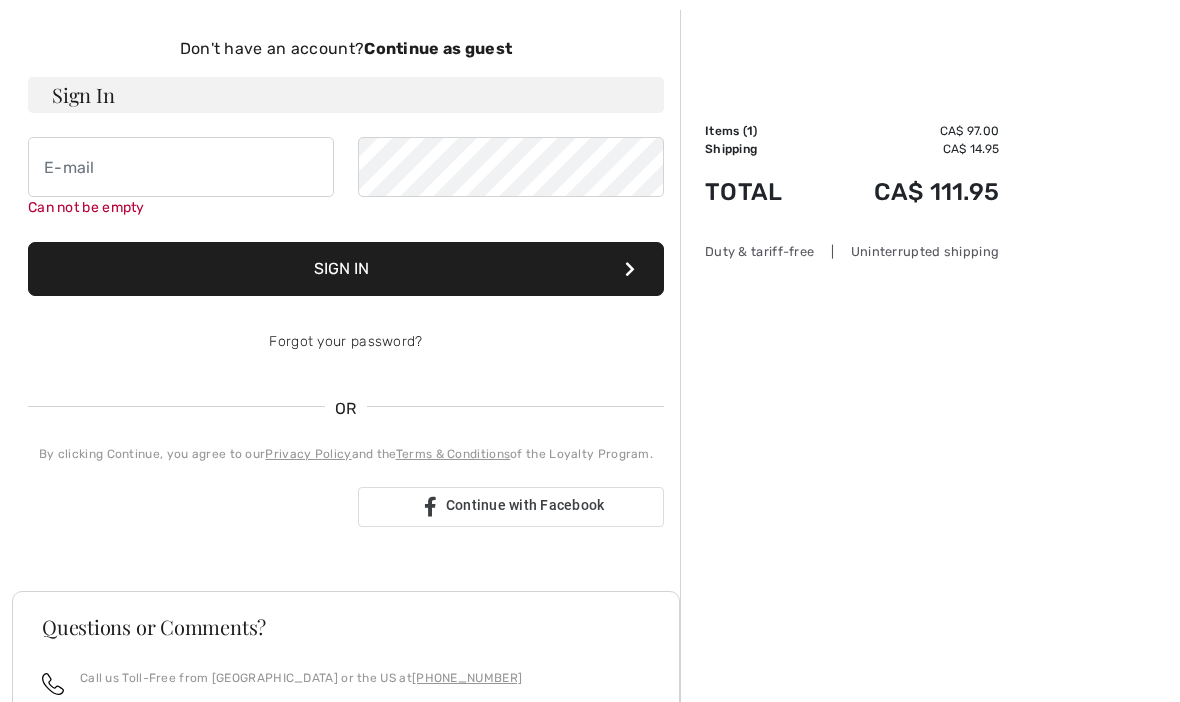 click on "Sign In" at bounding box center (346, 95) 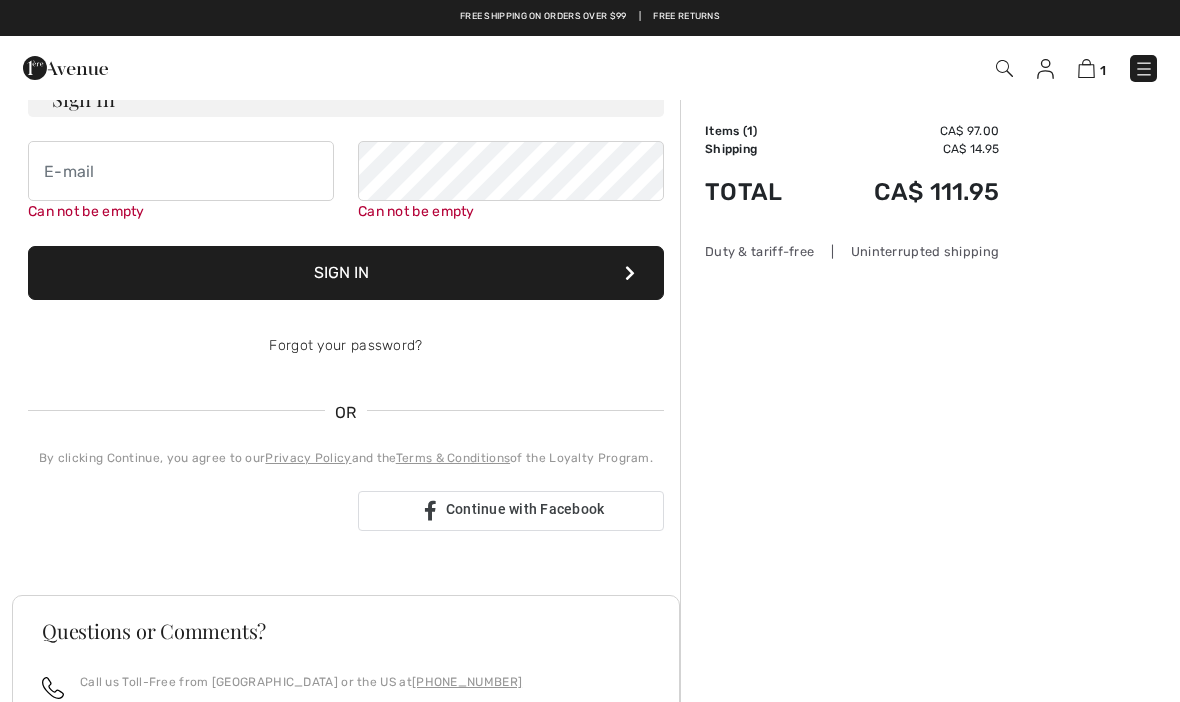scroll, scrollTop: 206, scrollLeft: 0, axis: vertical 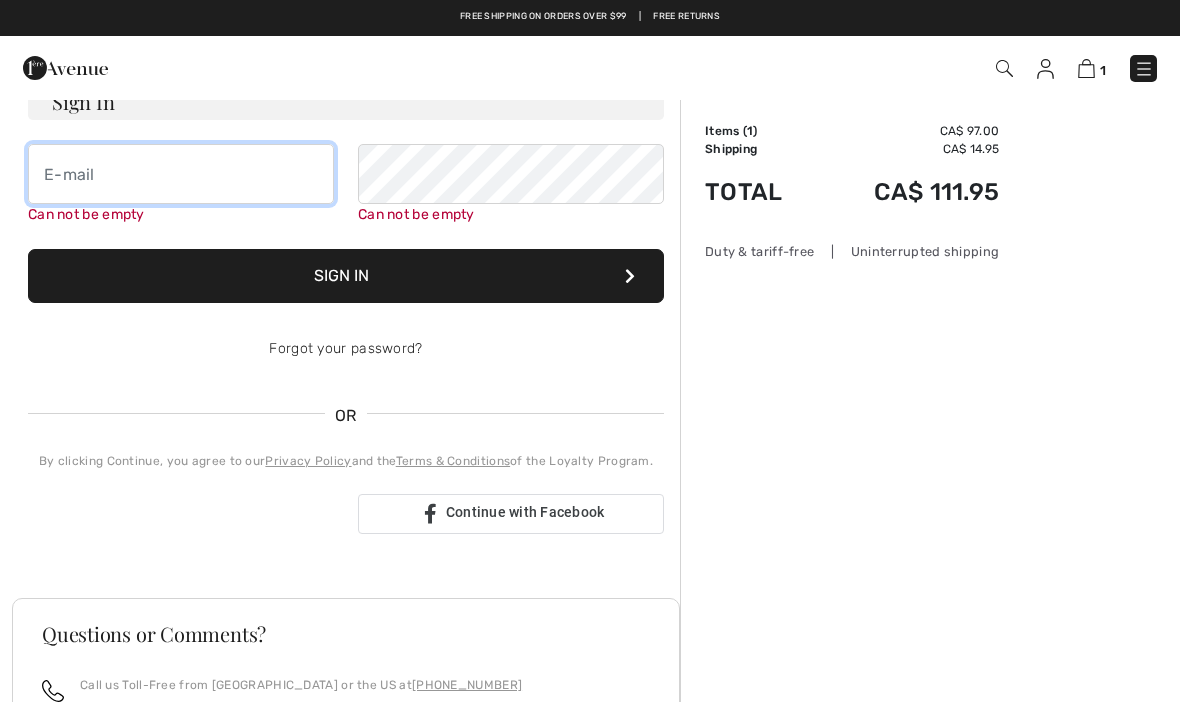 click at bounding box center (181, 174) 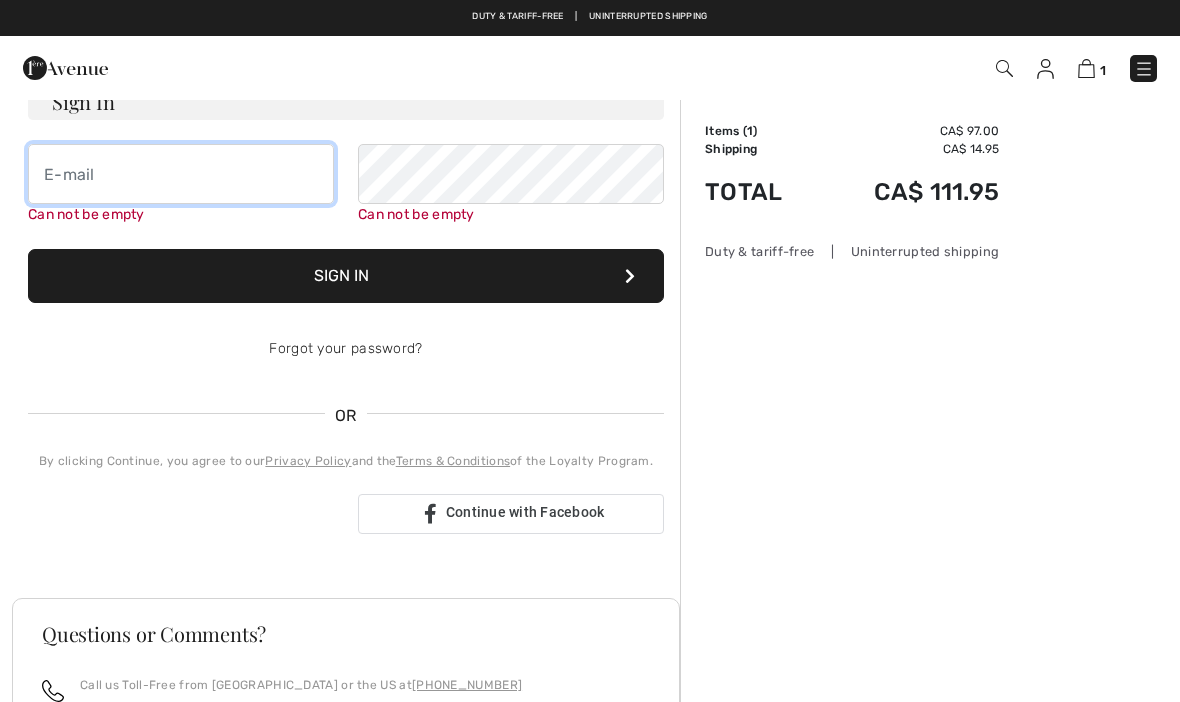 type on "donotuseus@hotmail.com" 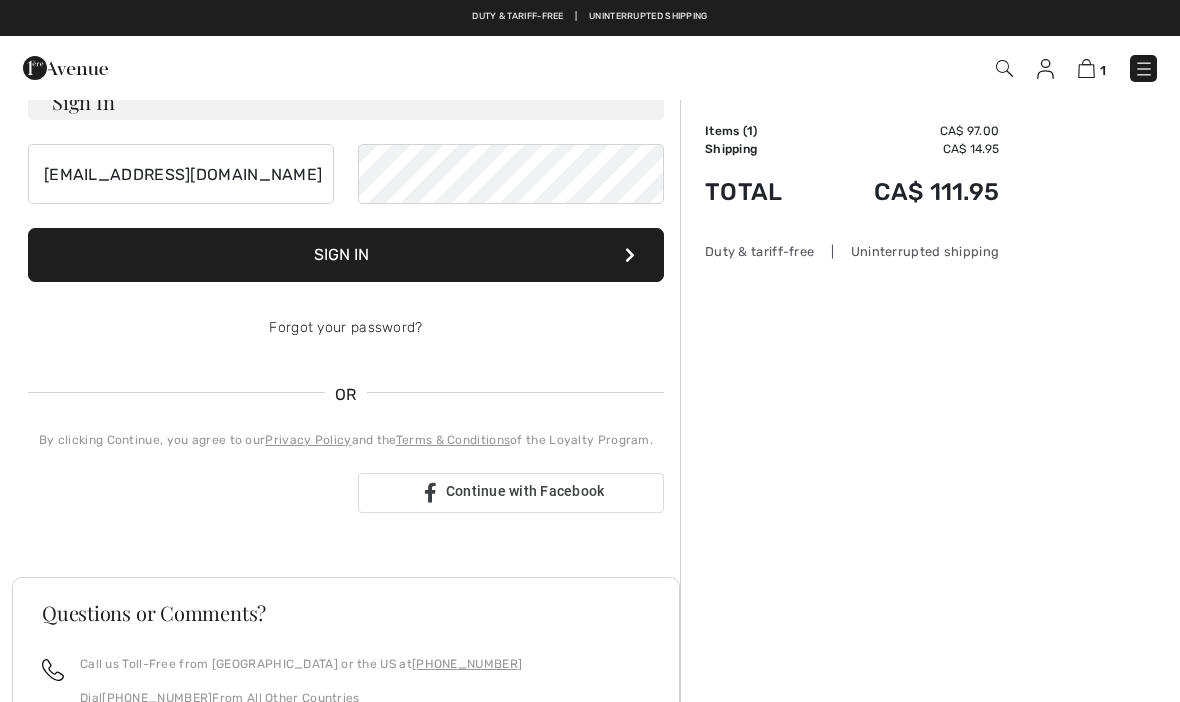 click on "Sign In" at bounding box center [346, 255] 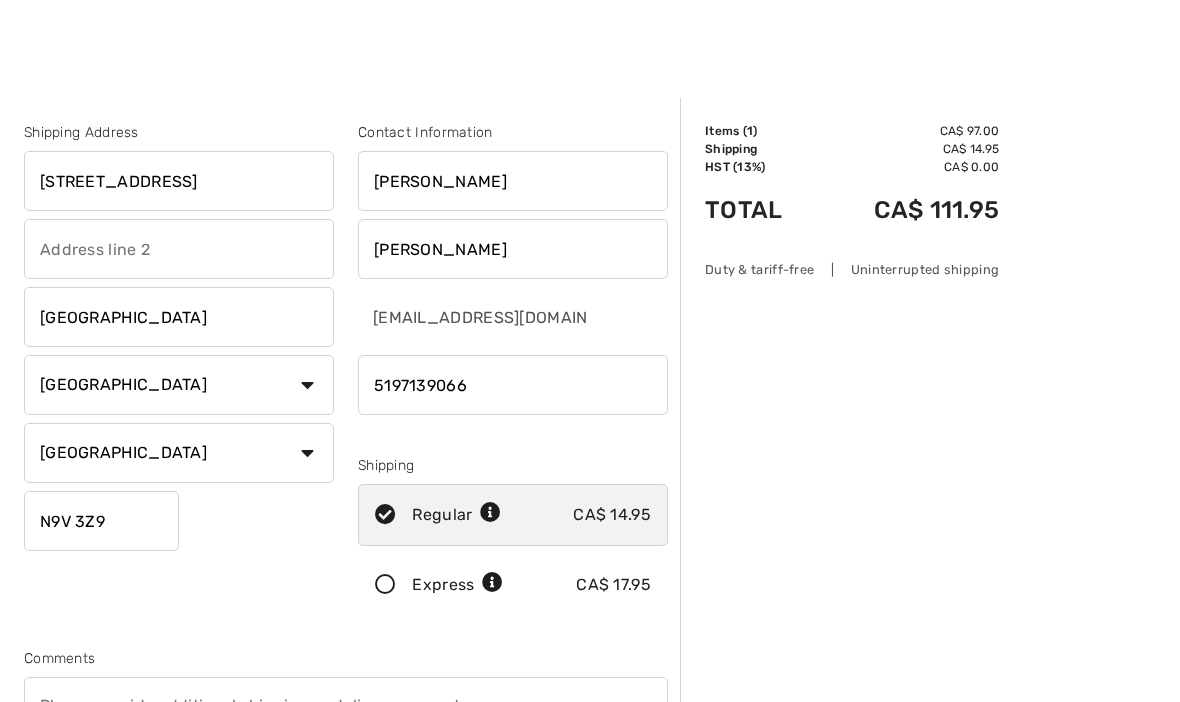 scroll, scrollTop: 110, scrollLeft: 0, axis: vertical 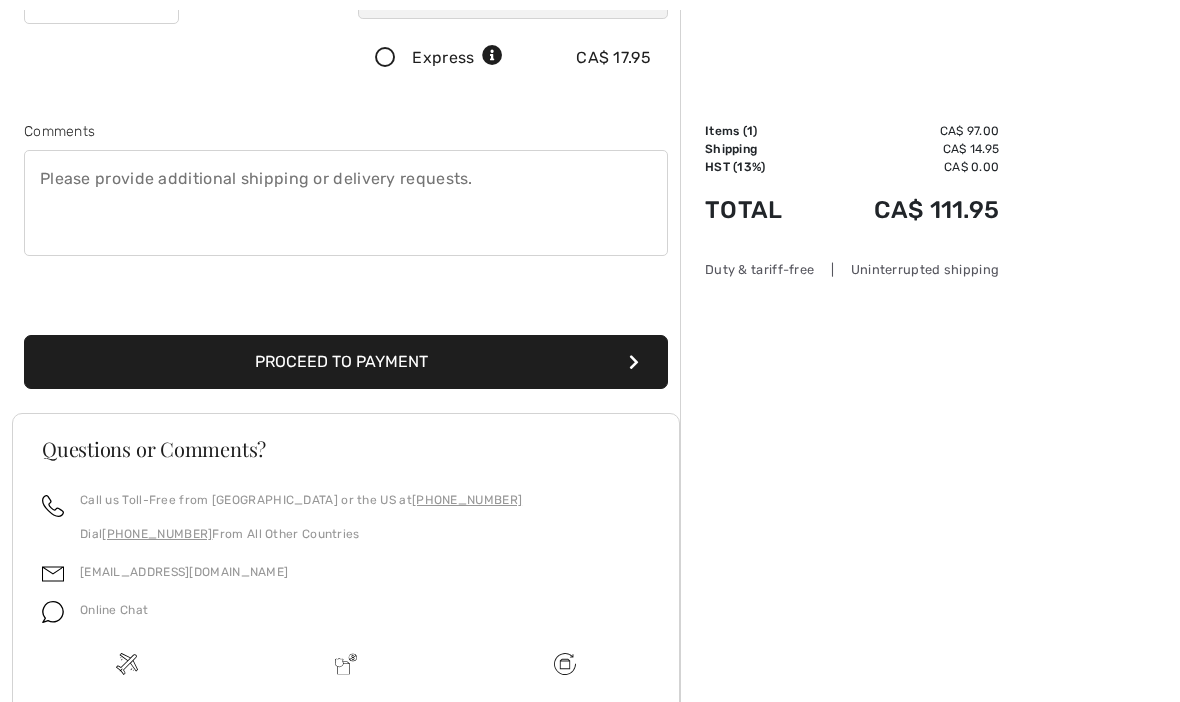 click on "Proceed to Payment" at bounding box center [346, 362] 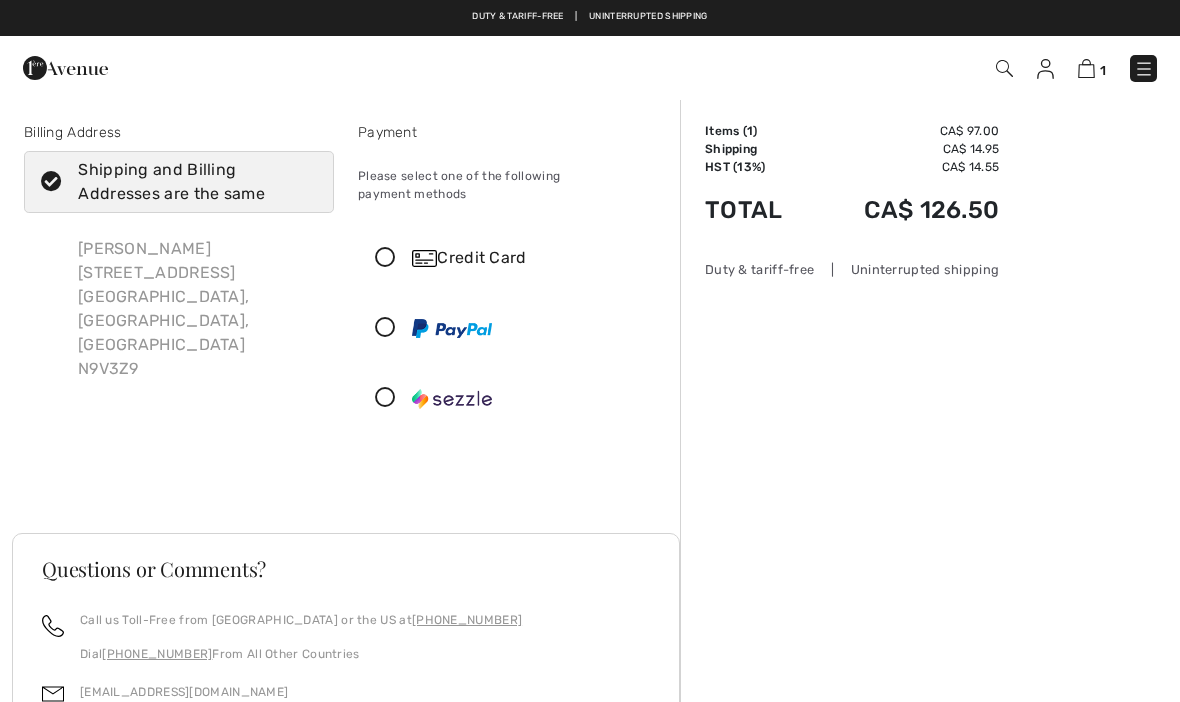 scroll, scrollTop: 0, scrollLeft: 0, axis: both 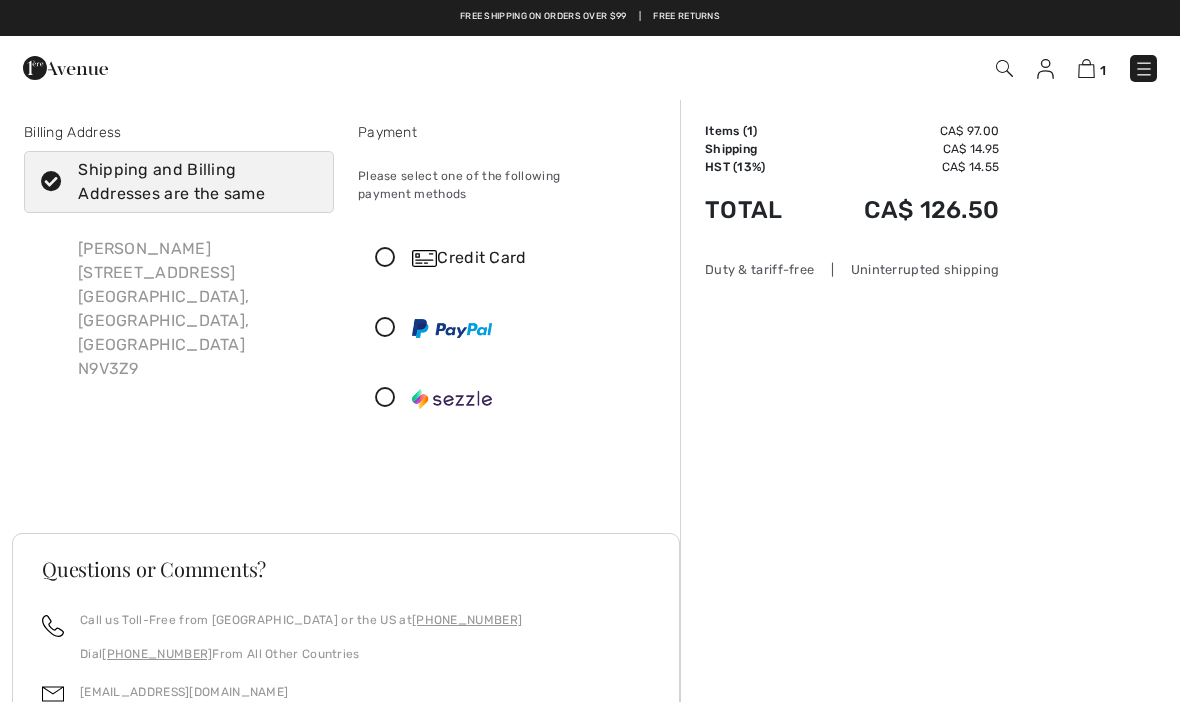 click at bounding box center (1144, 69) 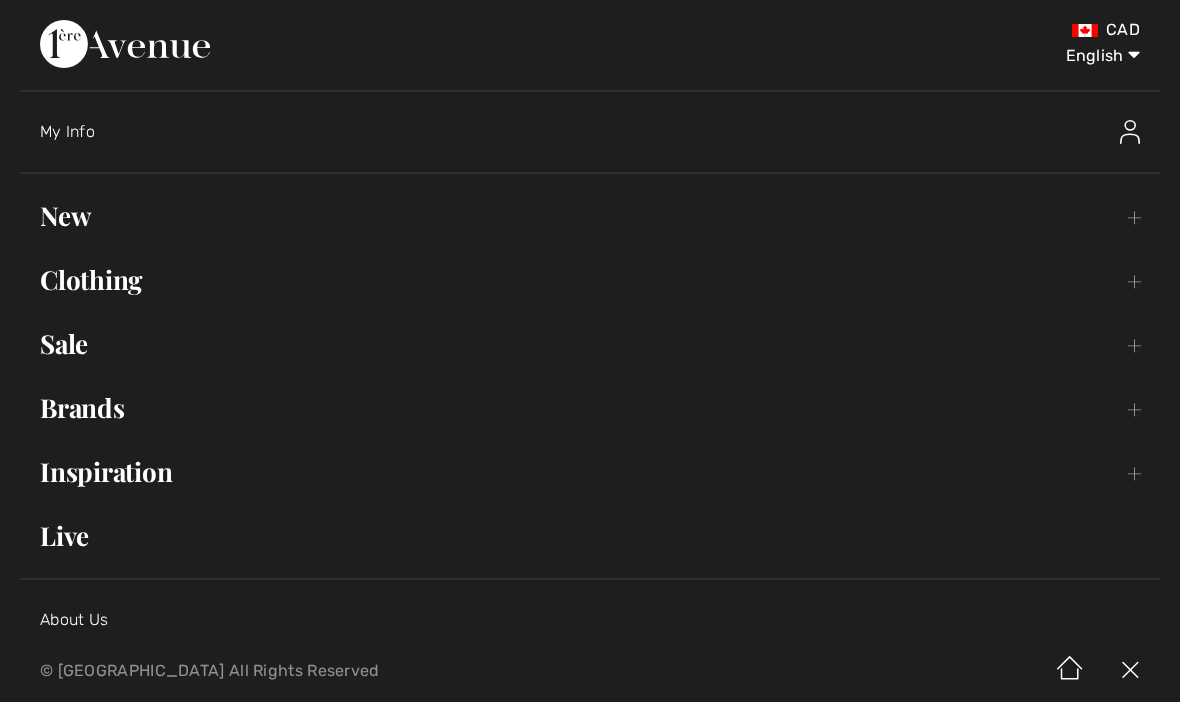 click on "New Toggle submenu" at bounding box center [590, 216] 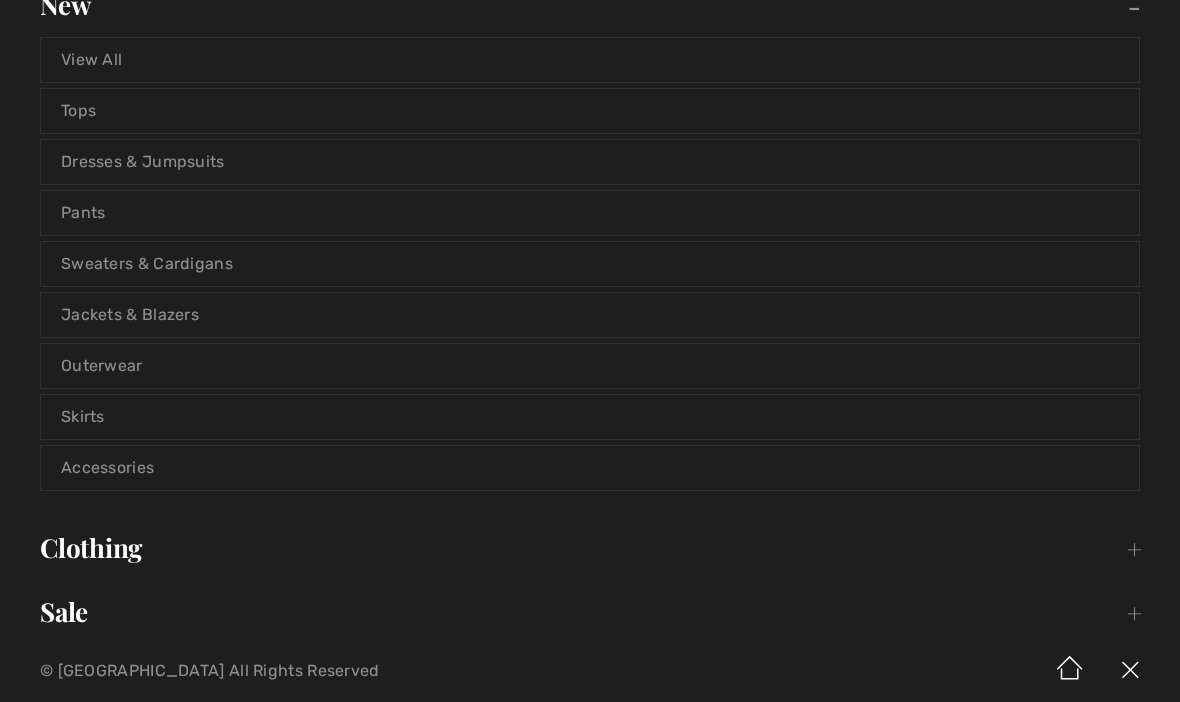 scroll, scrollTop: 222, scrollLeft: 0, axis: vertical 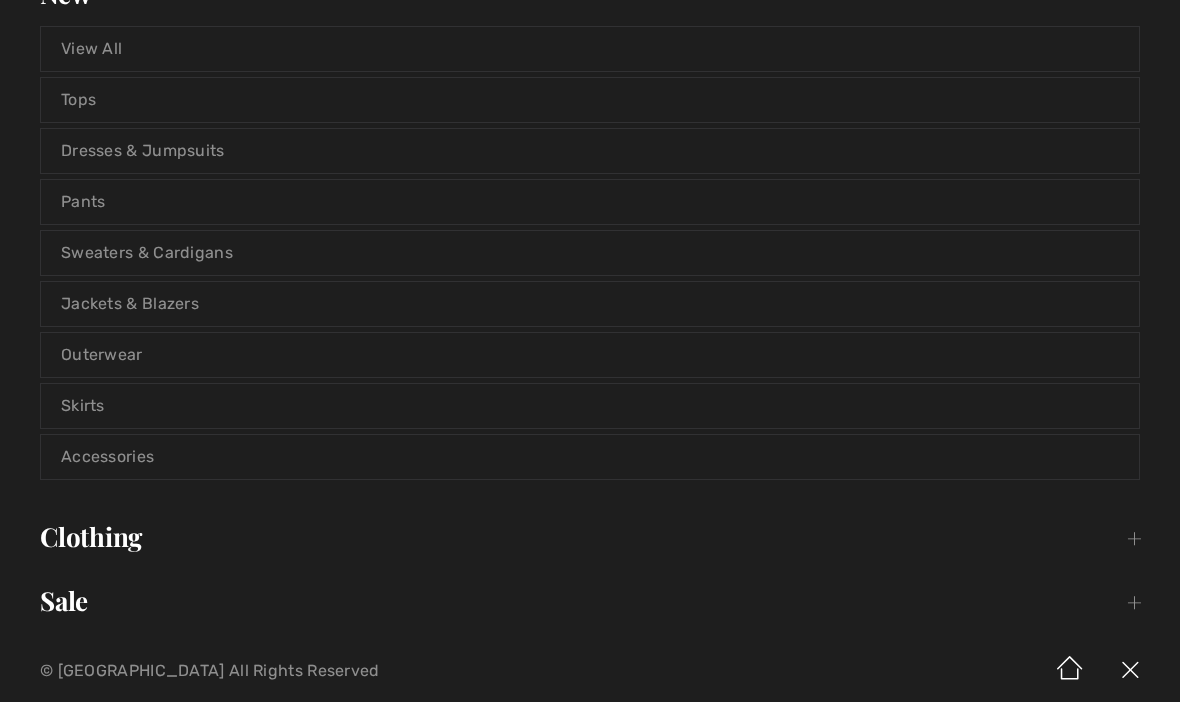 click on "Accessories" at bounding box center (590, 457) 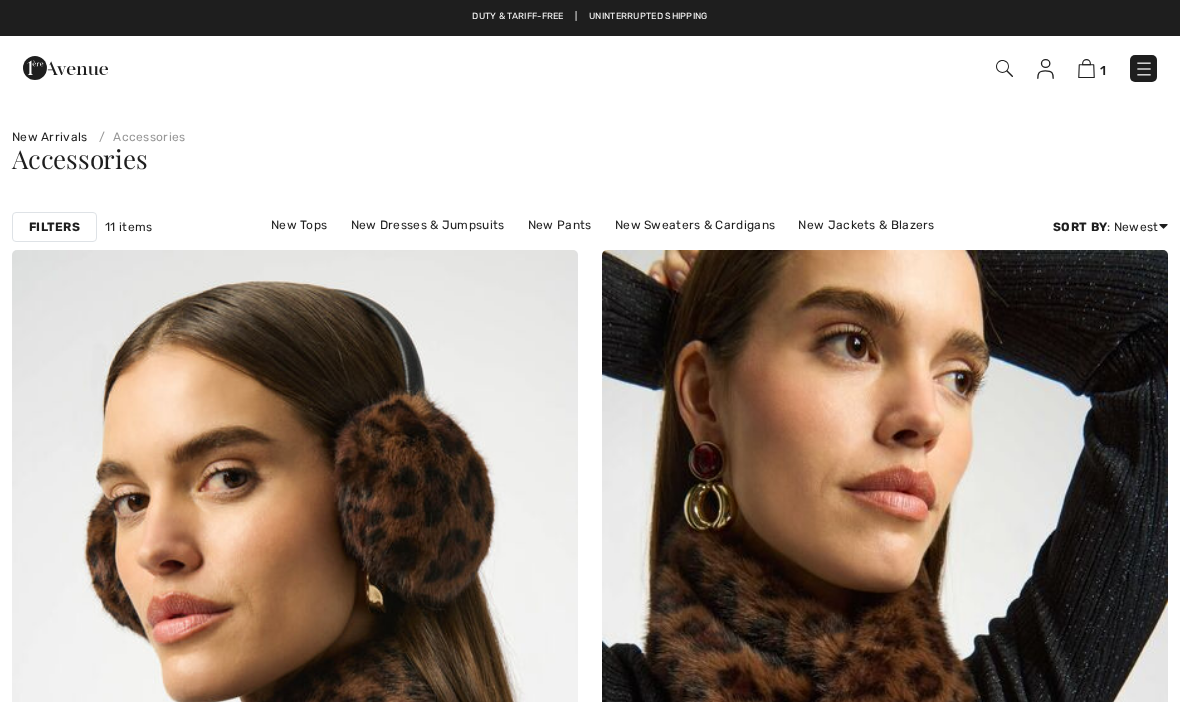 scroll, scrollTop: 0, scrollLeft: 0, axis: both 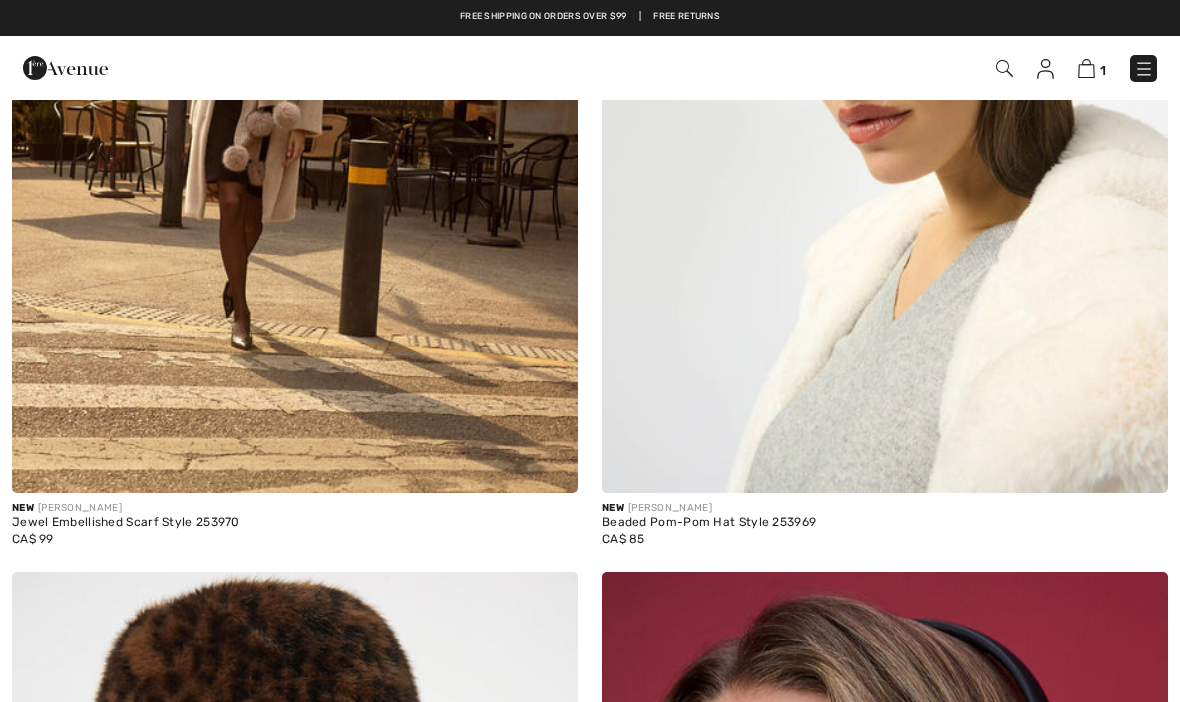 click at bounding box center [1004, 68] 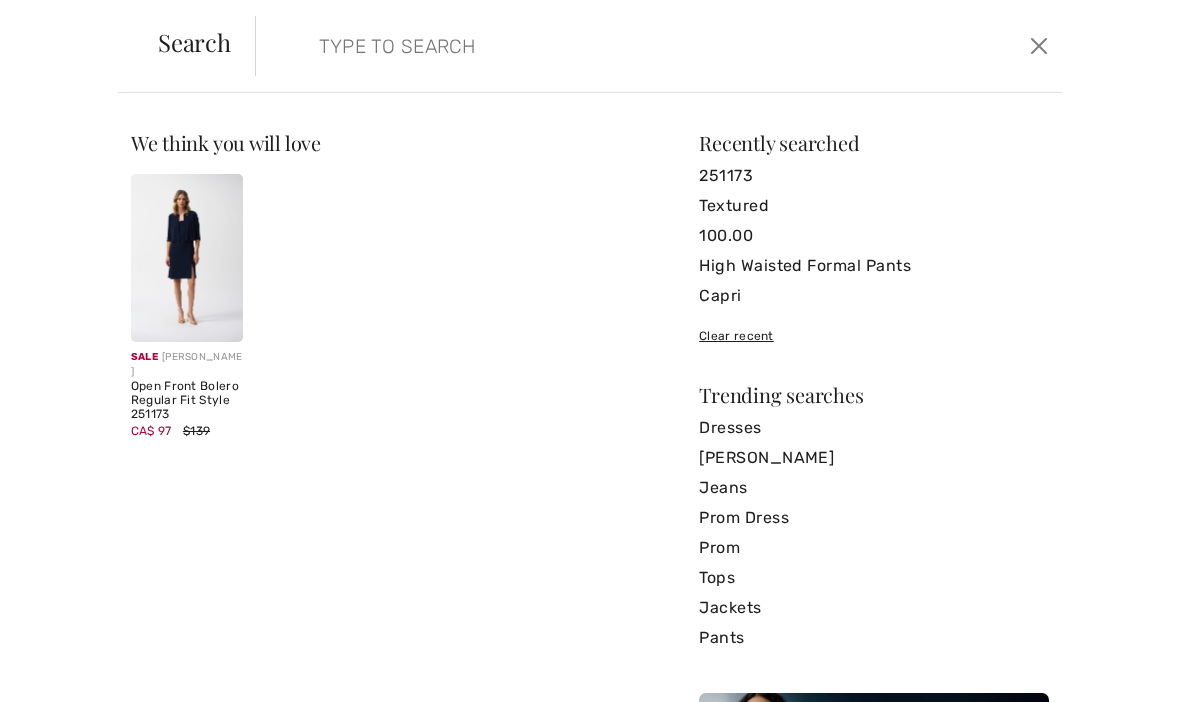 click at bounding box center [574, 46] 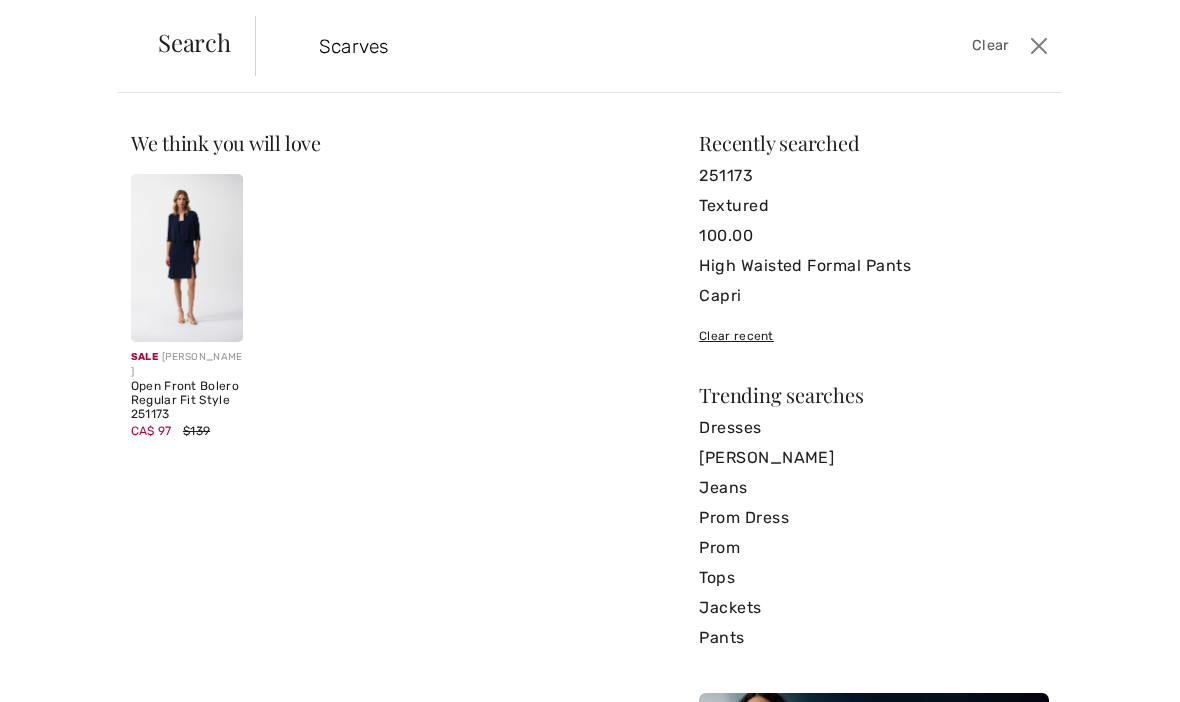 type on "Scarves" 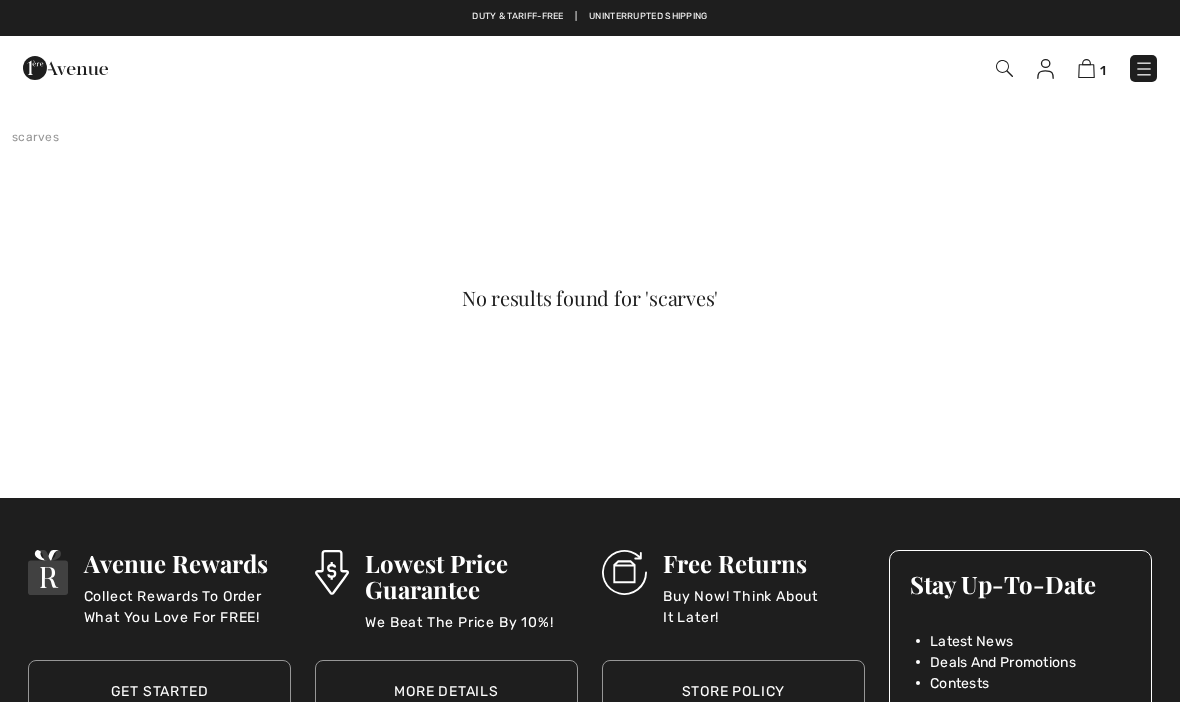scroll, scrollTop: 0, scrollLeft: 0, axis: both 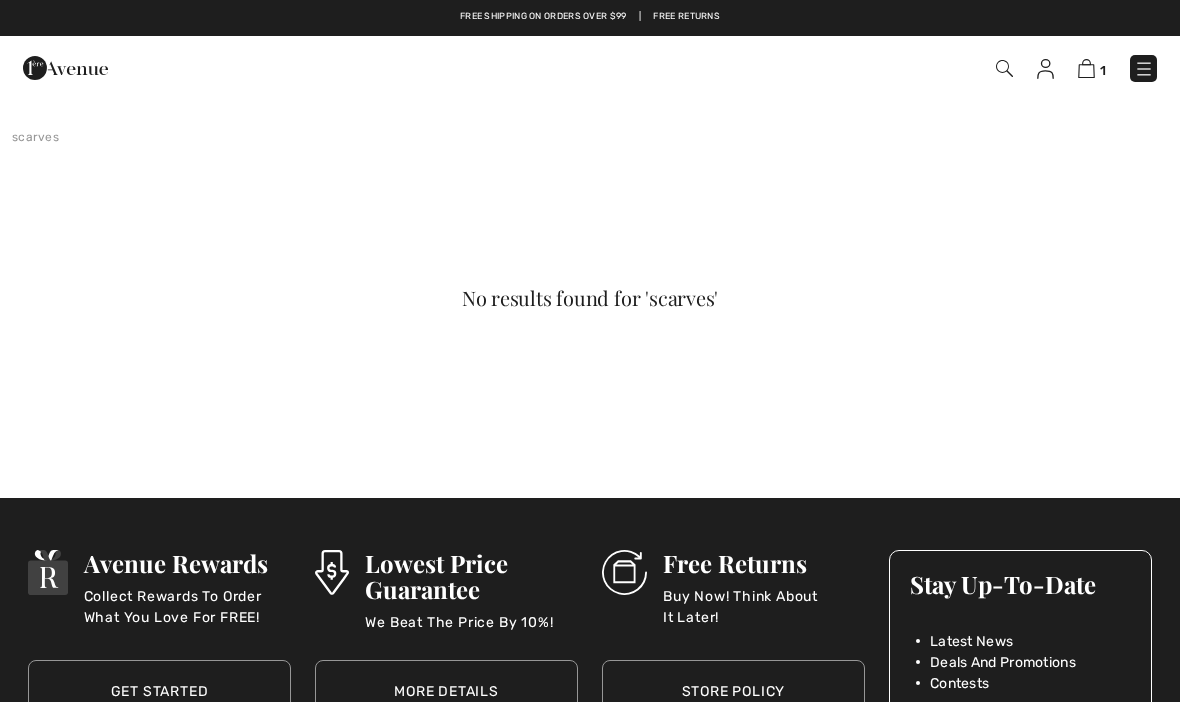 click at bounding box center [1144, 69] 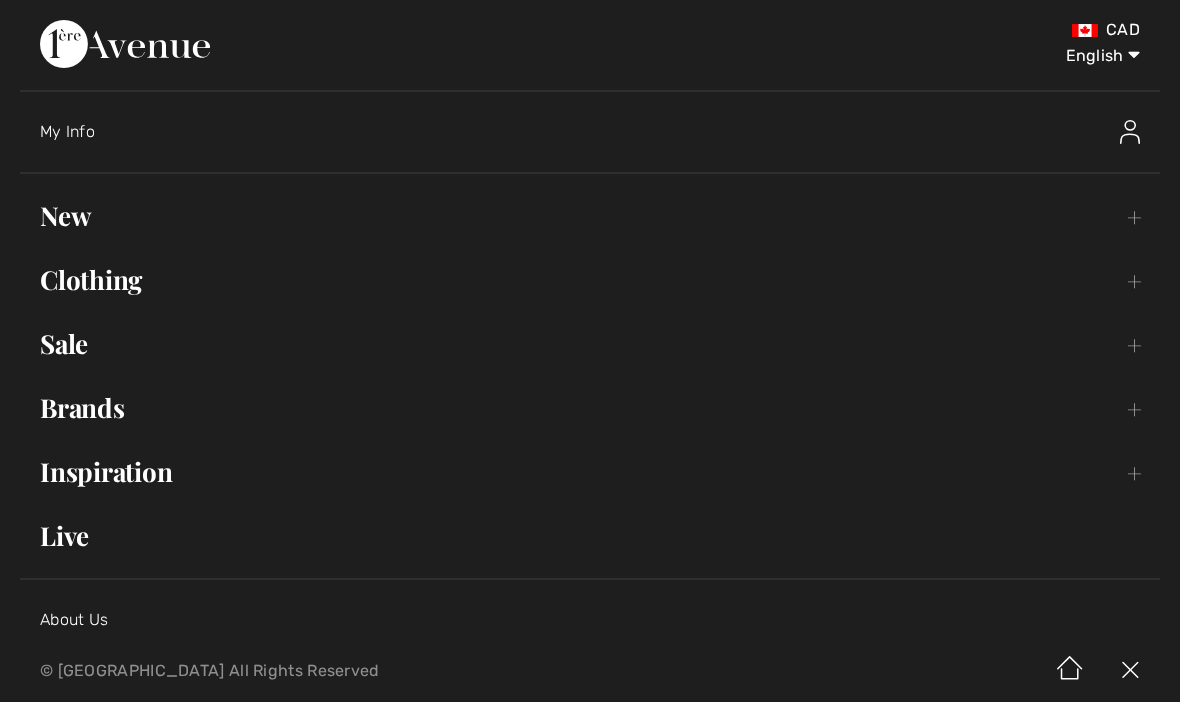 click on "Sale Toggle submenu" at bounding box center (590, 344) 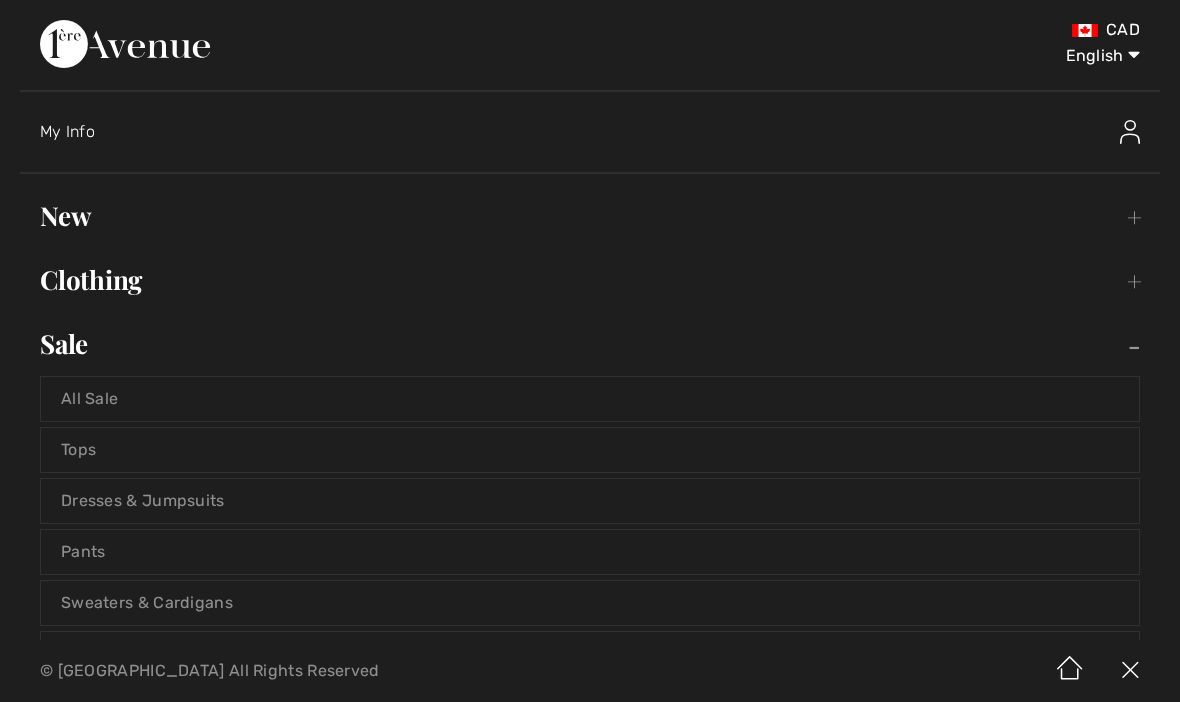 click on "Tops" at bounding box center [590, 450] 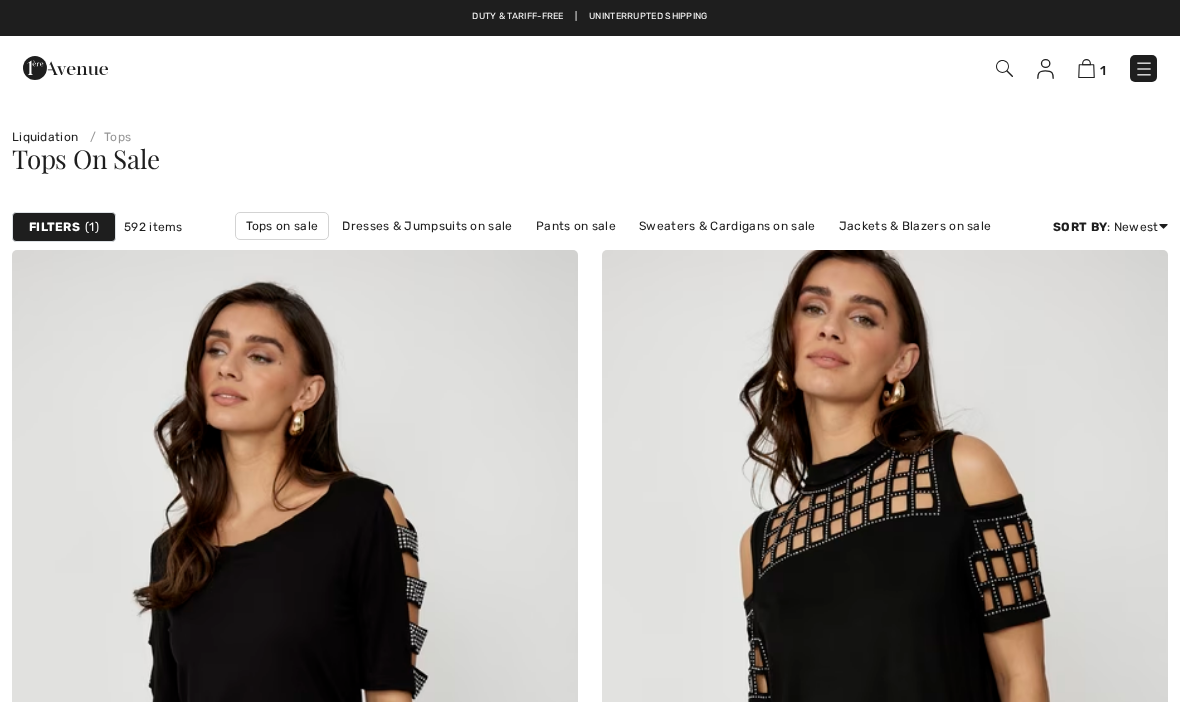 scroll, scrollTop: 0, scrollLeft: 0, axis: both 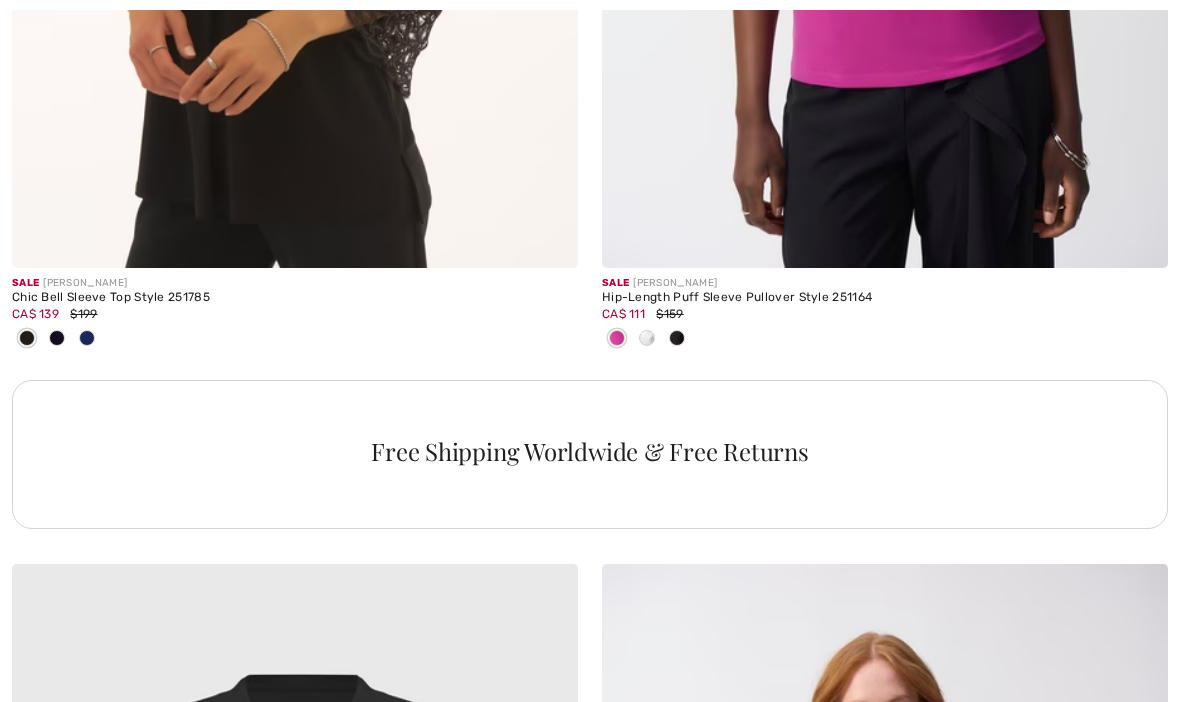 click on "Free Shipping Worldwide & Free Returns" at bounding box center [590, 472] 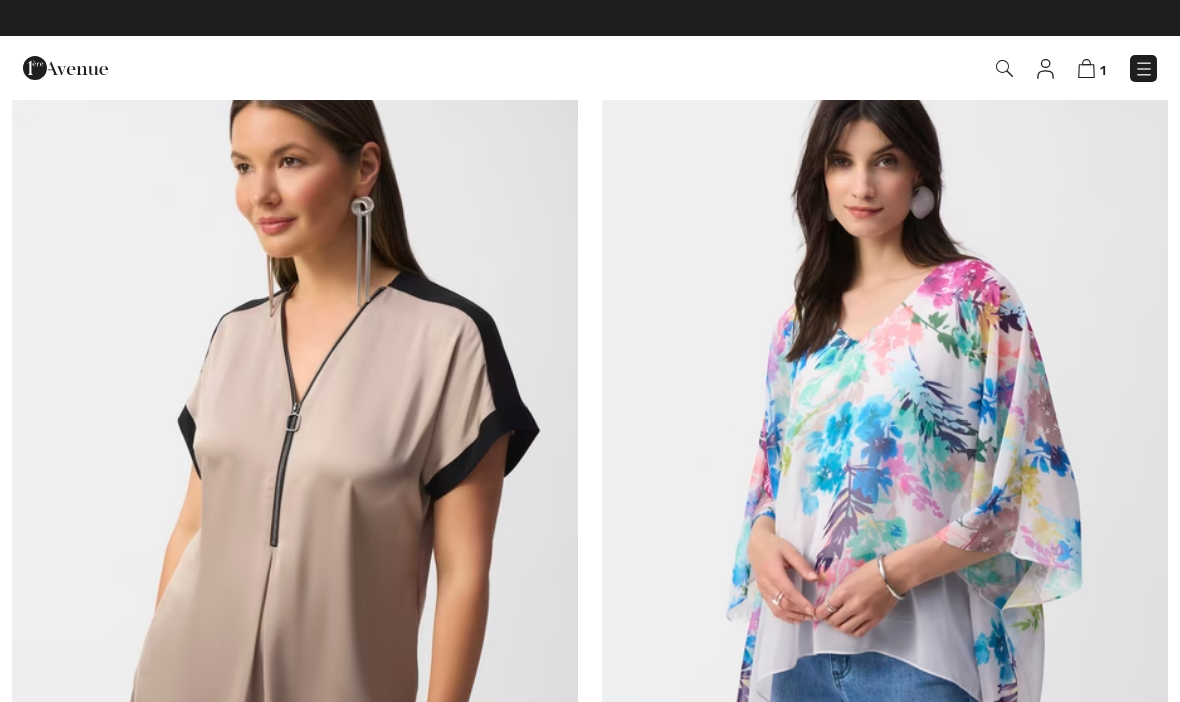 scroll, scrollTop: 19807, scrollLeft: 0, axis: vertical 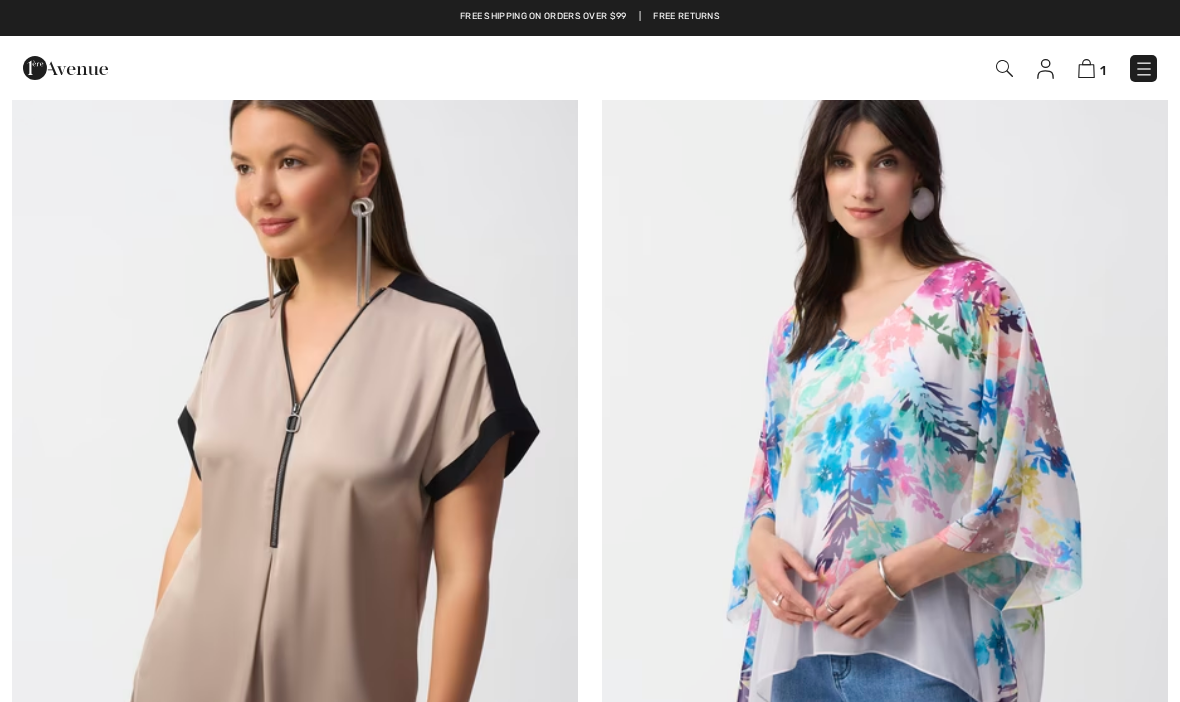 click at bounding box center [1004, 68] 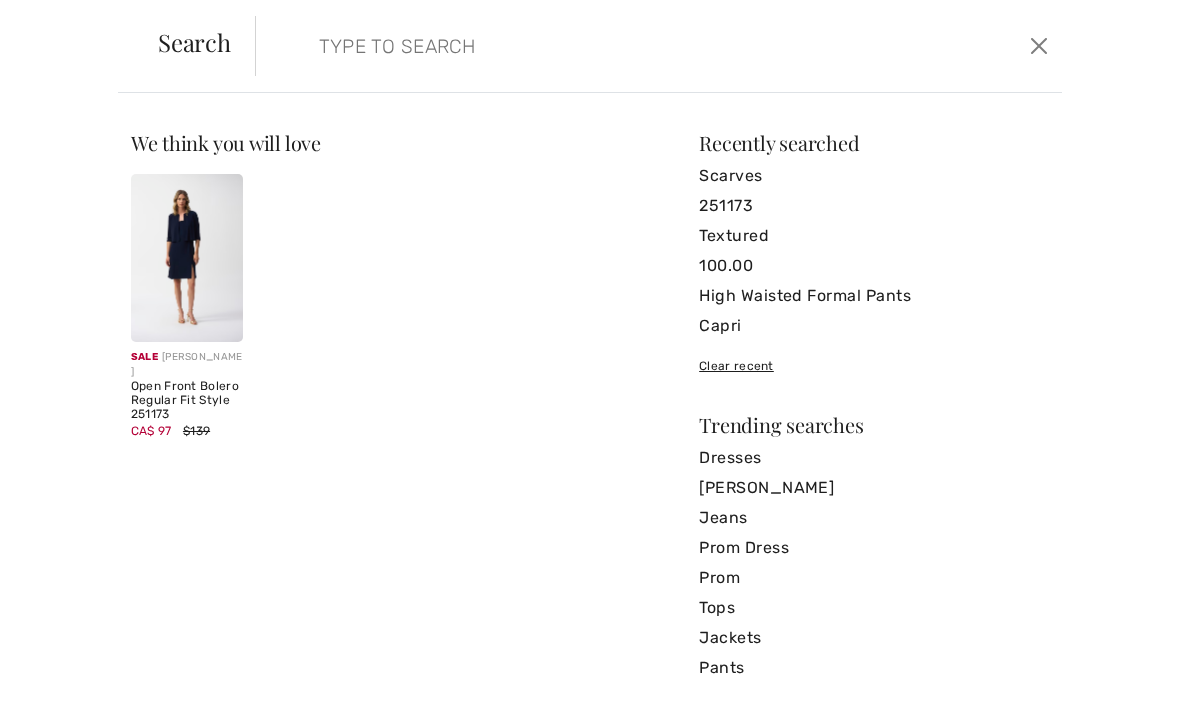 click at bounding box center (574, 46) 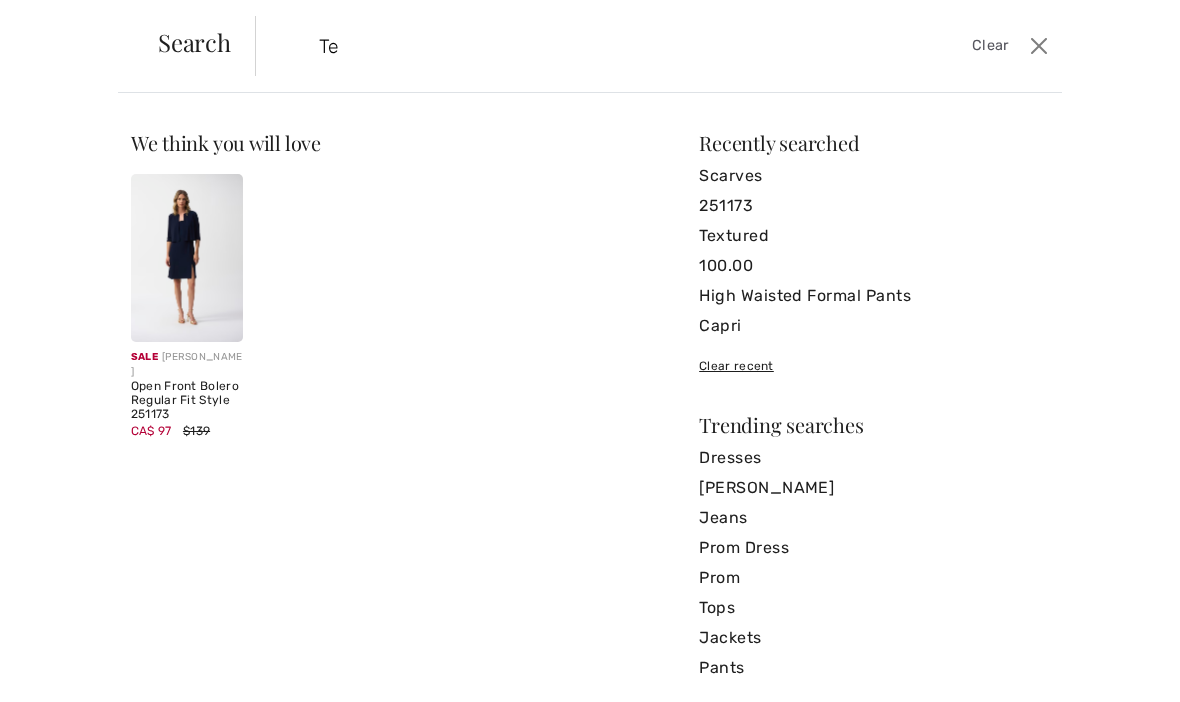 type on "Tee" 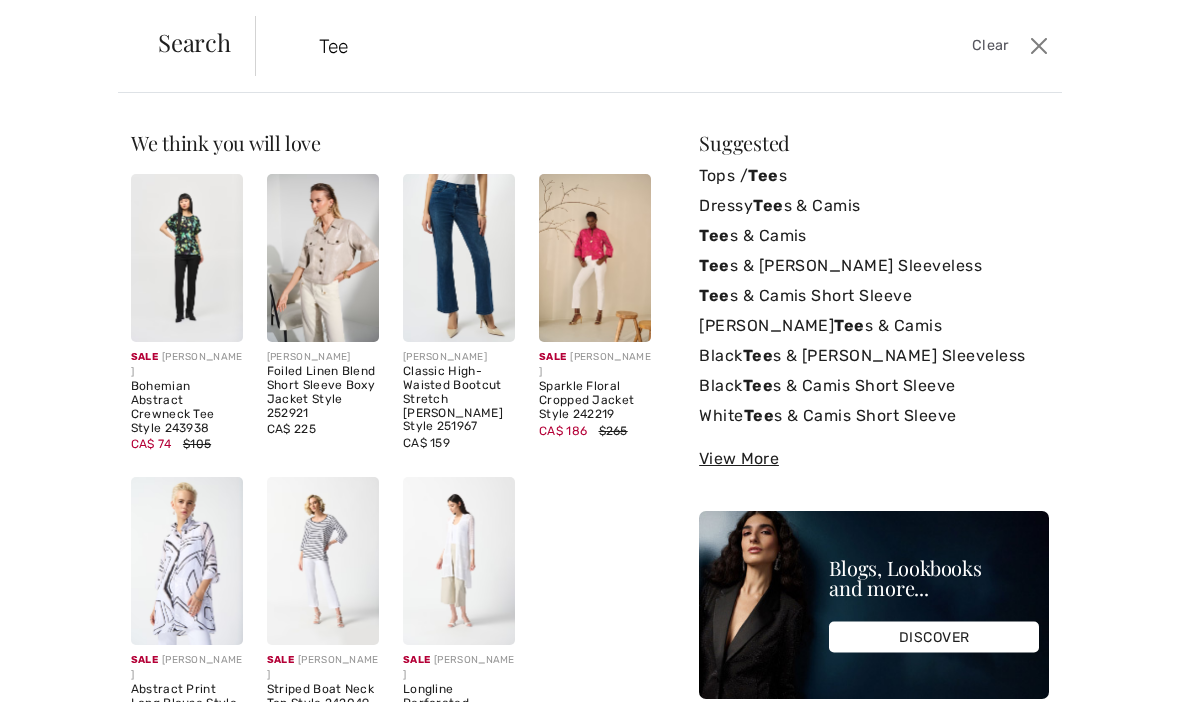 click on "Dressy  Tee s & Camis" at bounding box center (874, 206) 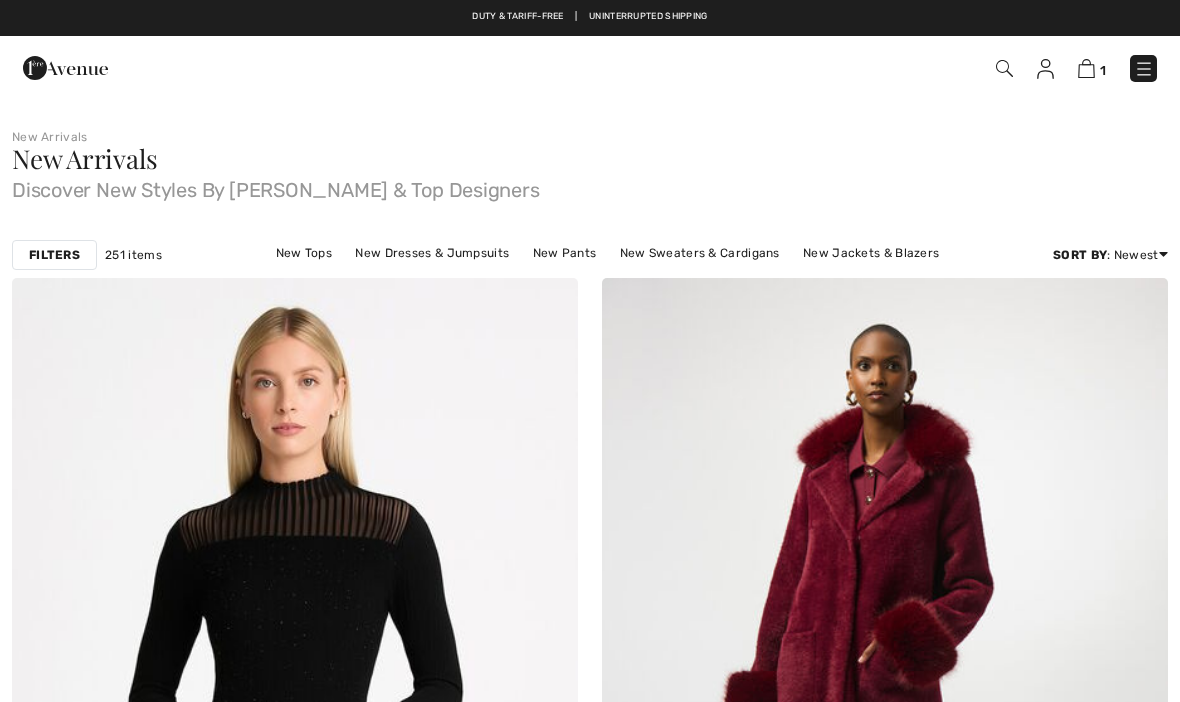 scroll, scrollTop: 0, scrollLeft: 0, axis: both 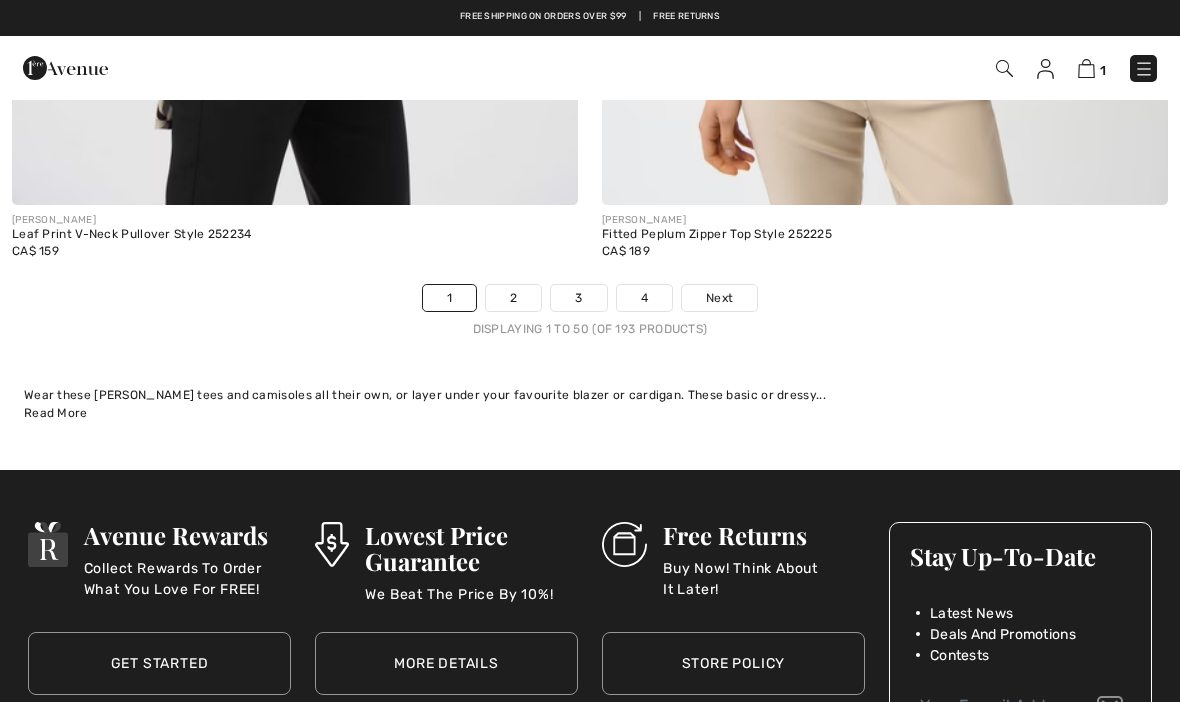 click on "2" at bounding box center [513, 298] 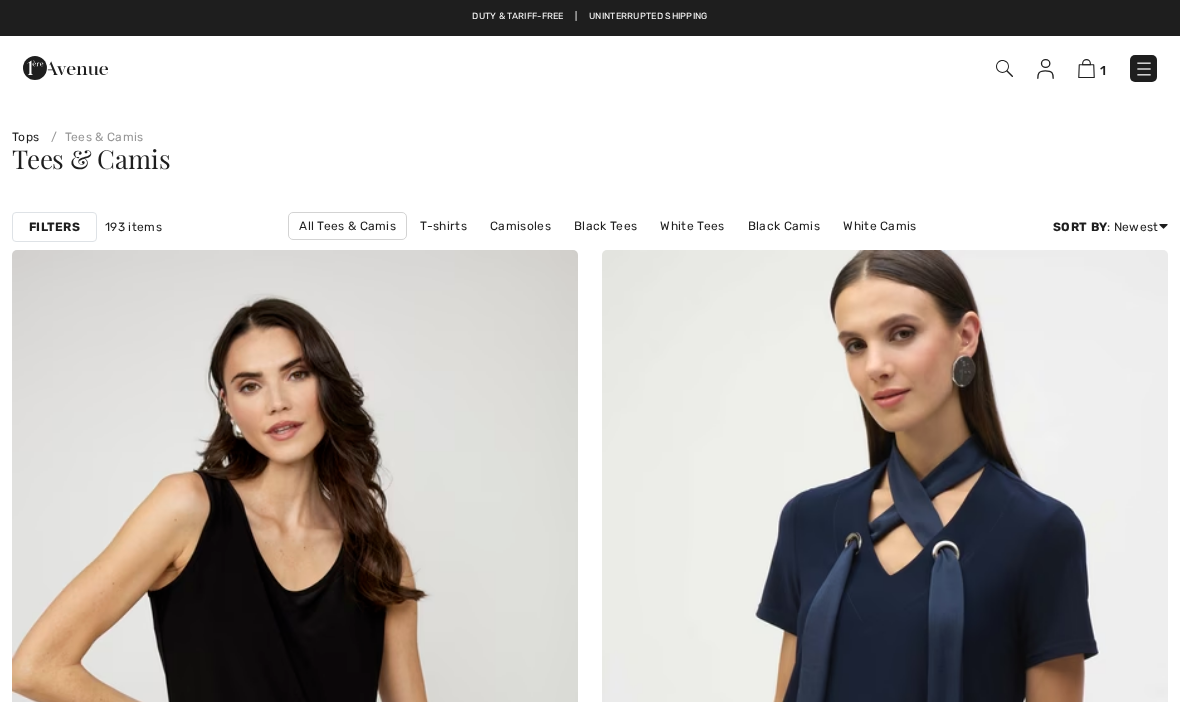 scroll, scrollTop: 0, scrollLeft: 0, axis: both 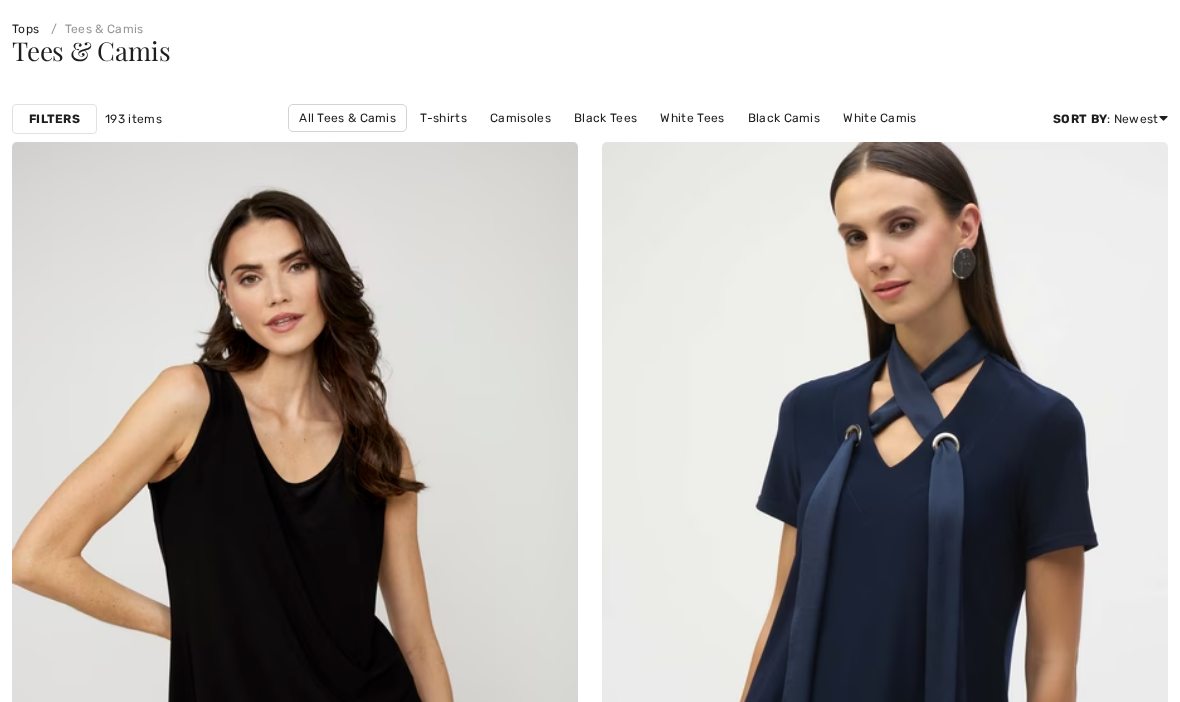 click on "Camisoles" at bounding box center (520, 118) 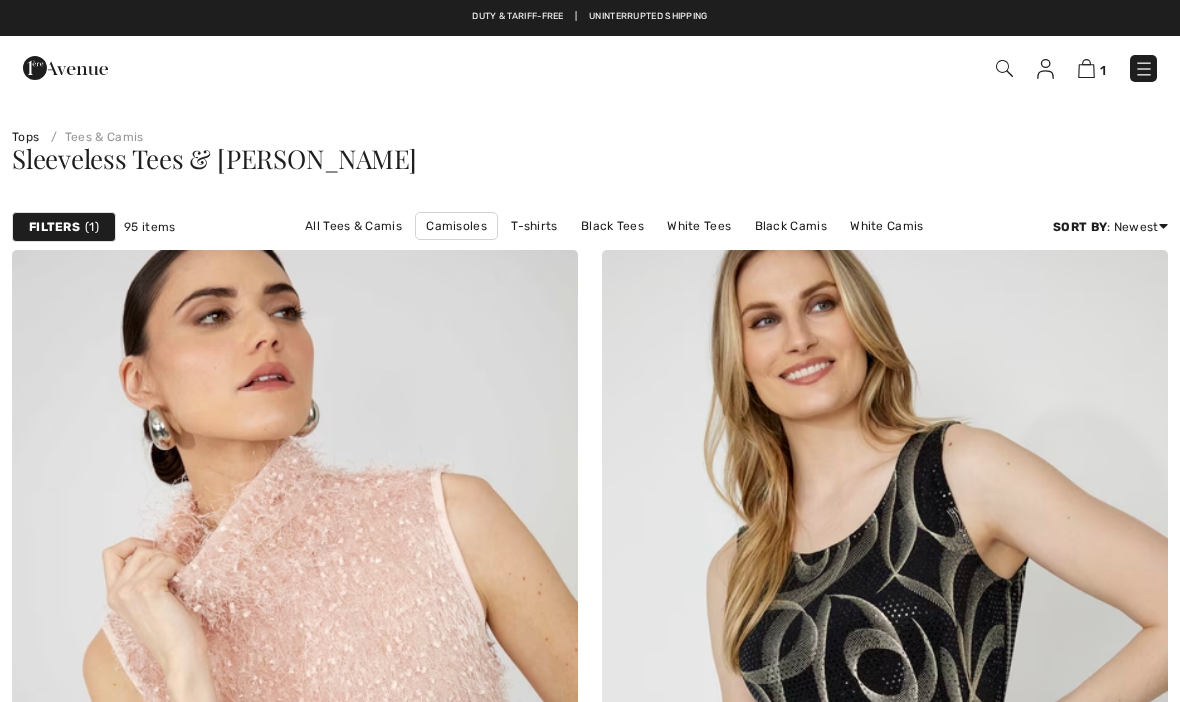 scroll, scrollTop: 0, scrollLeft: 0, axis: both 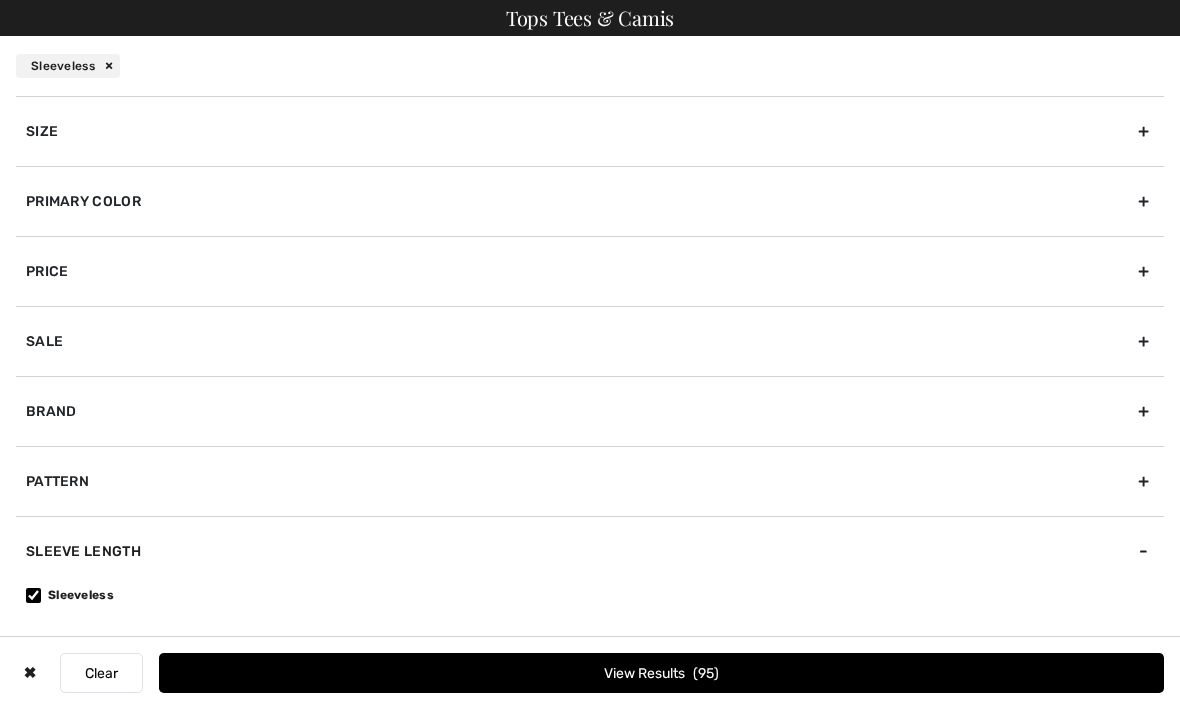 click on "Primary Color" at bounding box center (590, 201) 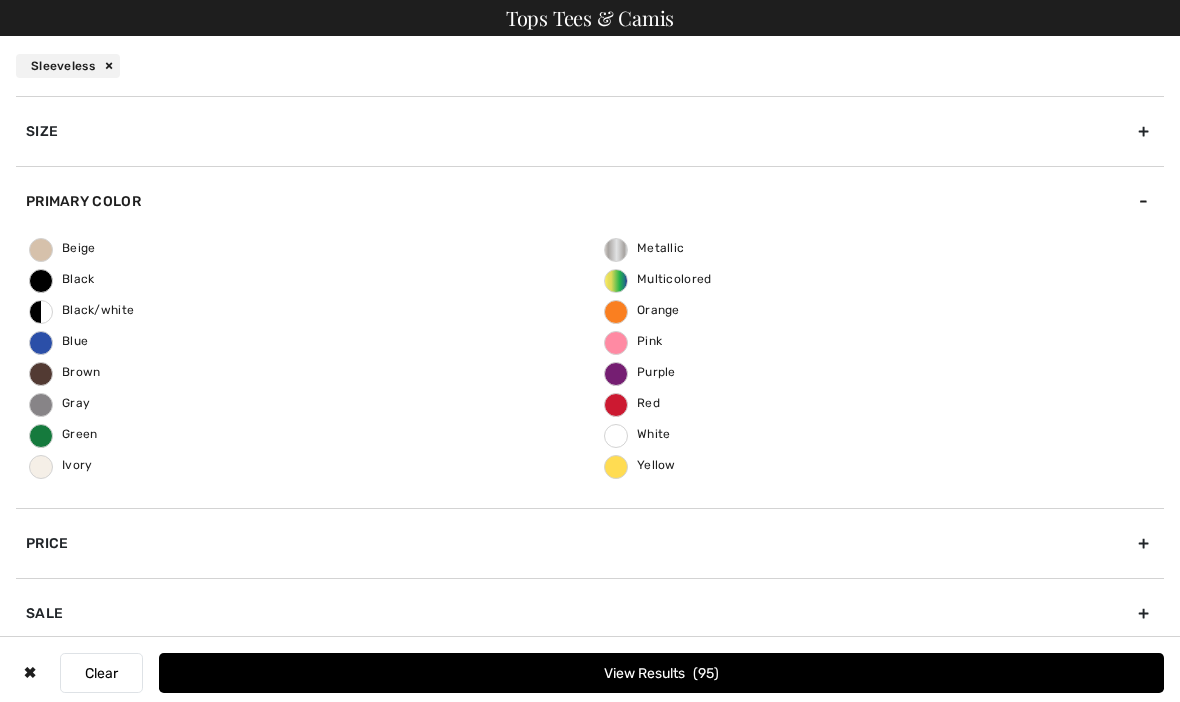 click on "Black" at bounding box center (62, 279) 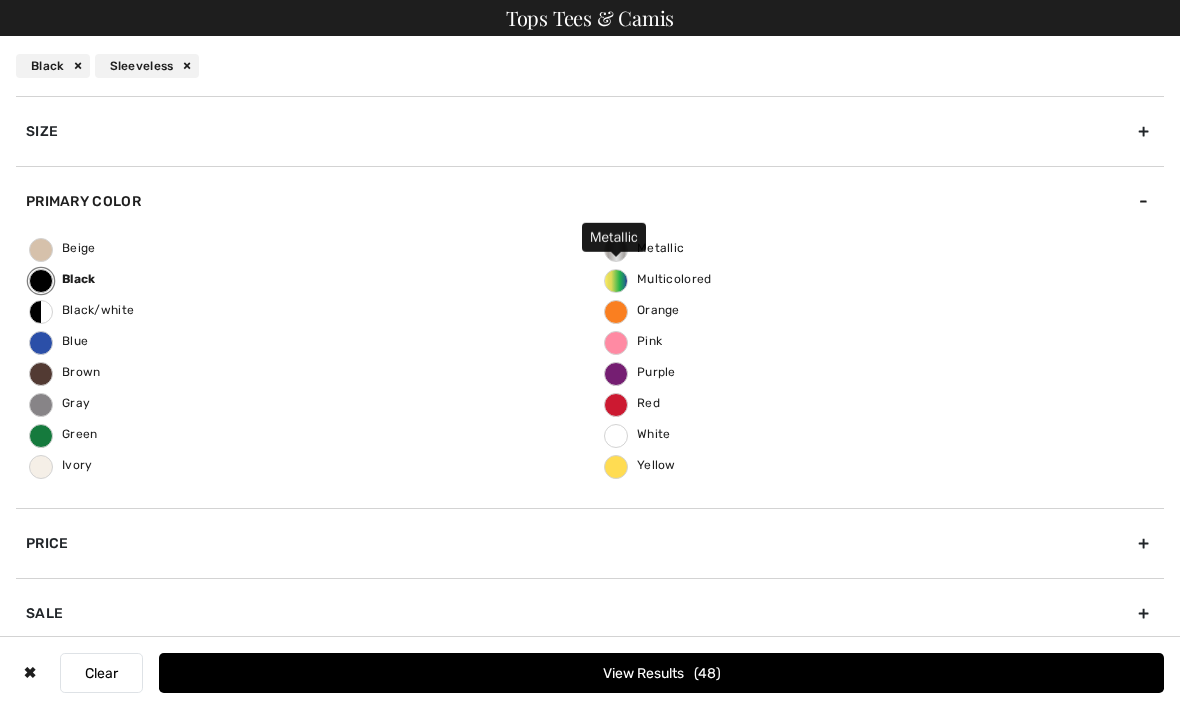 click on "Metallic" at bounding box center (644, 248) 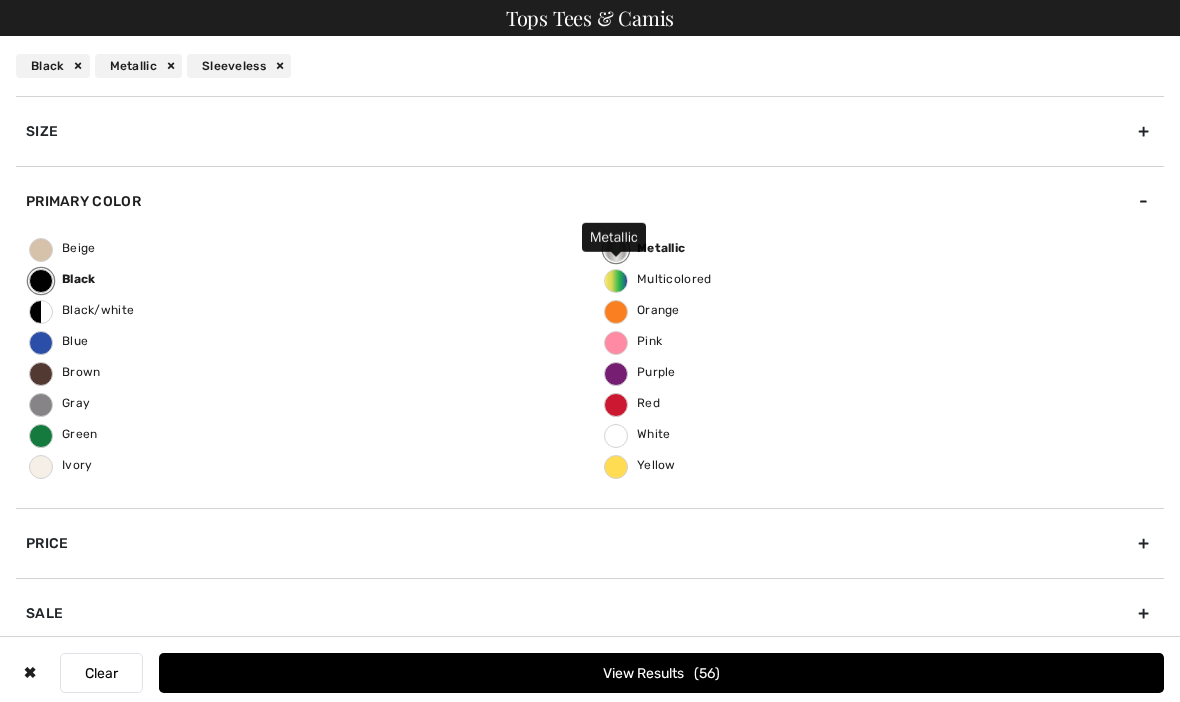 click on "View Results 56" at bounding box center [661, 673] 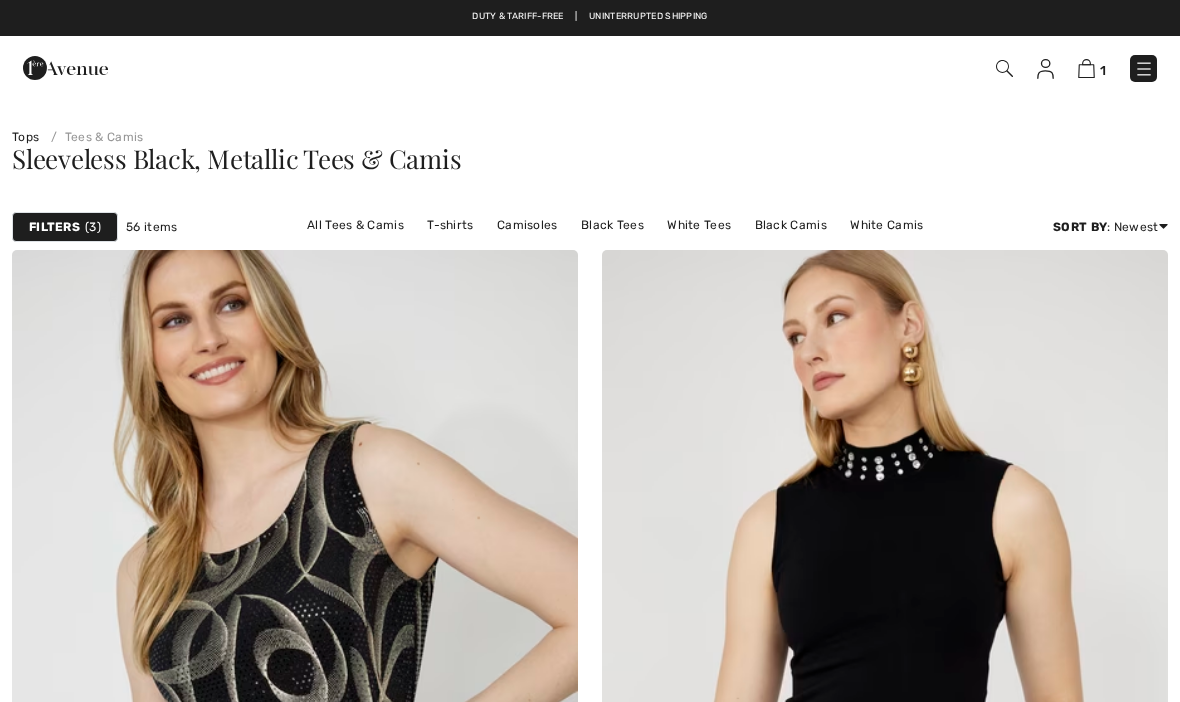 scroll, scrollTop: 0, scrollLeft: 0, axis: both 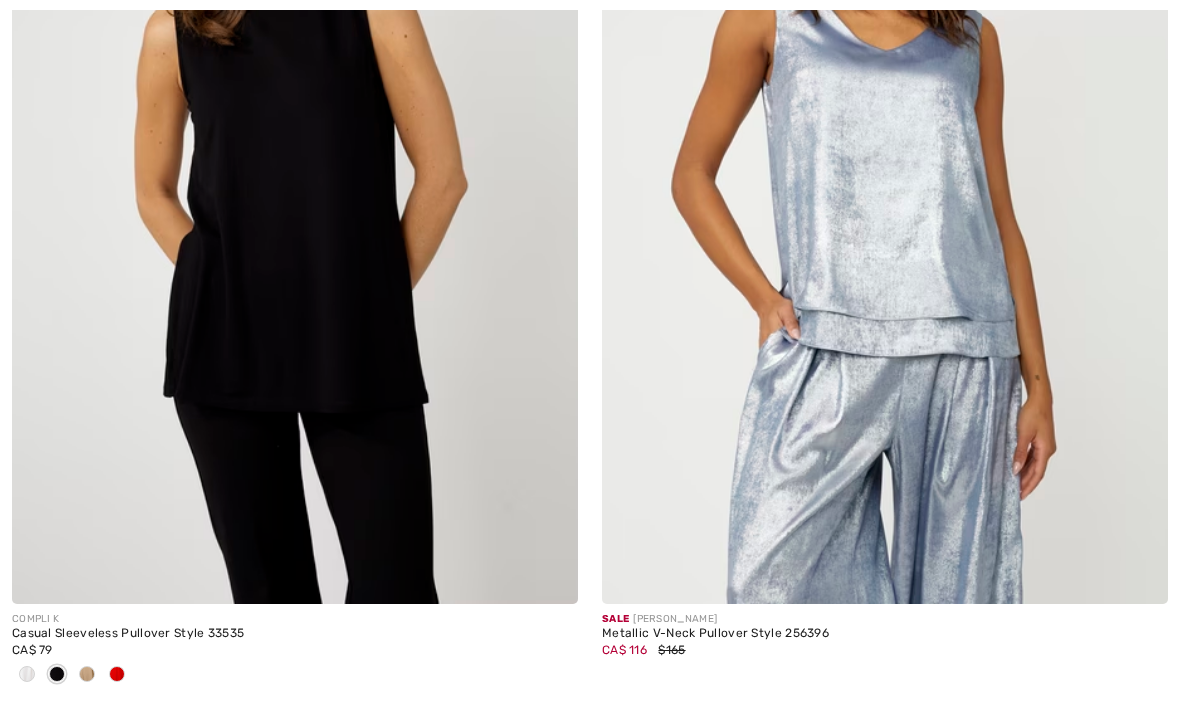 click at bounding box center (117, 674) 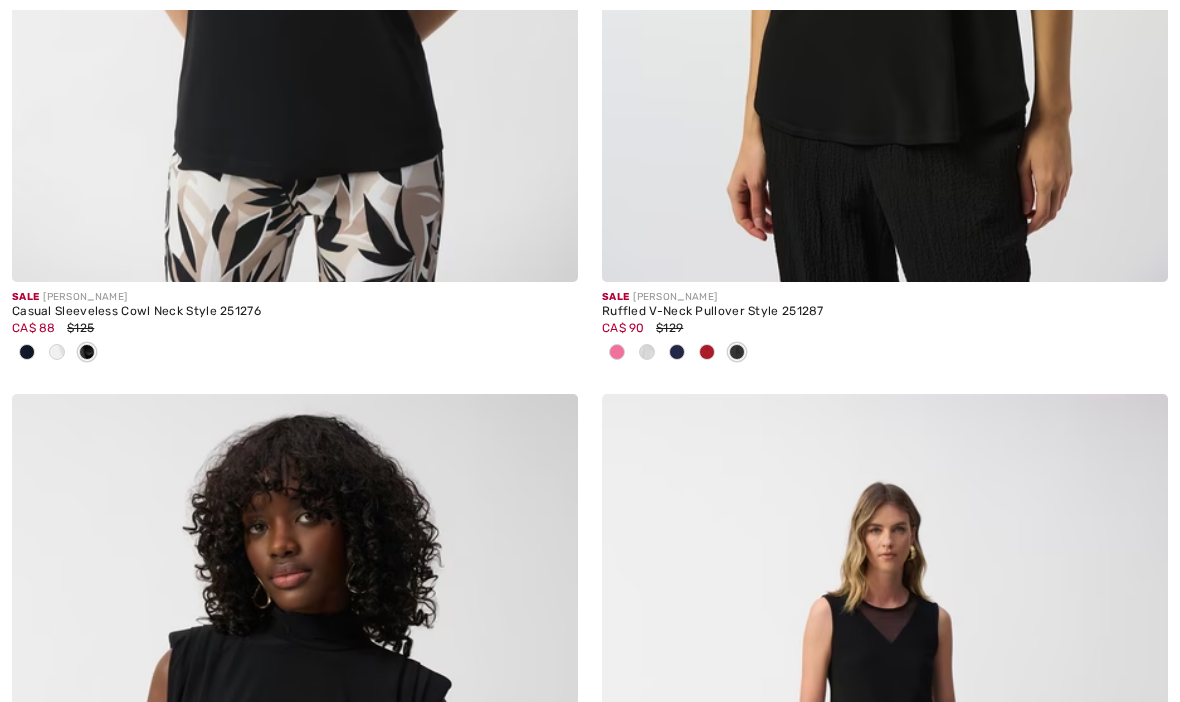 scroll, scrollTop: 16460, scrollLeft: 0, axis: vertical 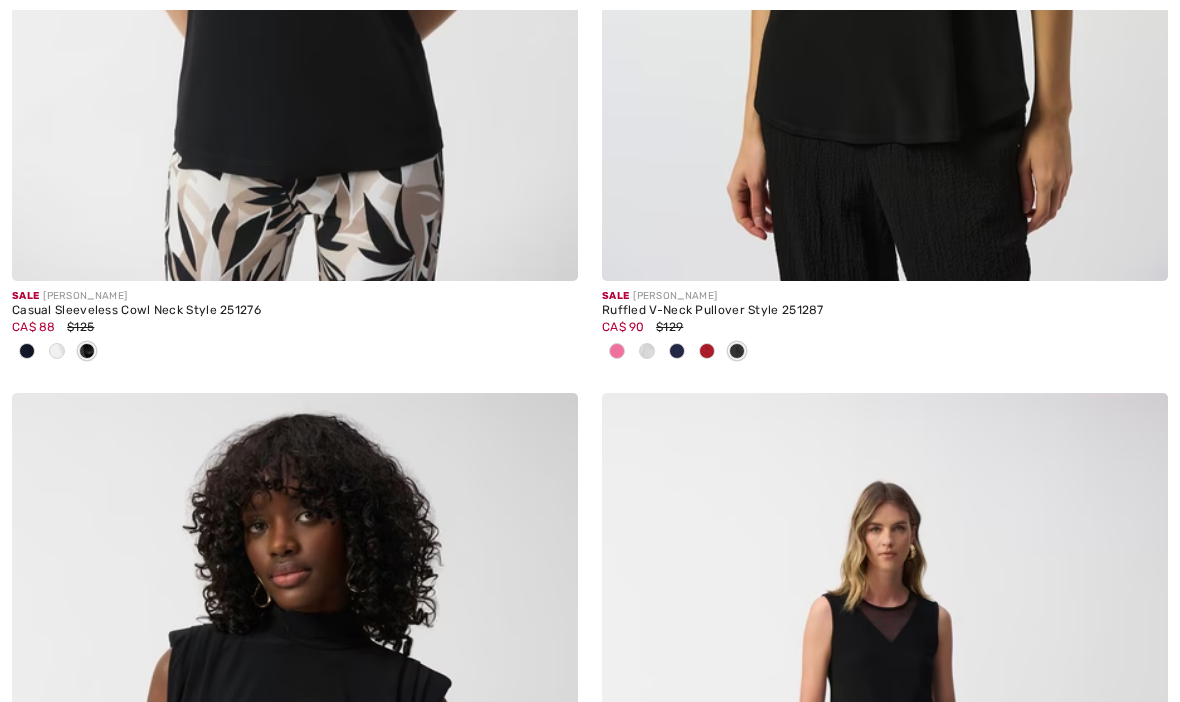 click at bounding box center [57, 351] 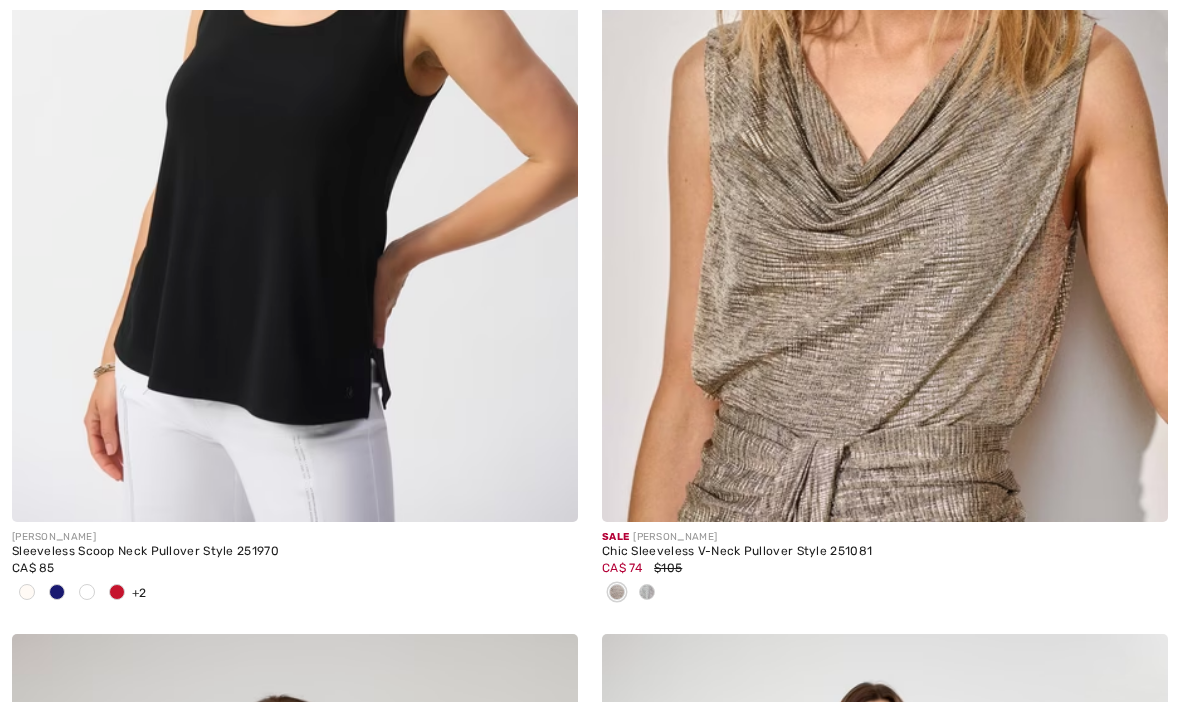 scroll, scrollTop: 18325, scrollLeft: 0, axis: vertical 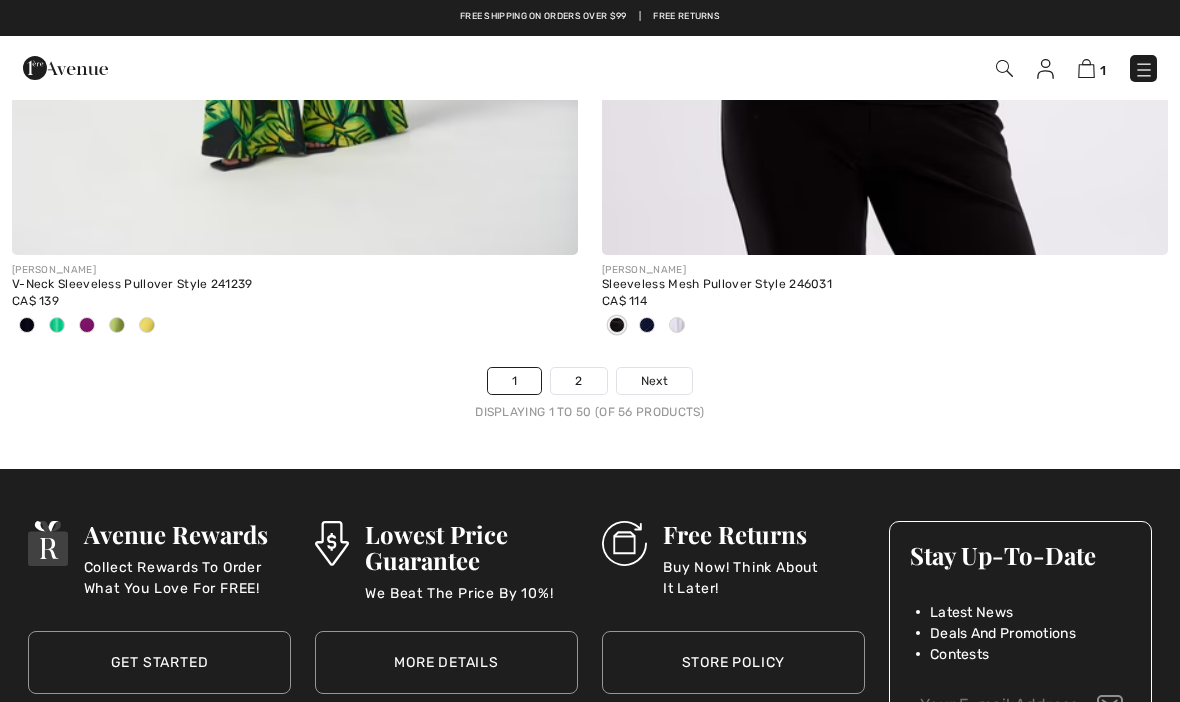 click on "2" at bounding box center [578, 381] 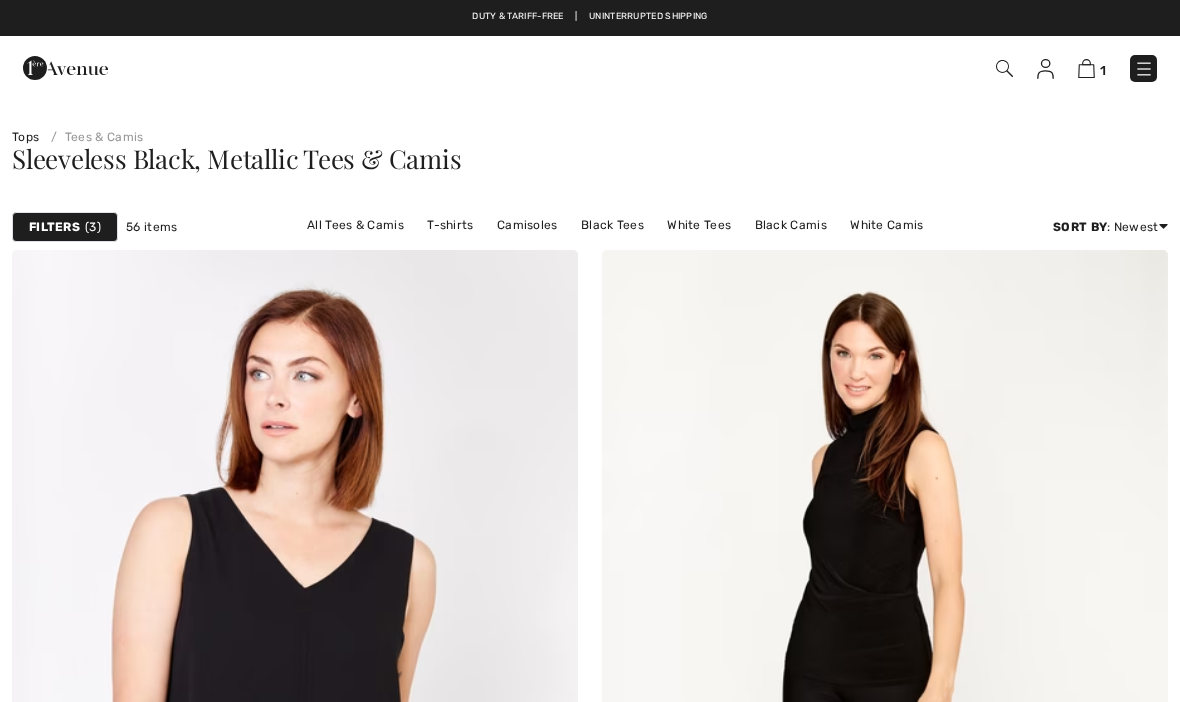 scroll, scrollTop: 0, scrollLeft: 0, axis: both 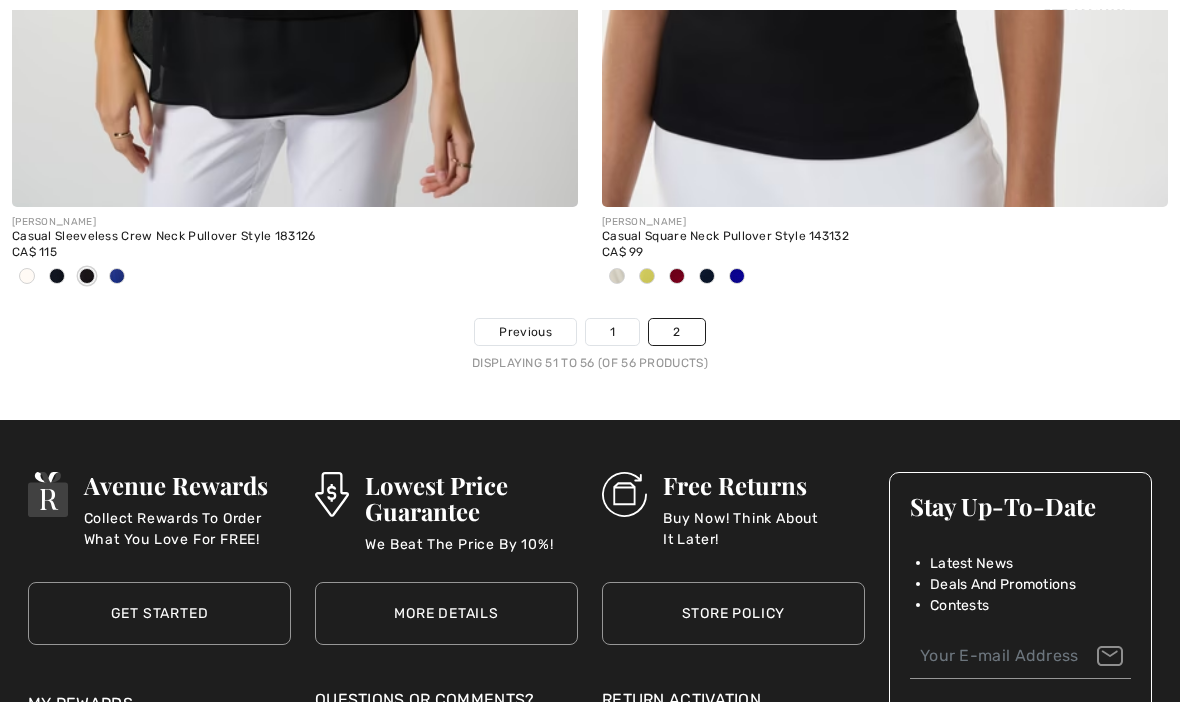 click on "1" at bounding box center [612, 332] 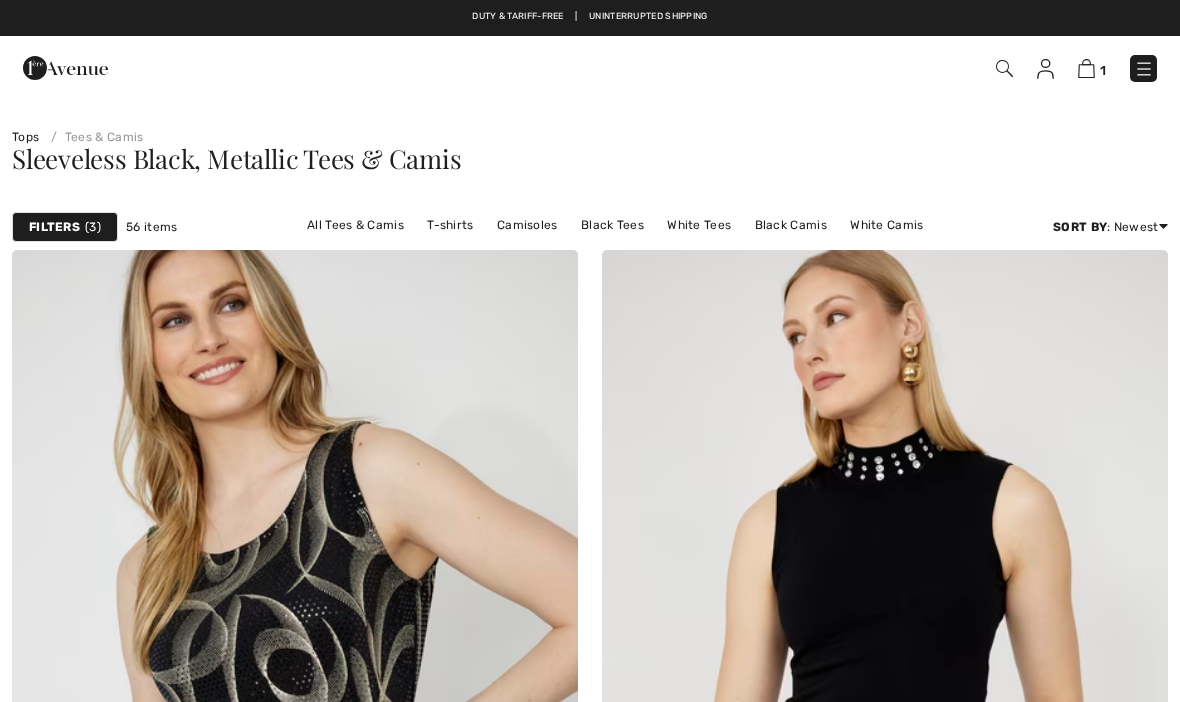 scroll, scrollTop: 0, scrollLeft: 0, axis: both 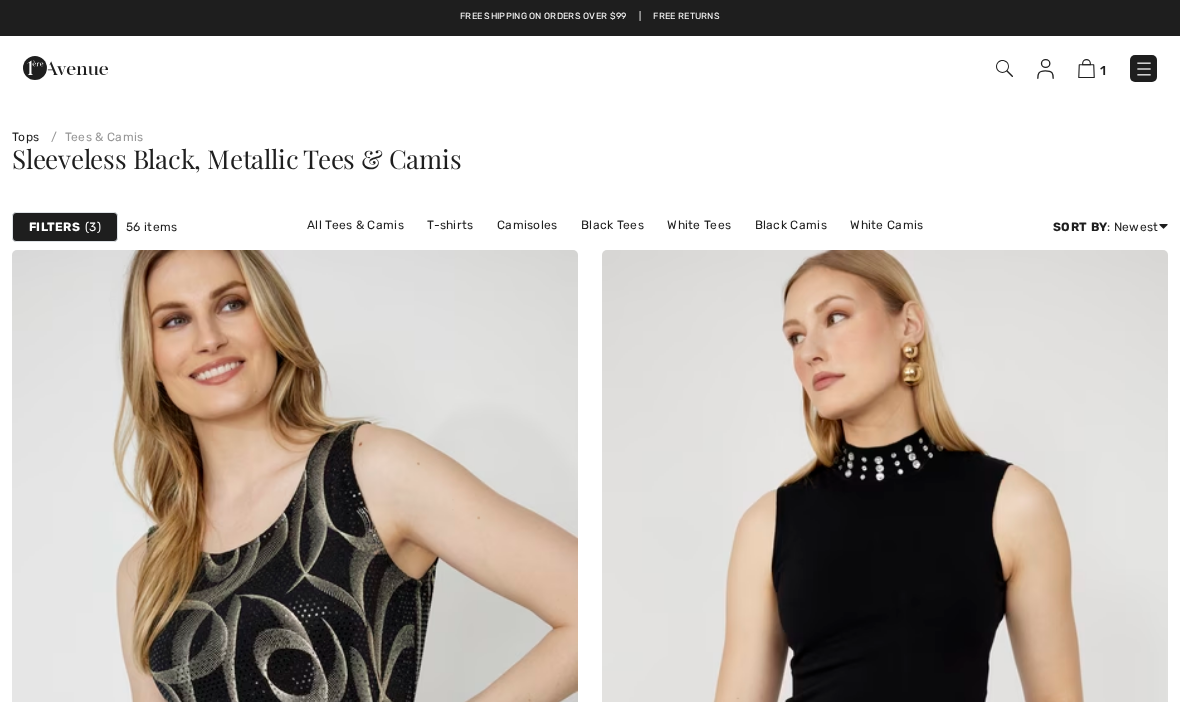 click at bounding box center [1004, 68] 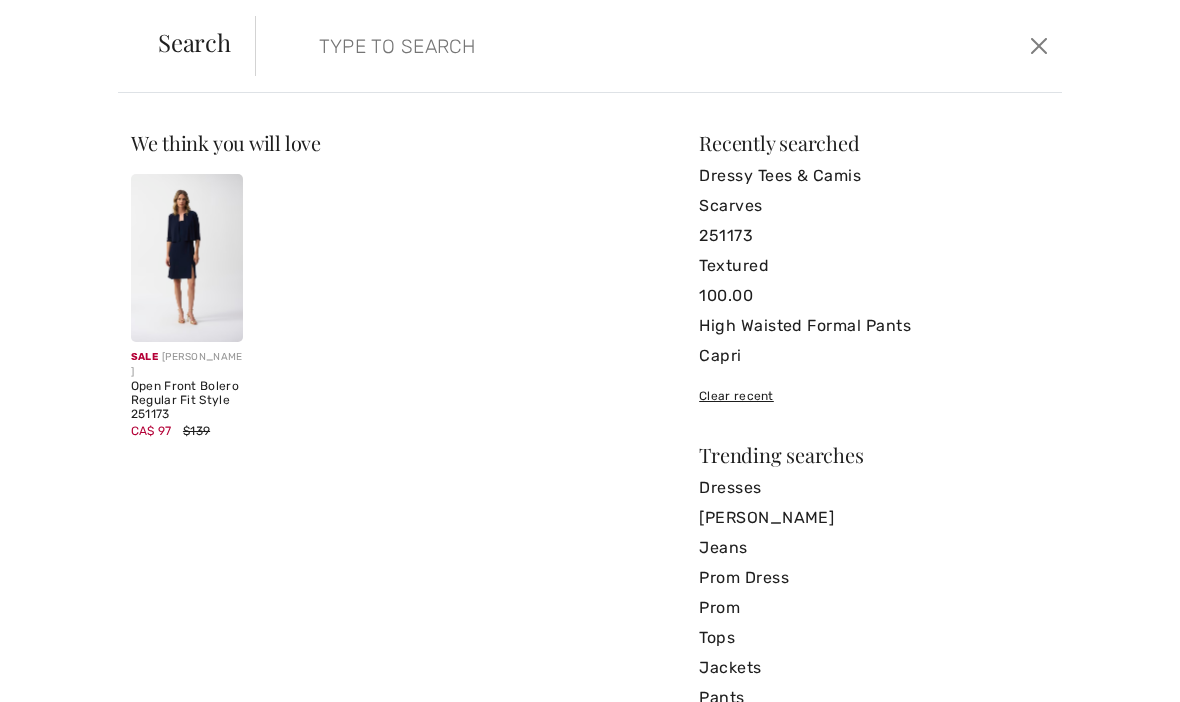 click at bounding box center (574, 46) 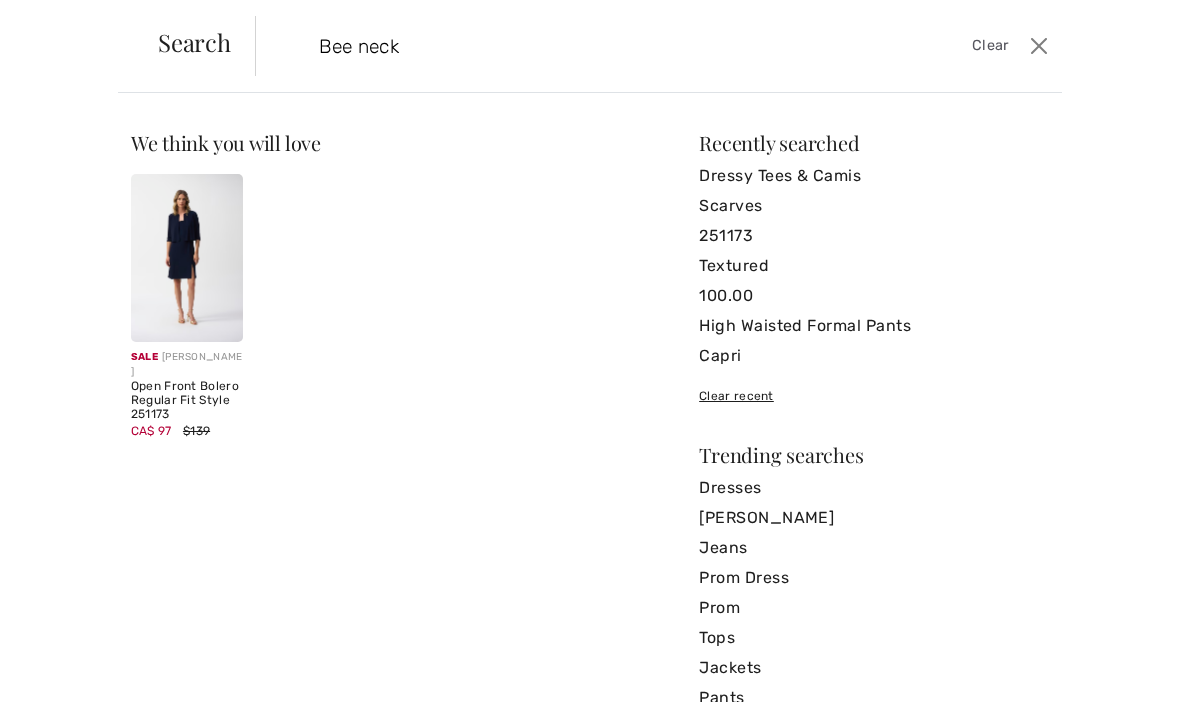 click on "Bee neck" at bounding box center (574, 46) 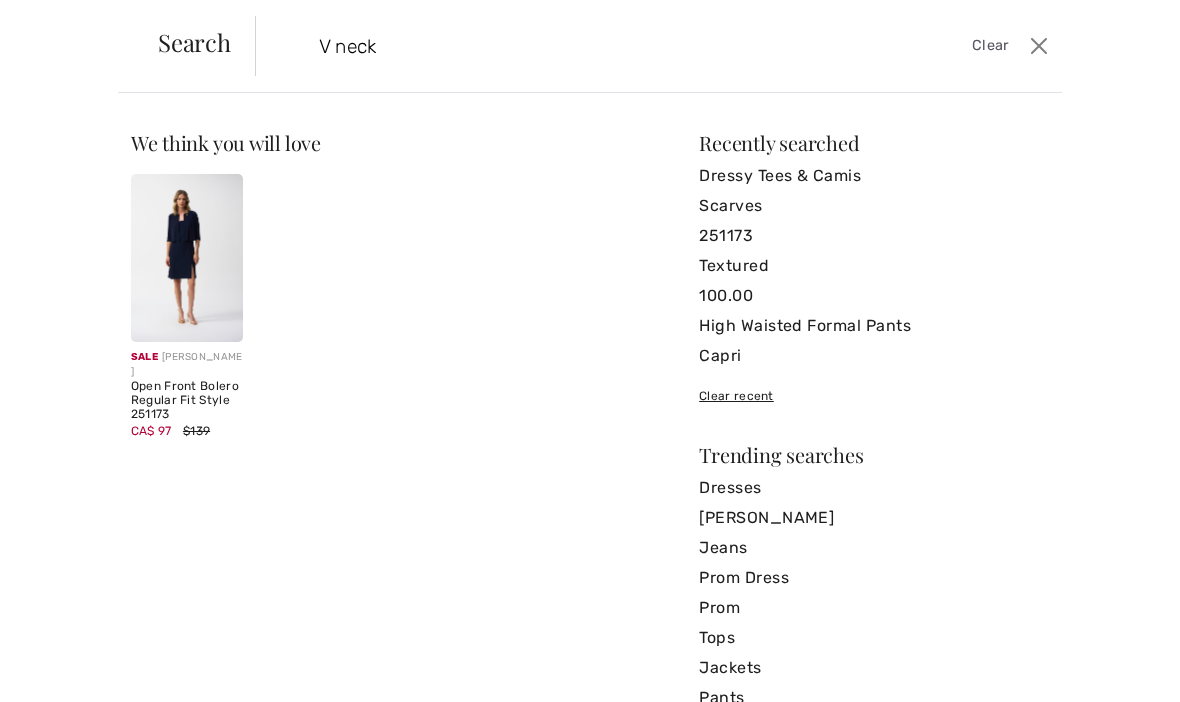 click on "V neck" at bounding box center (574, 46) 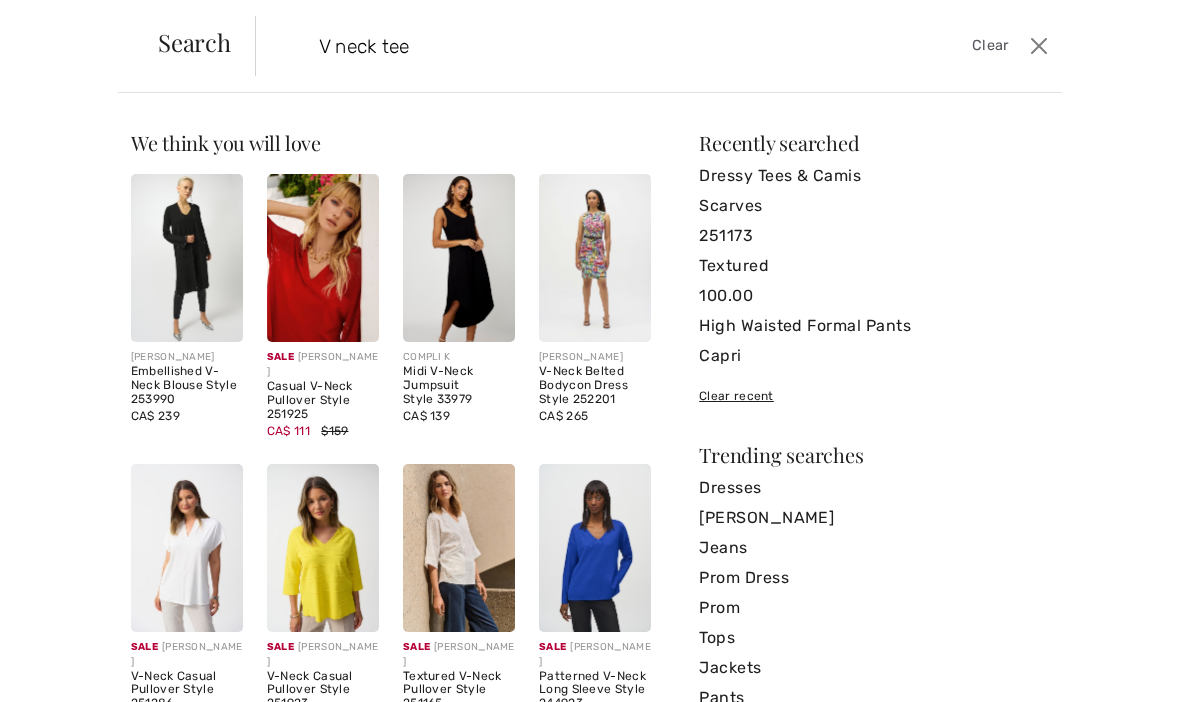 type on "V neck tee" 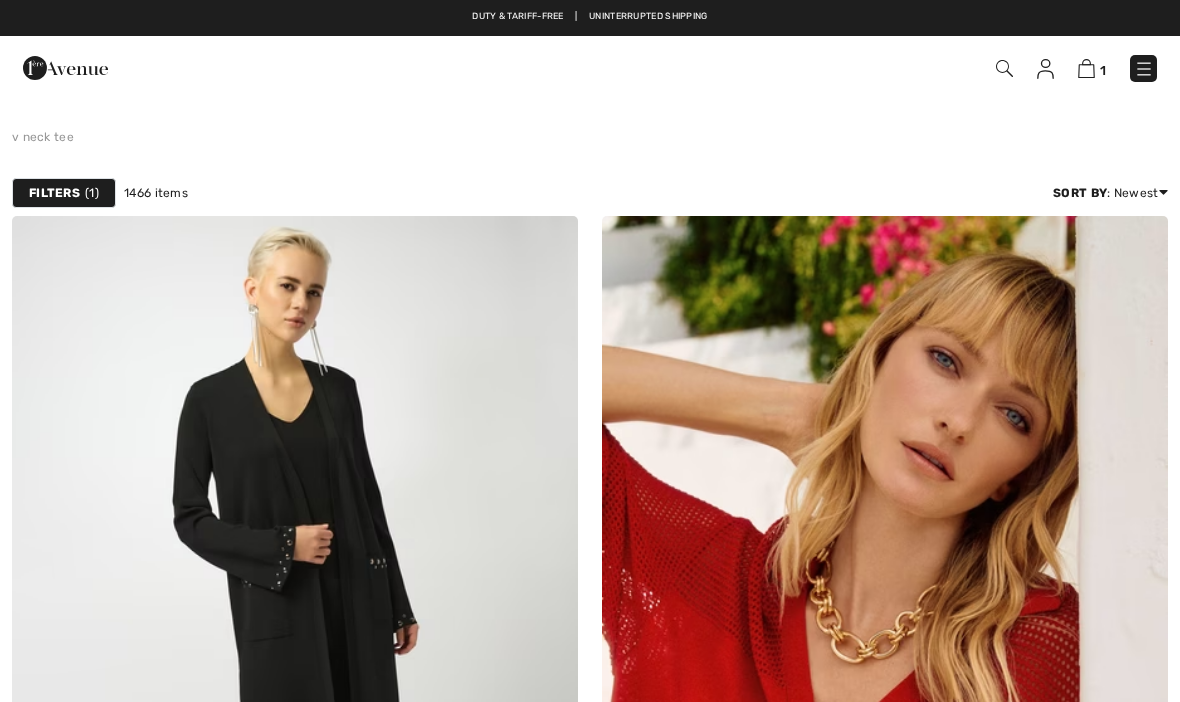 scroll, scrollTop: 0, scrollLeft: 0, axis: both 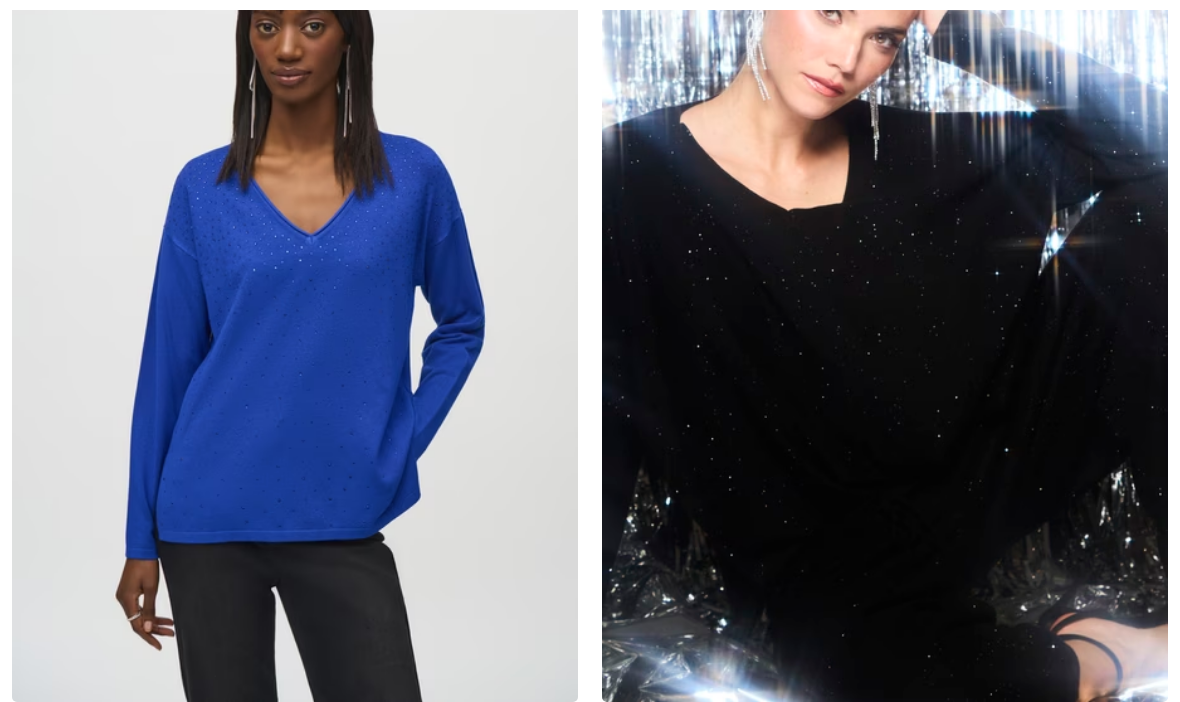 click at bounding box center [885, 277] 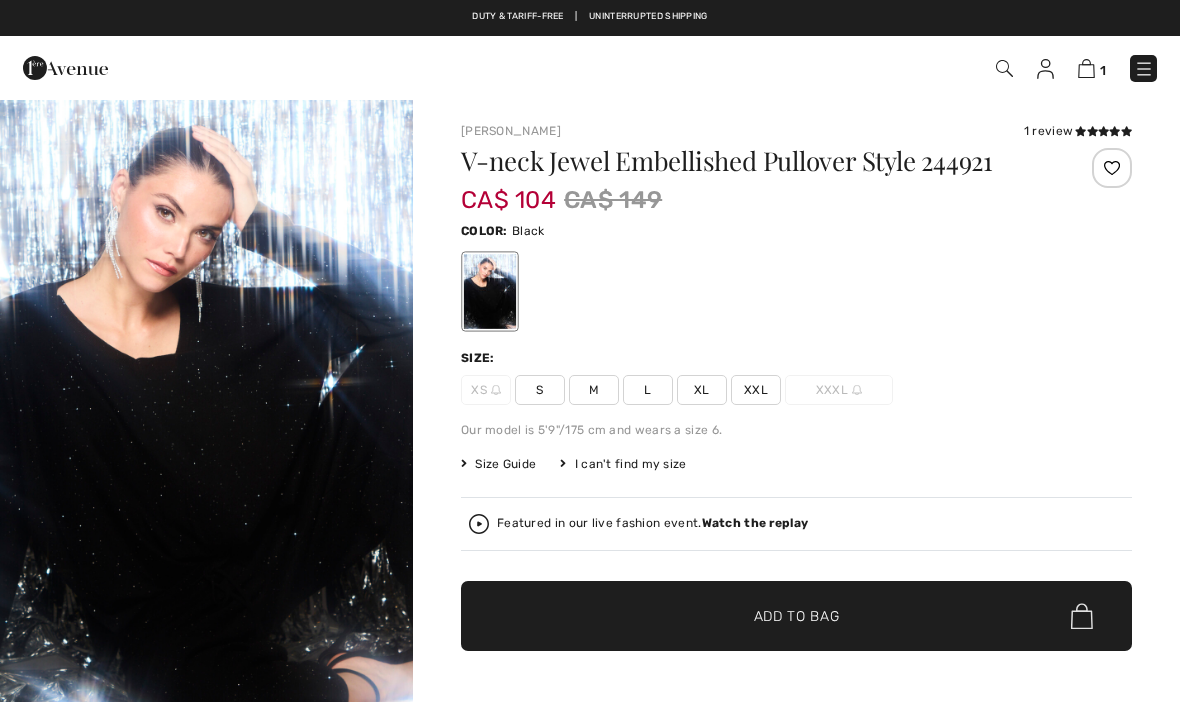 scroll, scrollTop: 0, scrollLeft: 0, axis: both 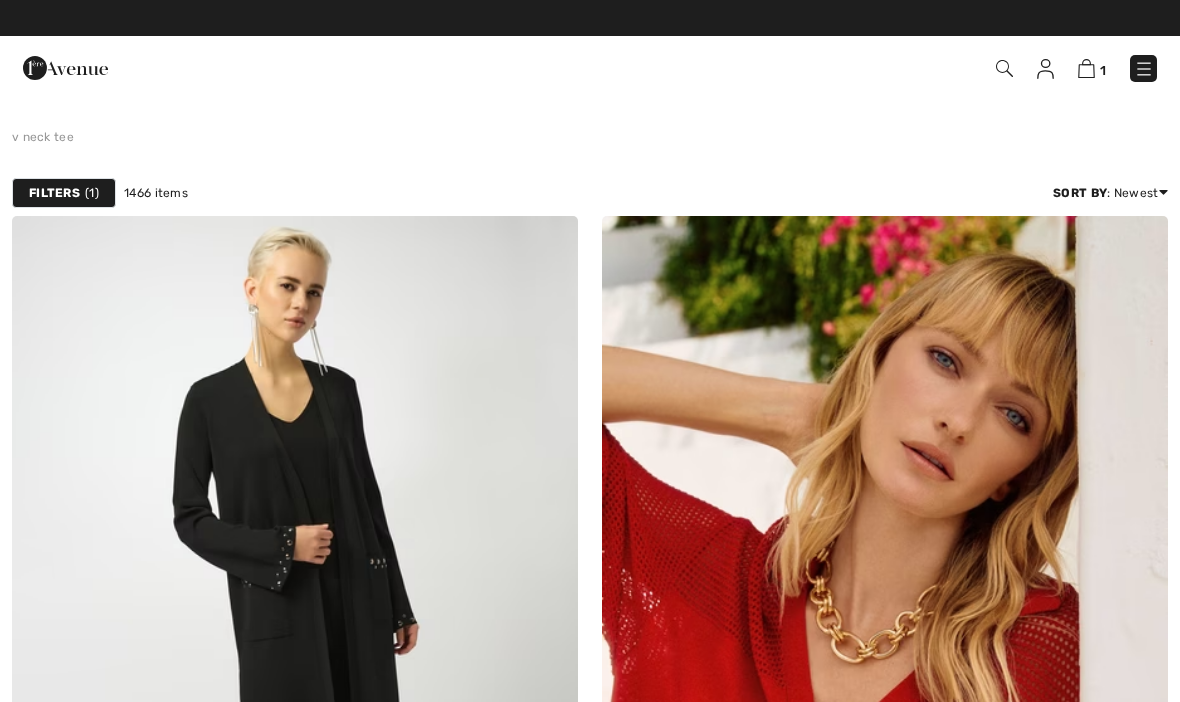 click on "Filters" at bounding box center (54, 193) 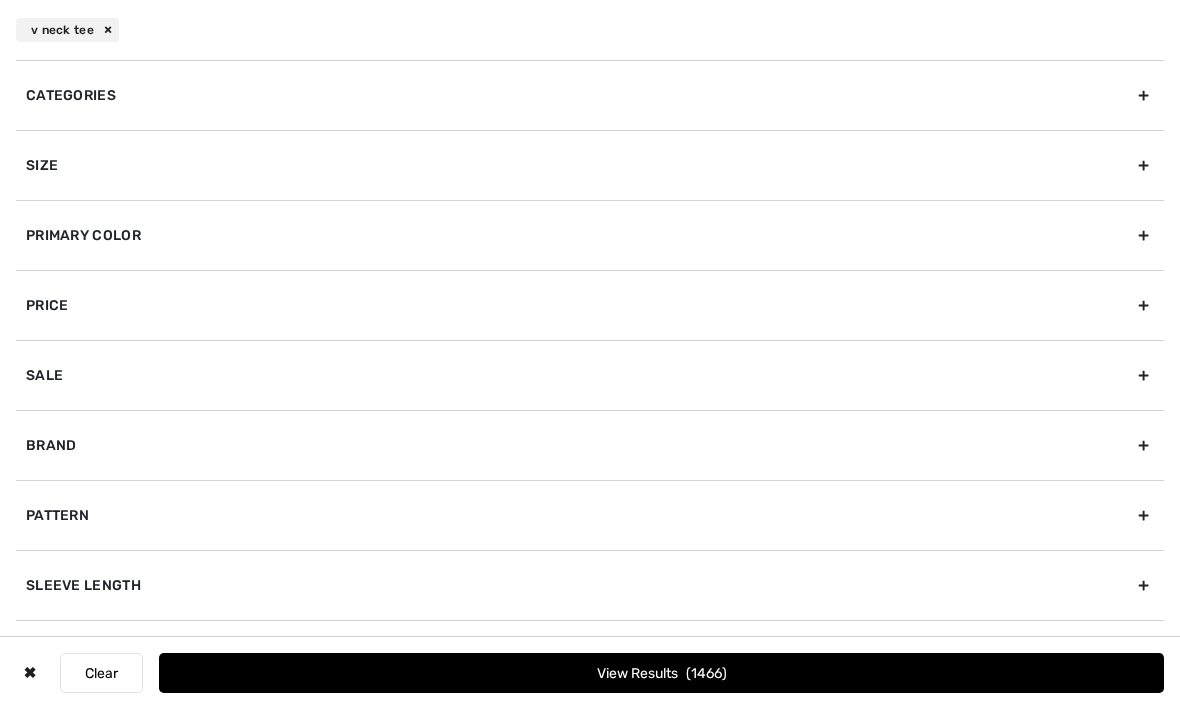click on "Primary Color" at bounding box center (590, 235) 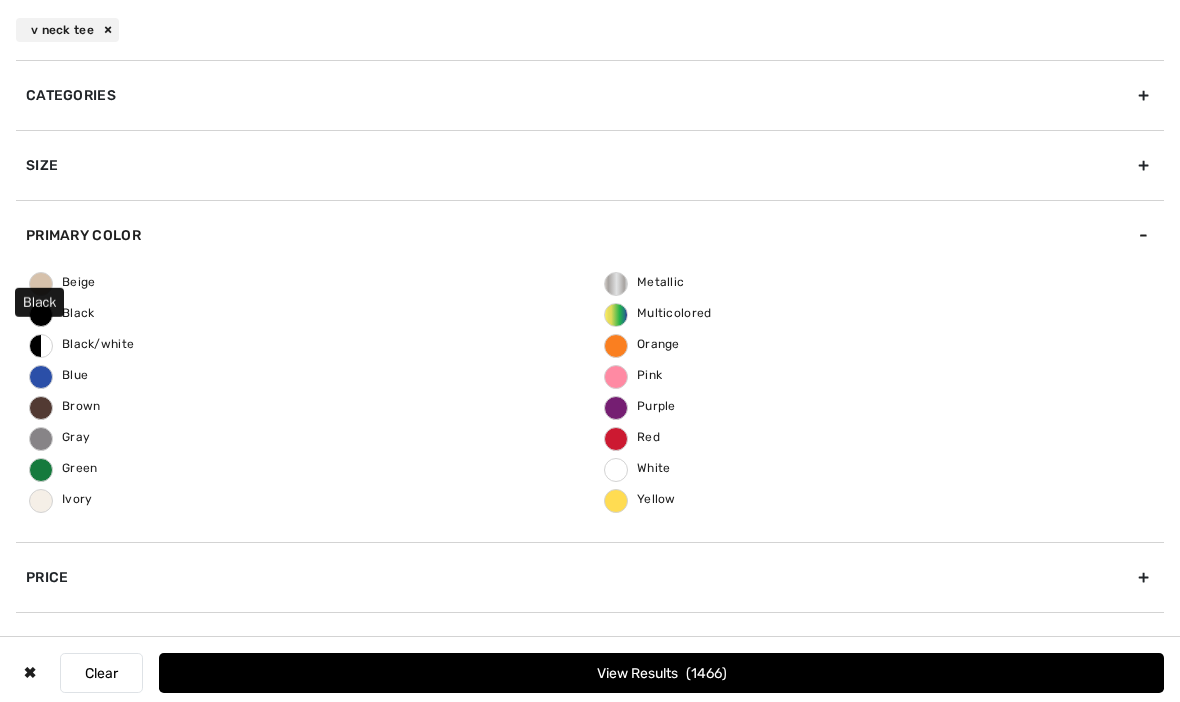 click on "Black" at bounding box center (62, 313) 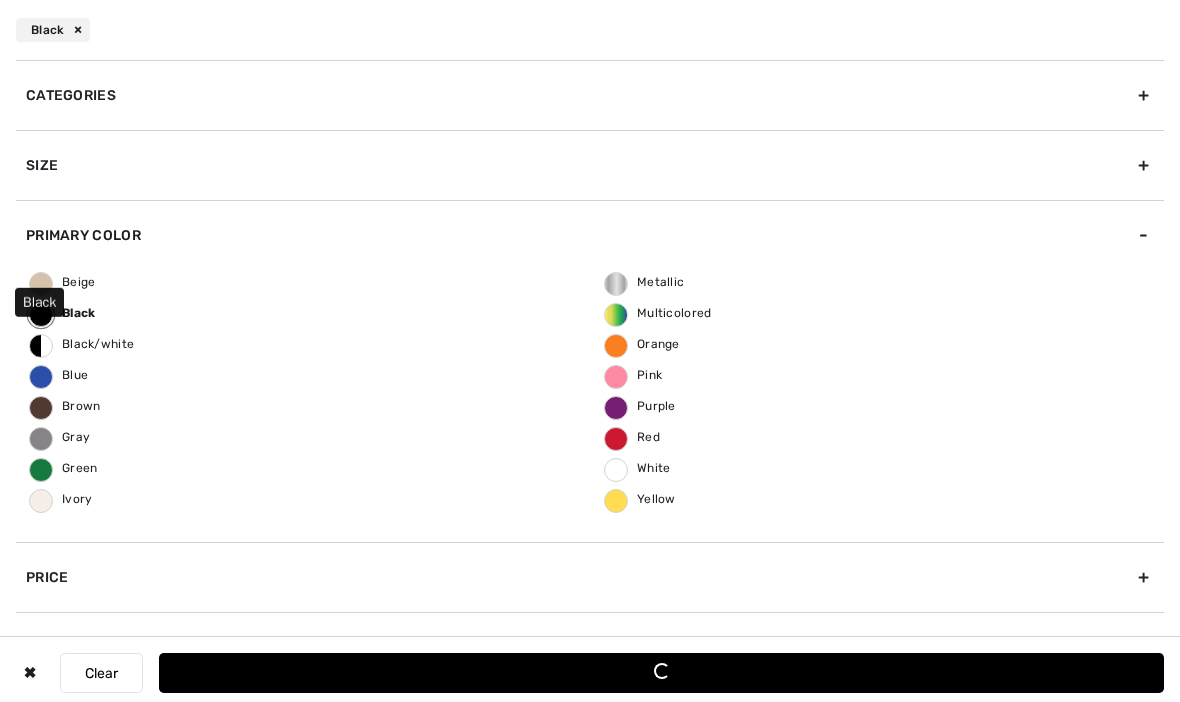 click on "Metallic" at bounding box center (644, 282) 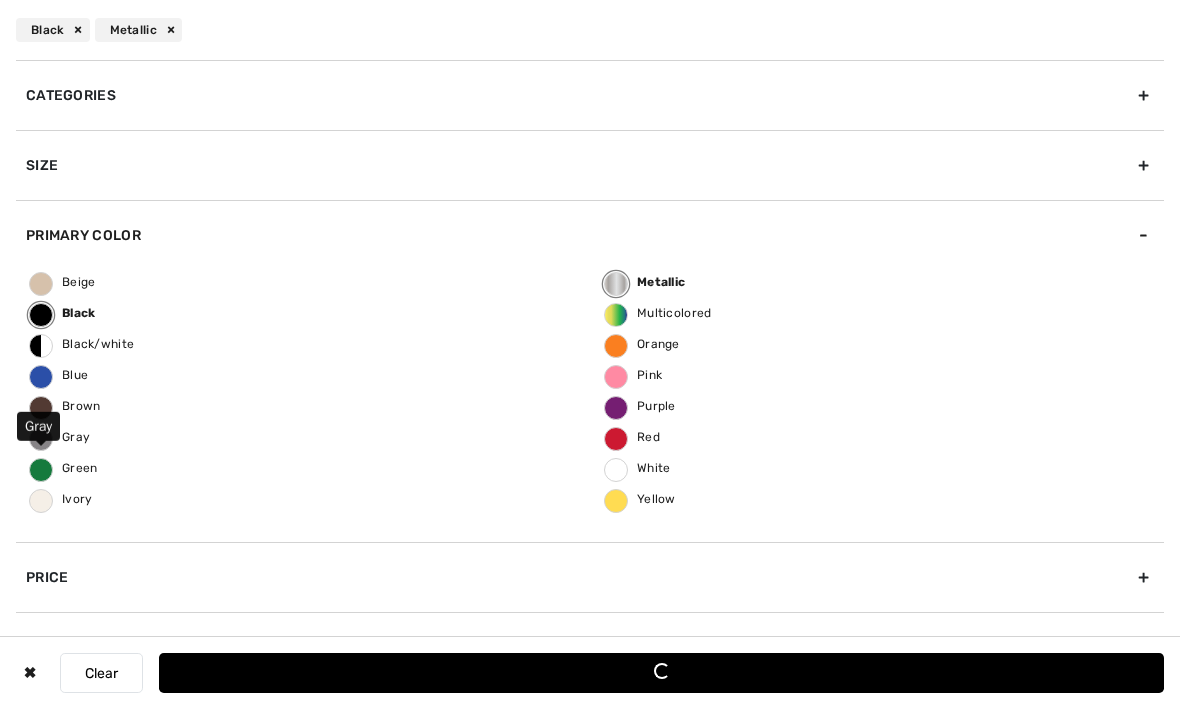 click on "Gray" at bounding box center (60, 437) 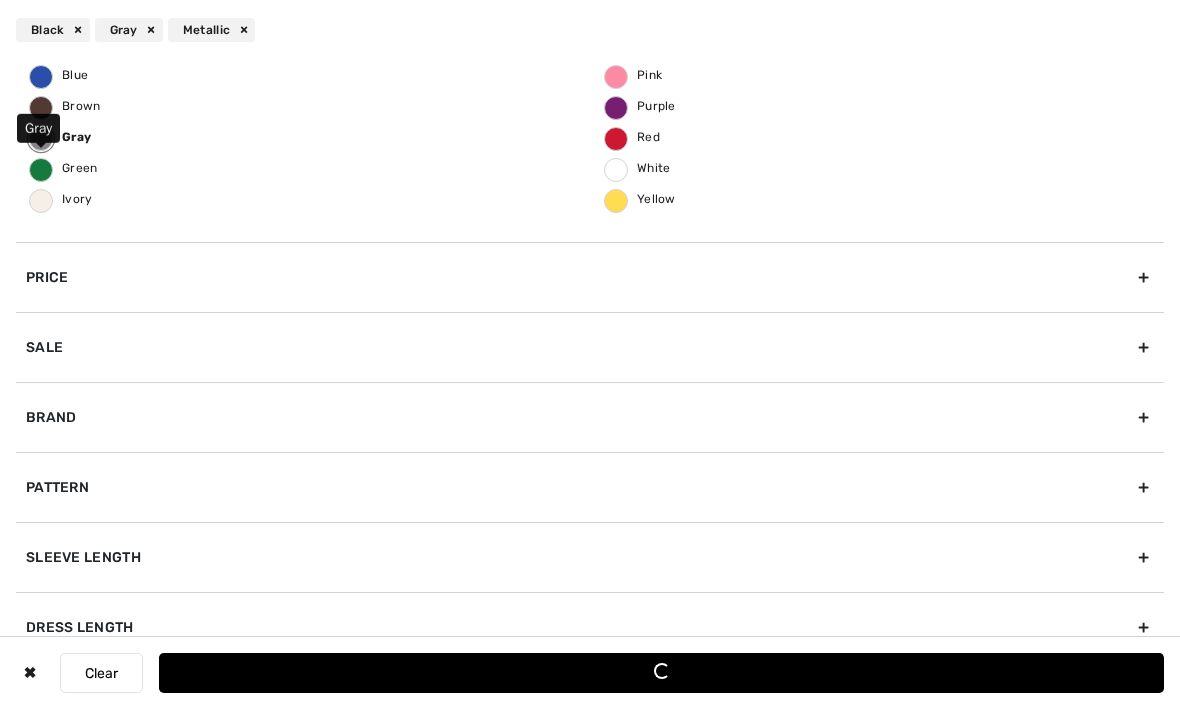 scroll, scrollTop: 301, scrollLeft: 0, axis: vertical 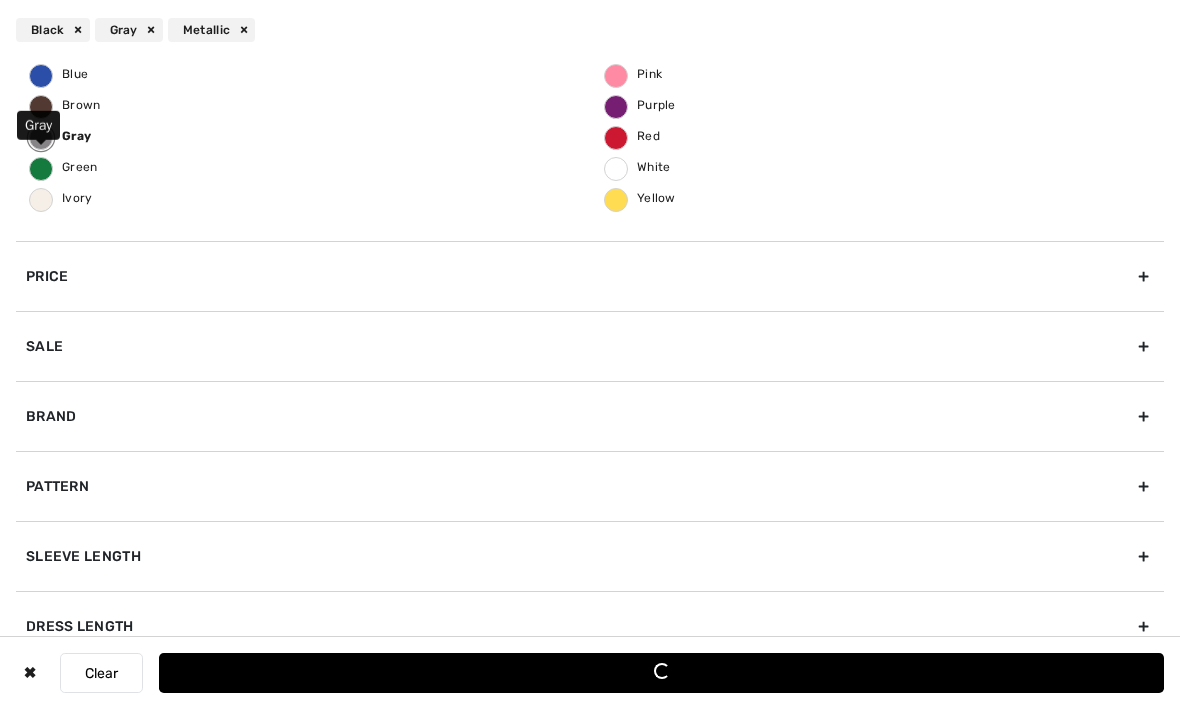 click on "Pattern" at bounding box center (590, 486) 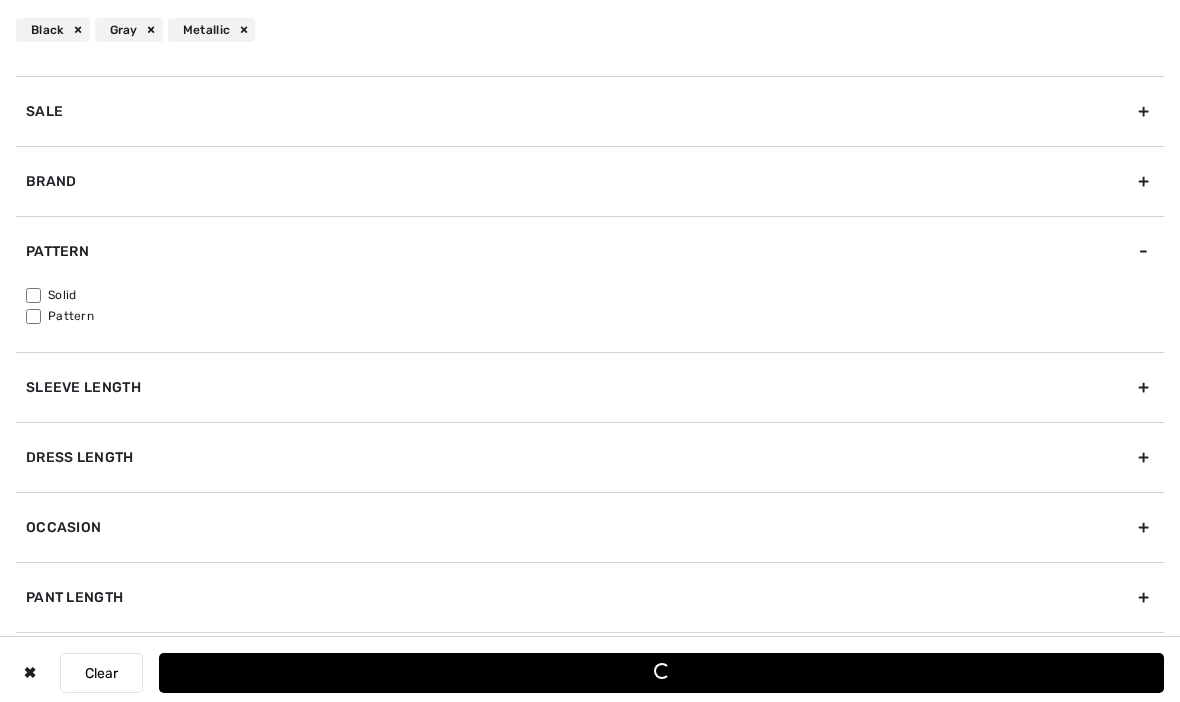 scroll, scrollTop: 264, scrollLeft: 0, axis: vertical 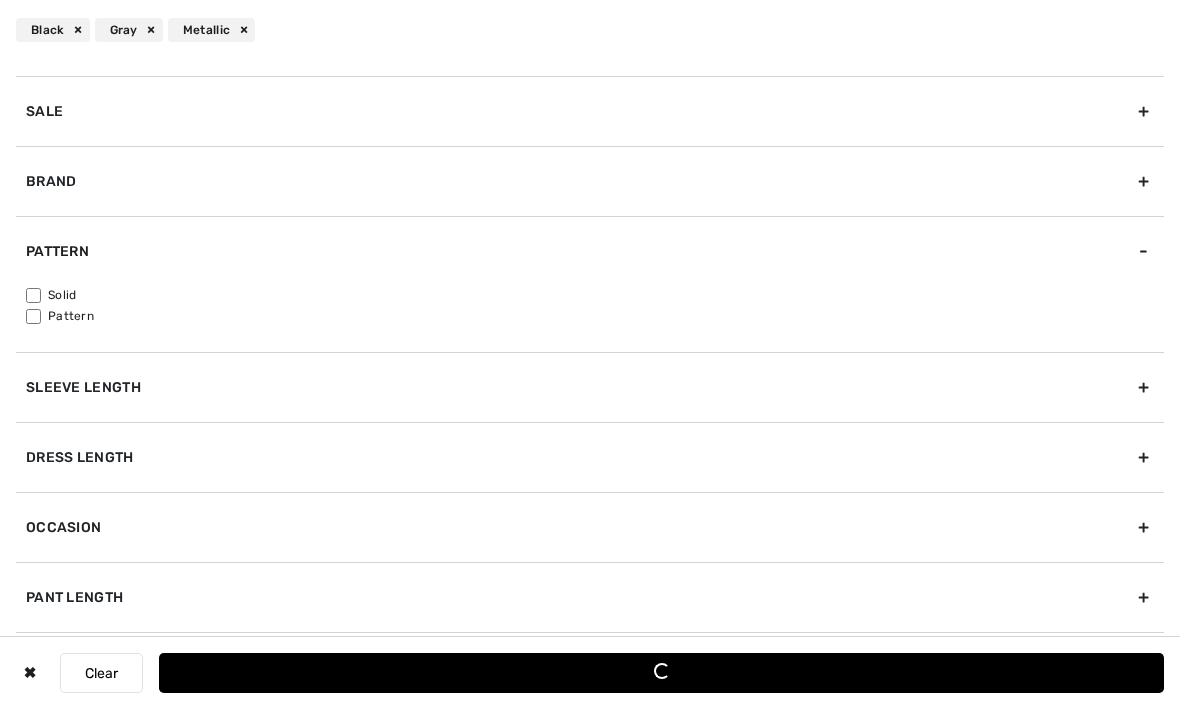 click on "Solid" at bounding box center [33, 295] 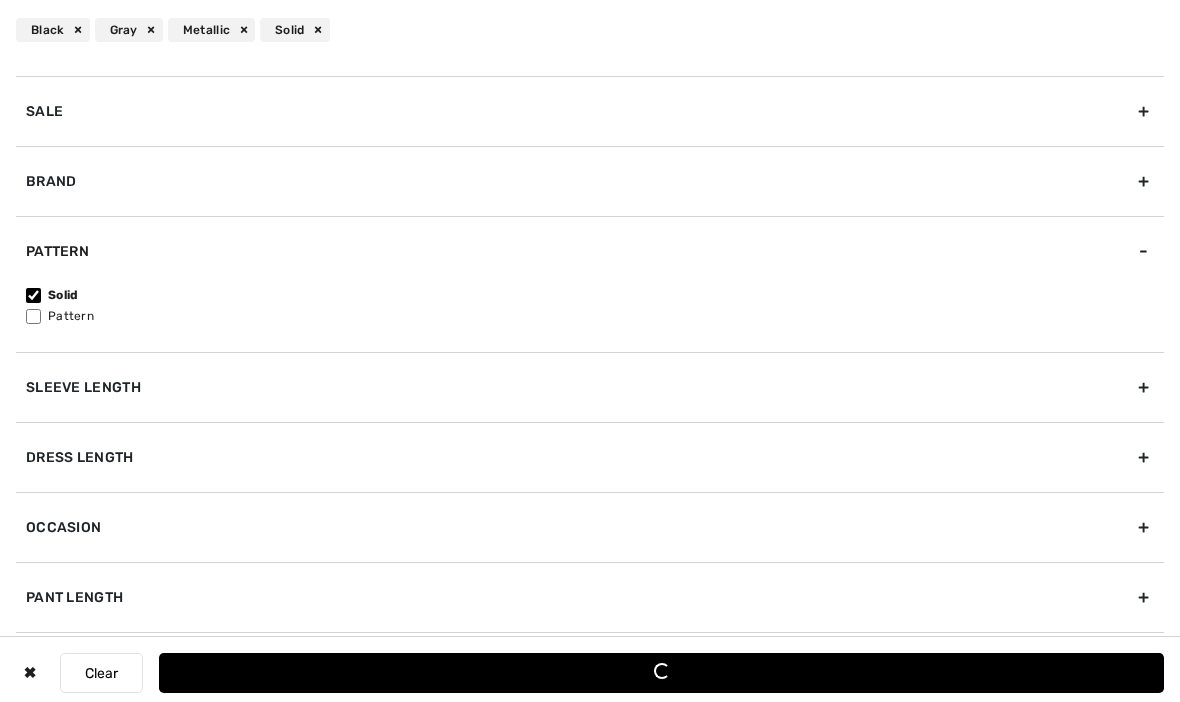scroll, scrollTop: 50, scrollLeft: 0, axis: vertical 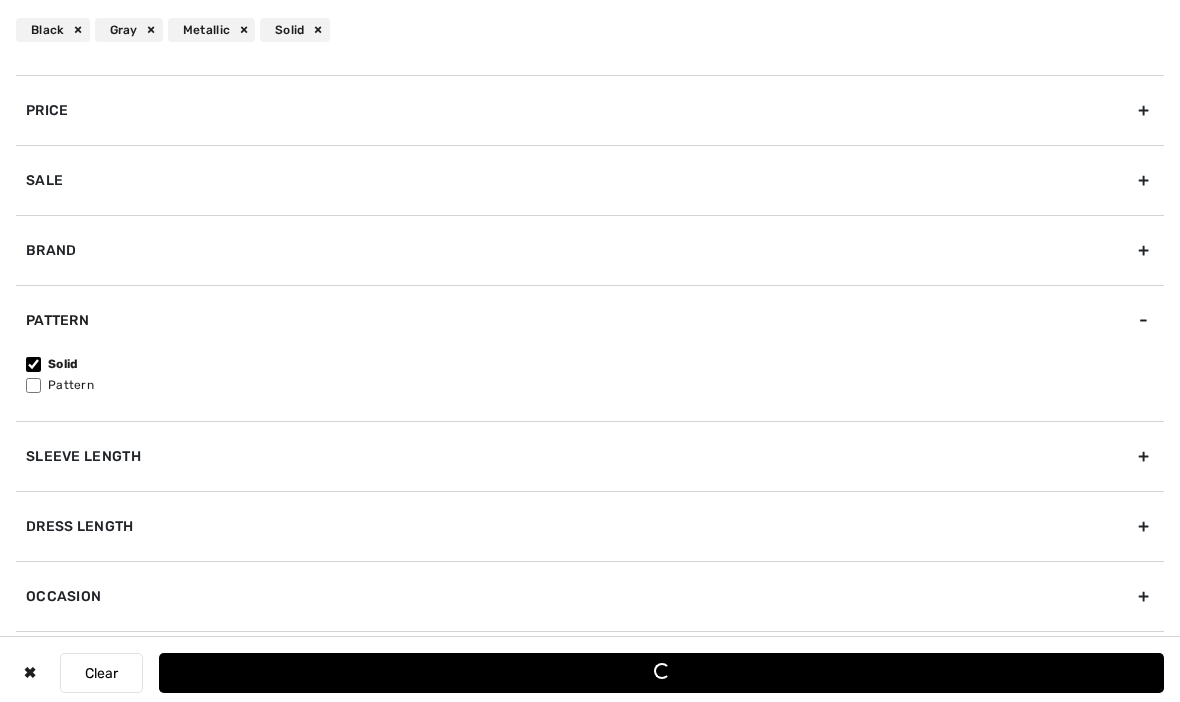 click on "Occasion" at bounding box center [590, 596] 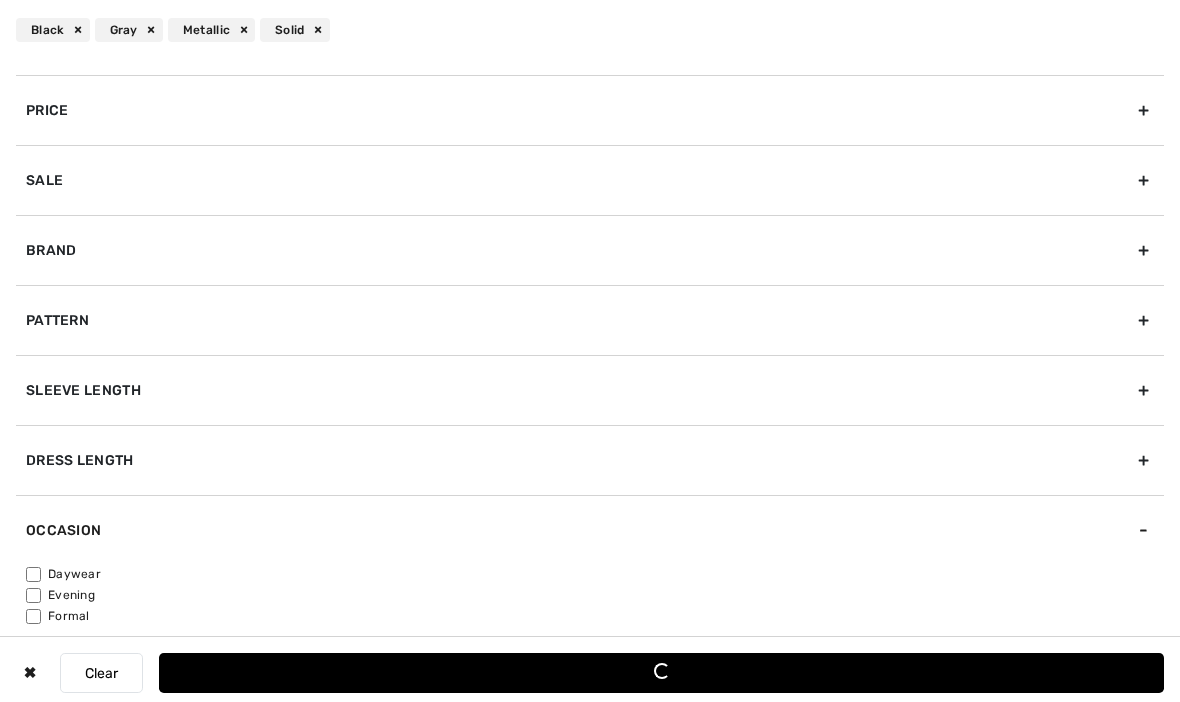 click on "Evening" at bounding box center (33, 595) 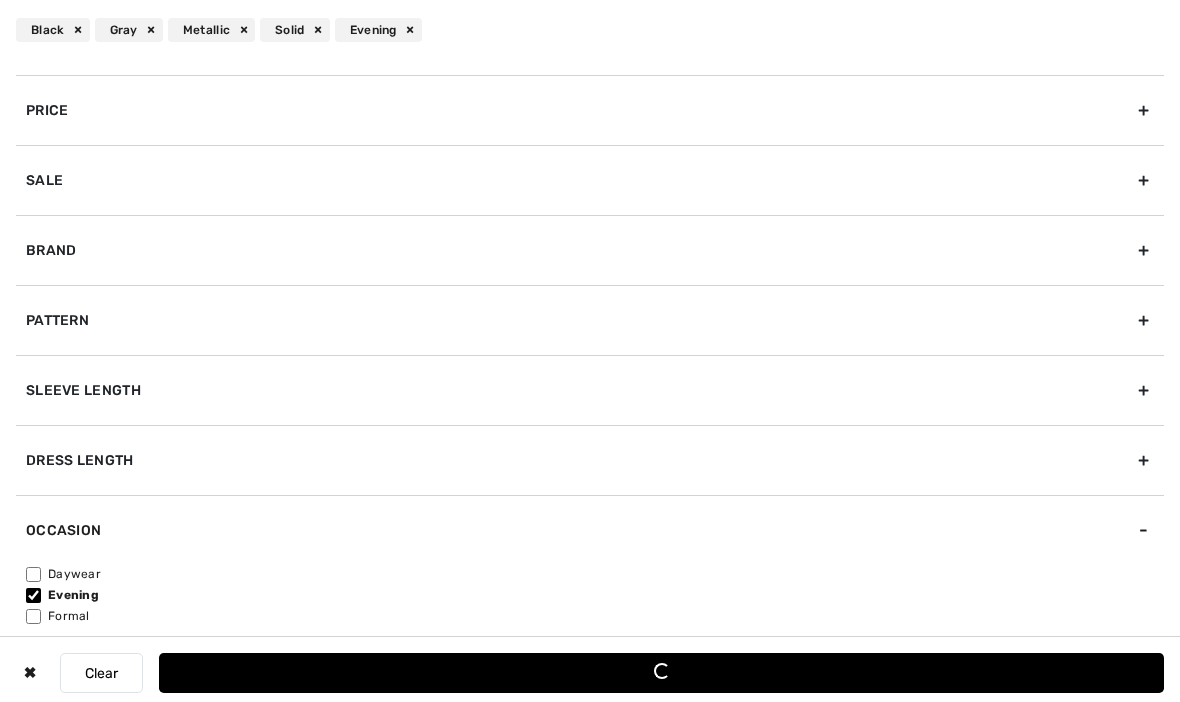 click on "Formal" at bounding box center (33, 616) 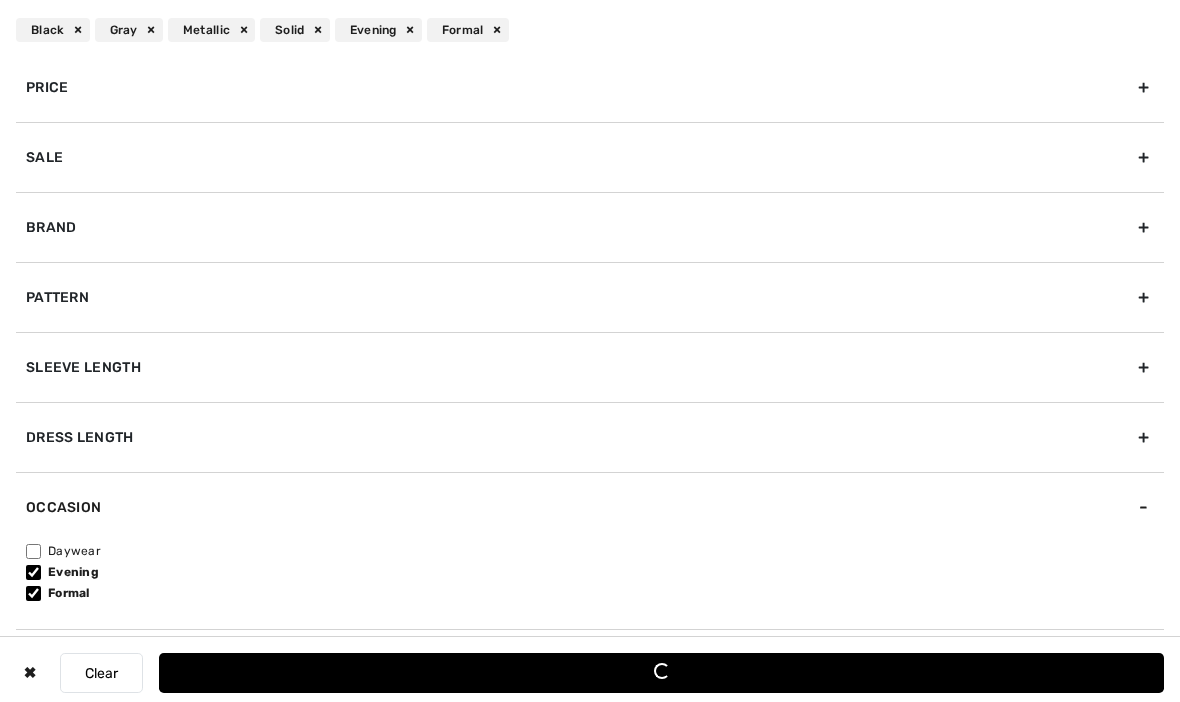 scroll, scrollTop: 216, scrollLeft: 0, axis: vertical 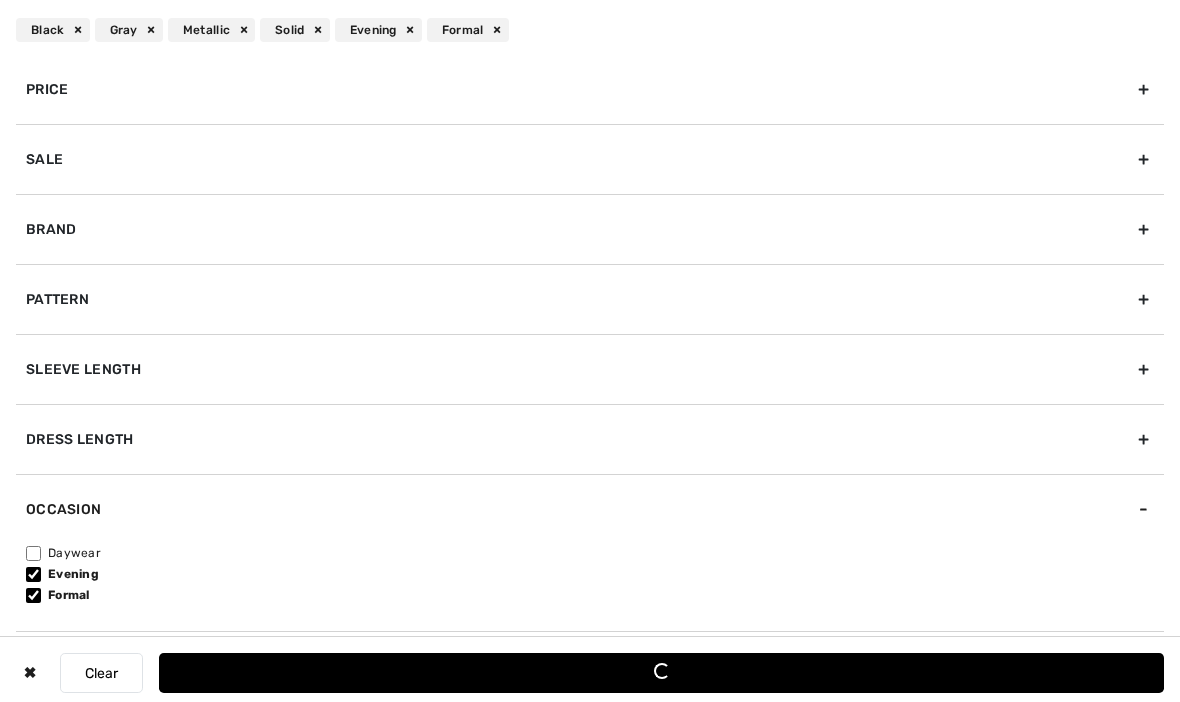 click on "Brand" at bounding box center [590, 229] 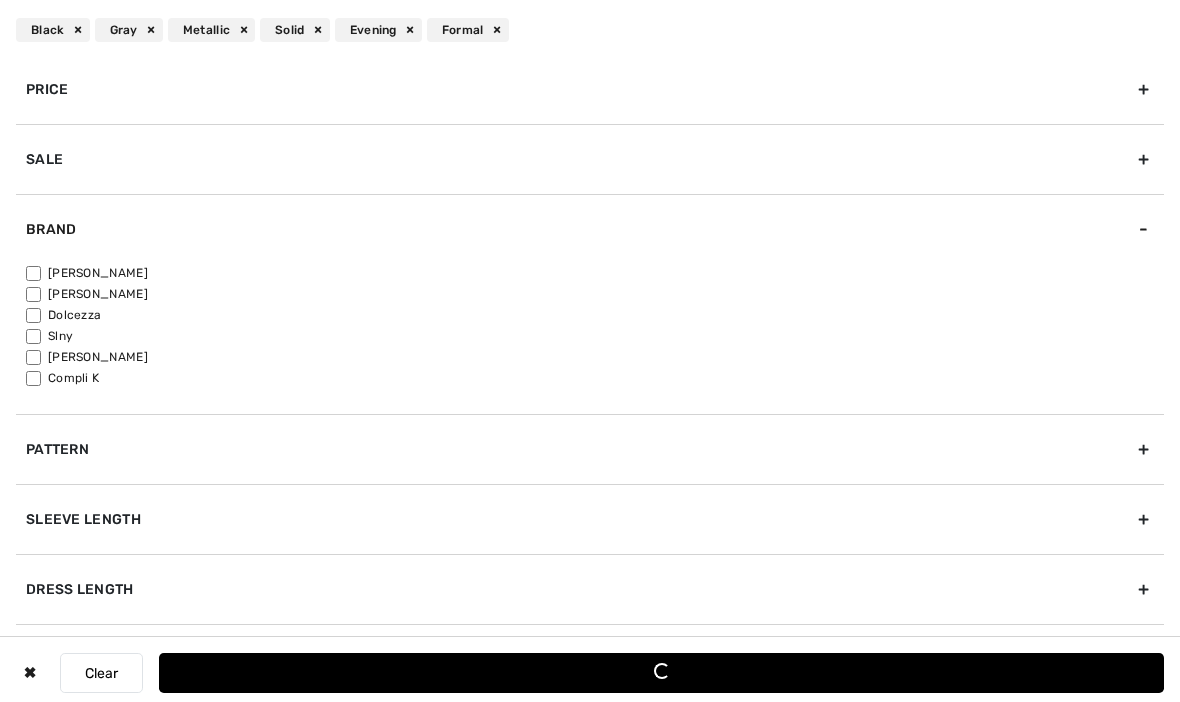click on "[PERSON_NAME]" at bounding box center [33, 273] 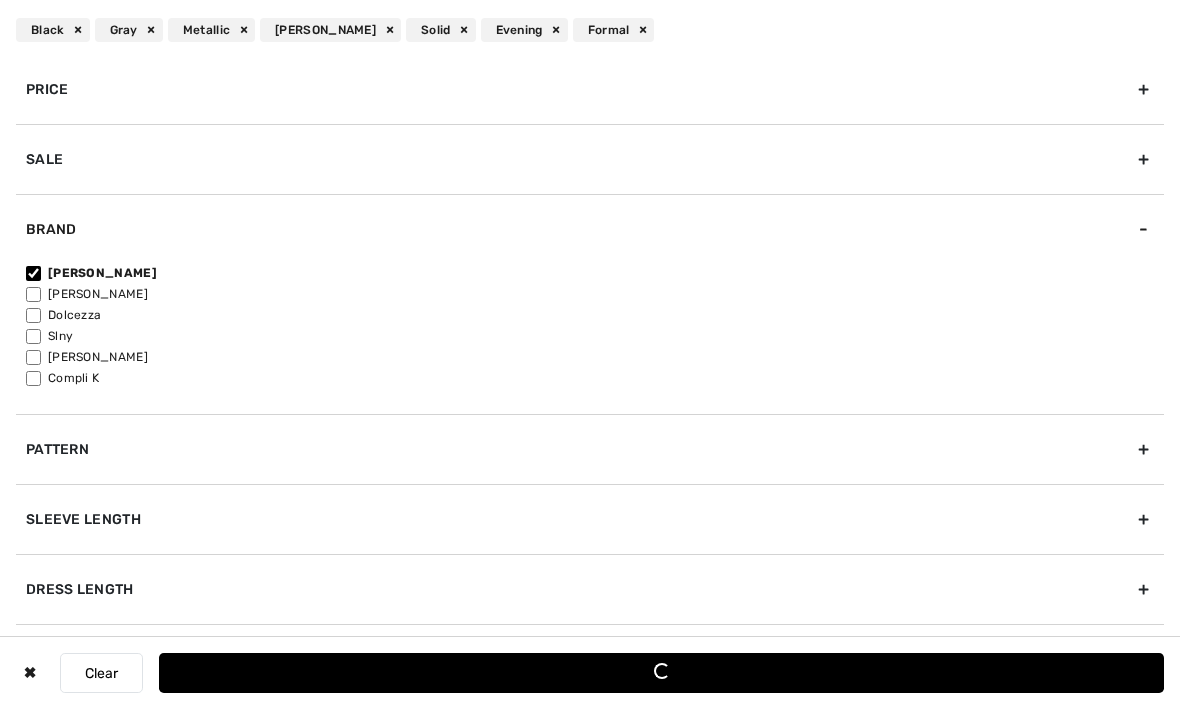 click on "[PERSON_NAME]" at bounding box center [33, 357] 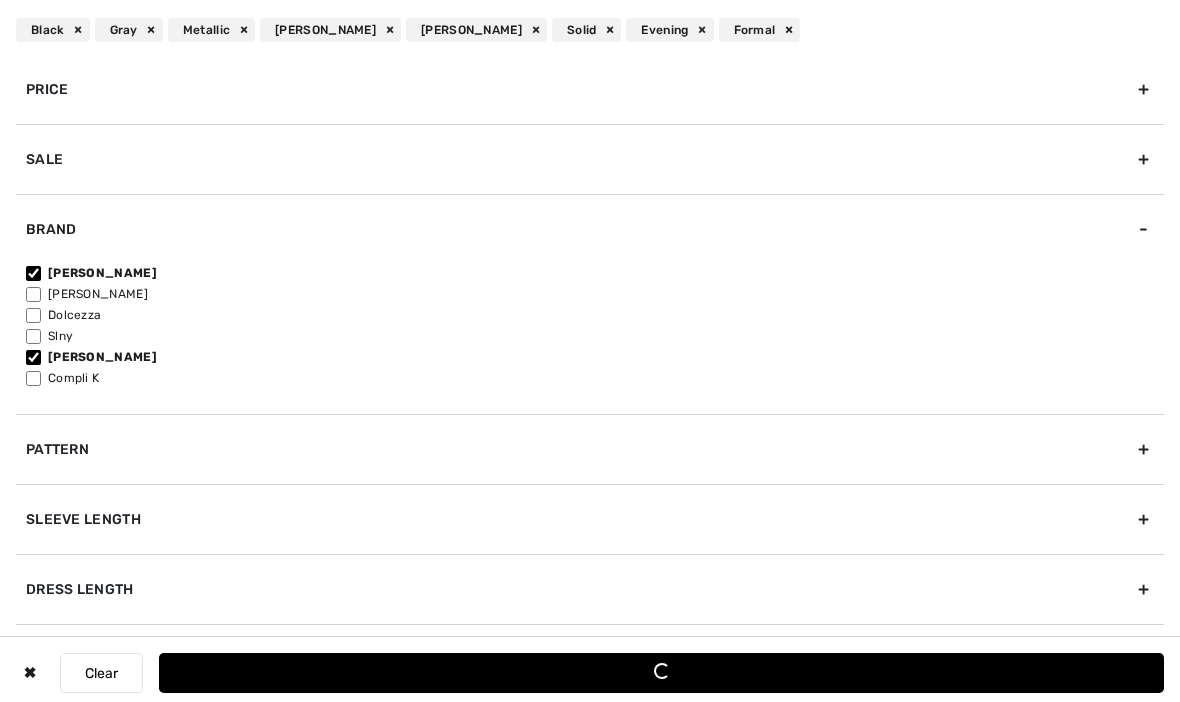 click on "[PERSON_NAME]" at bounding box center [33, 294] 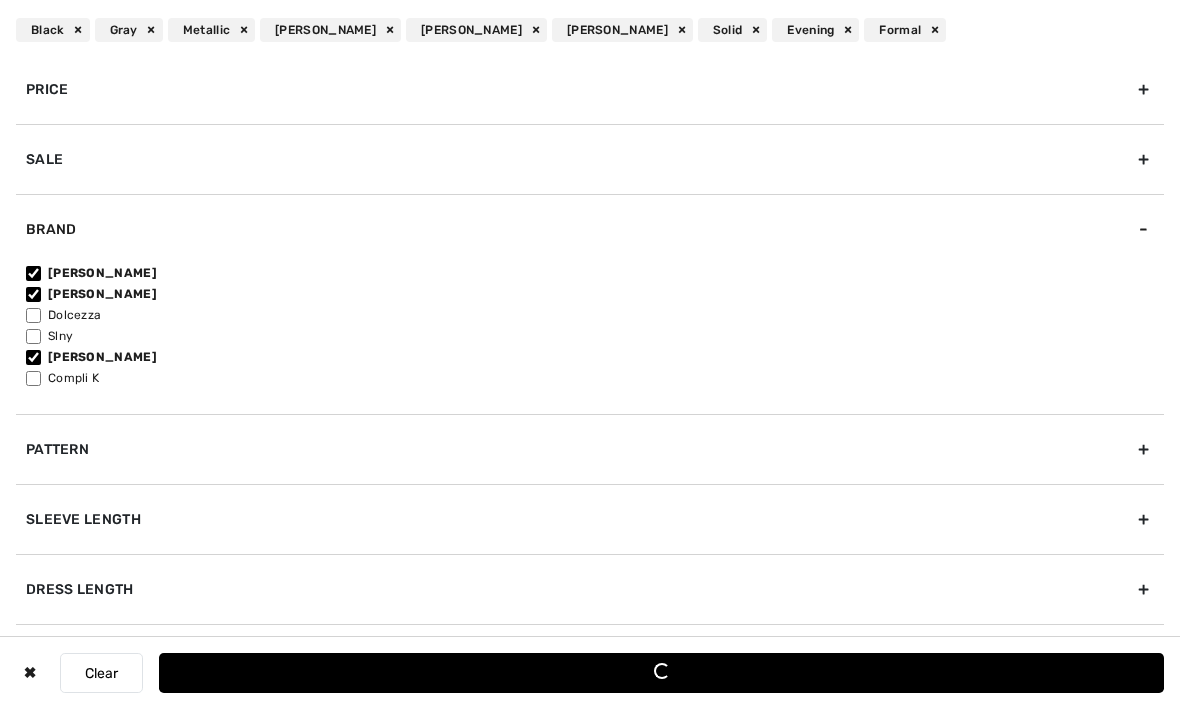 click on "Sleeve length" at bounding box center [590, 519] 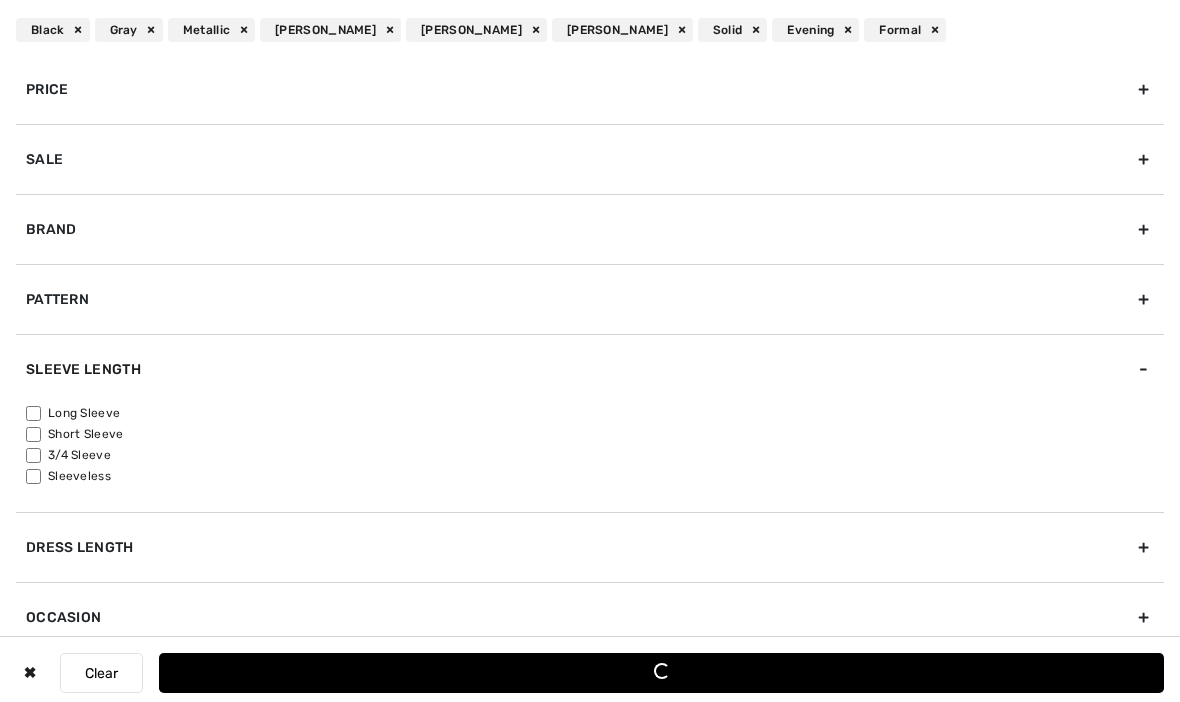 click on "Short Sleeve" at bounding box center [33, 434] 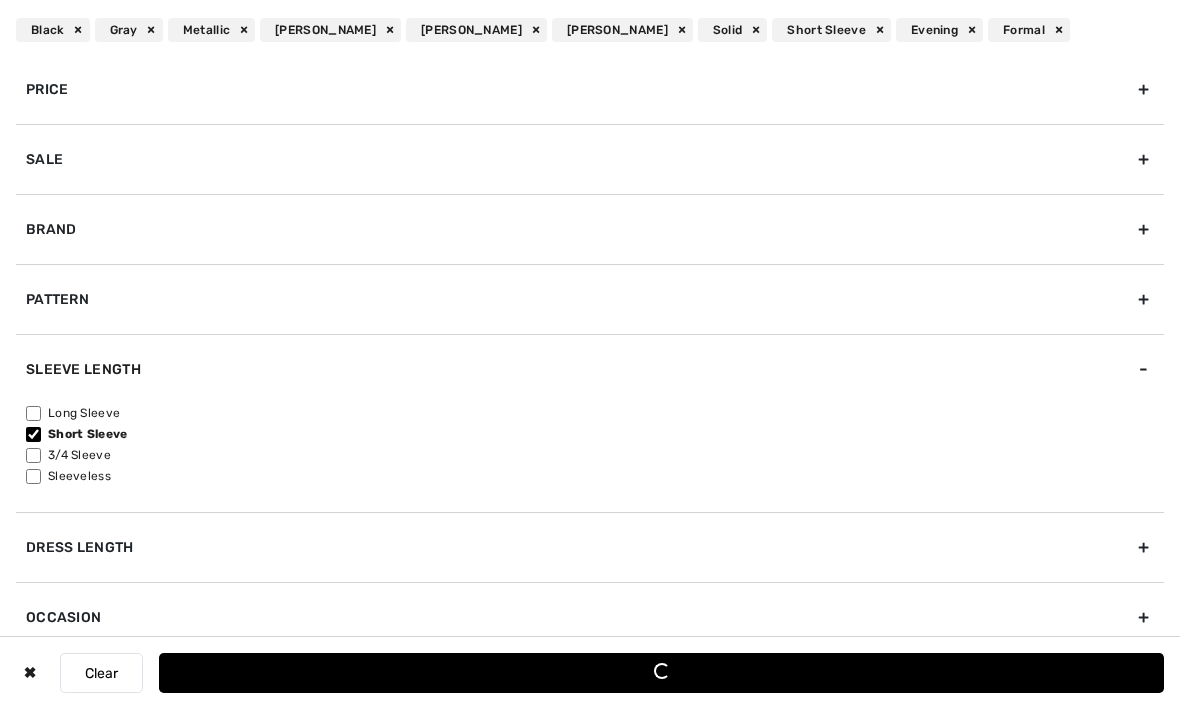 click on "Sleeveless" at bounding box center [33, 476] 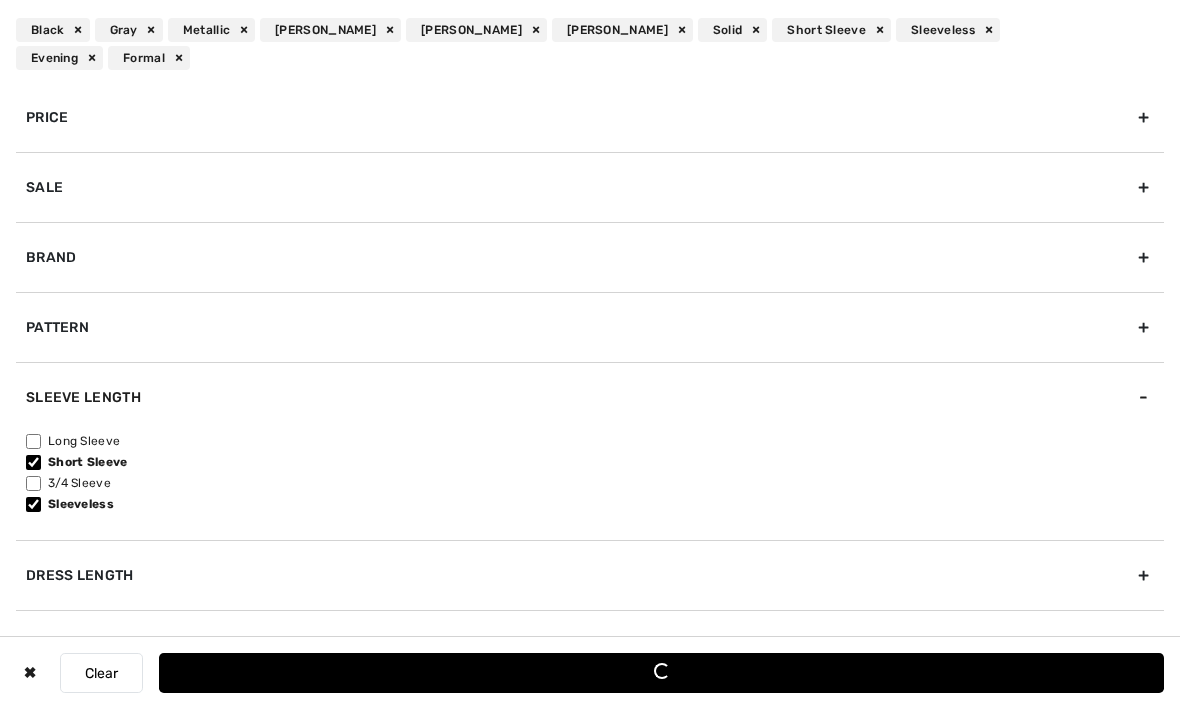 click on "Long Sleeve" at bounding box center [33, 441] 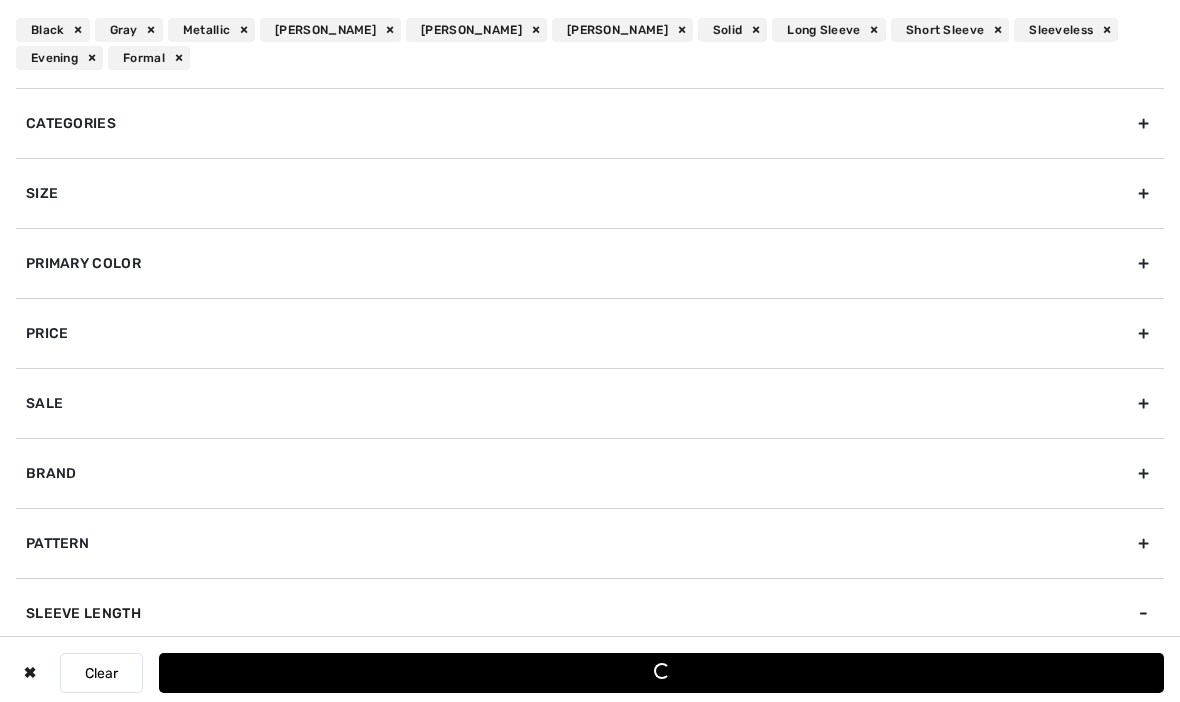 scroll, scrollTop: 0, scrollLeft: 0, axis: both 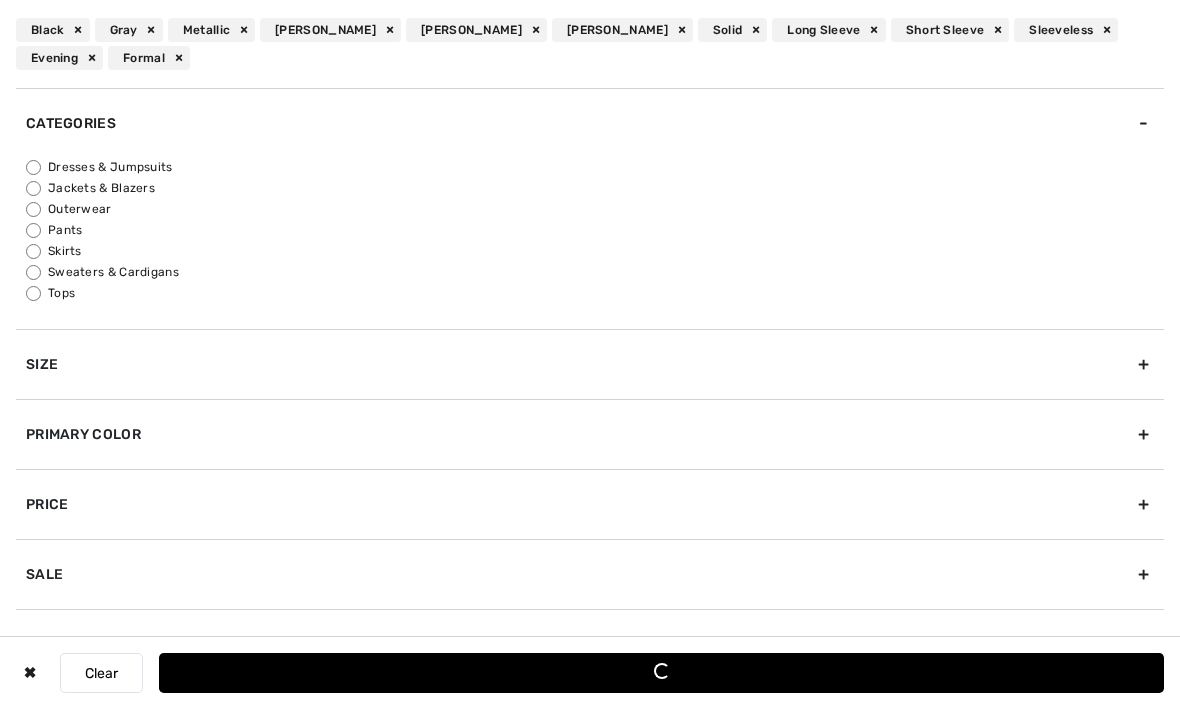click on "Tops" at bounding box center [33, 293] 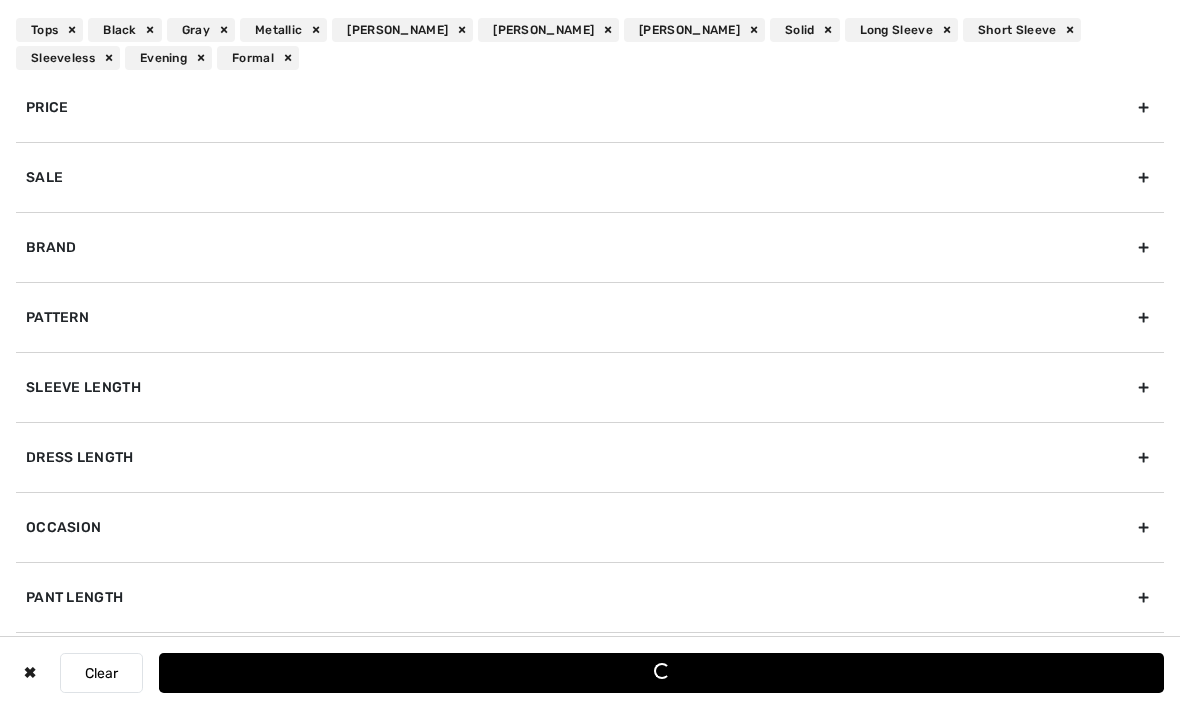 scroll, scrollTop: 397, scrollLeft: 0, axis: vertical 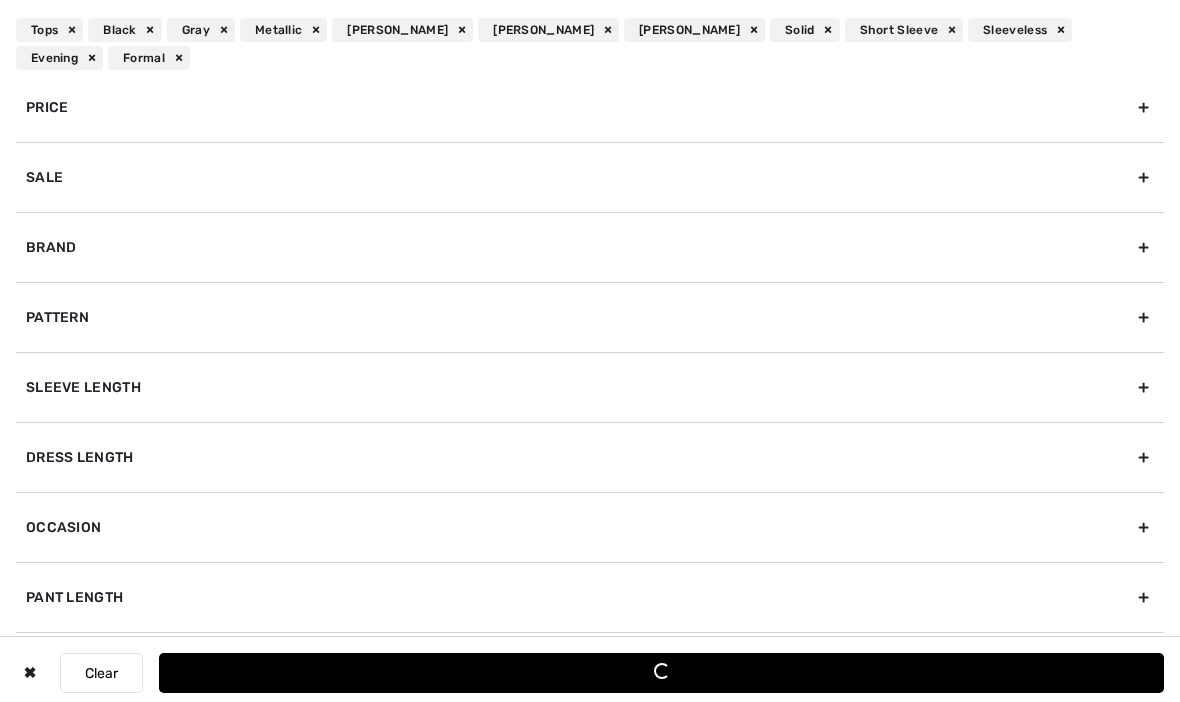 click on "Short Sleeve" at bounding box center [904, 30] 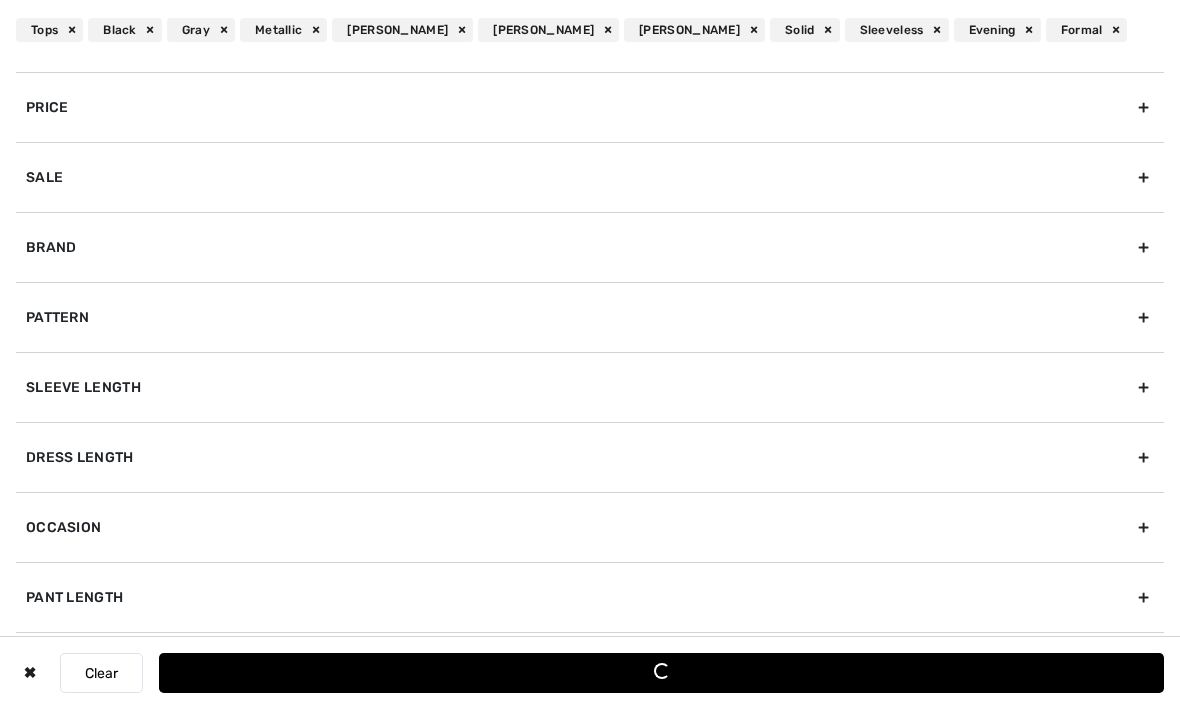 scroll, scrollTop: 369, scrollLeft: 0, axis: vertical 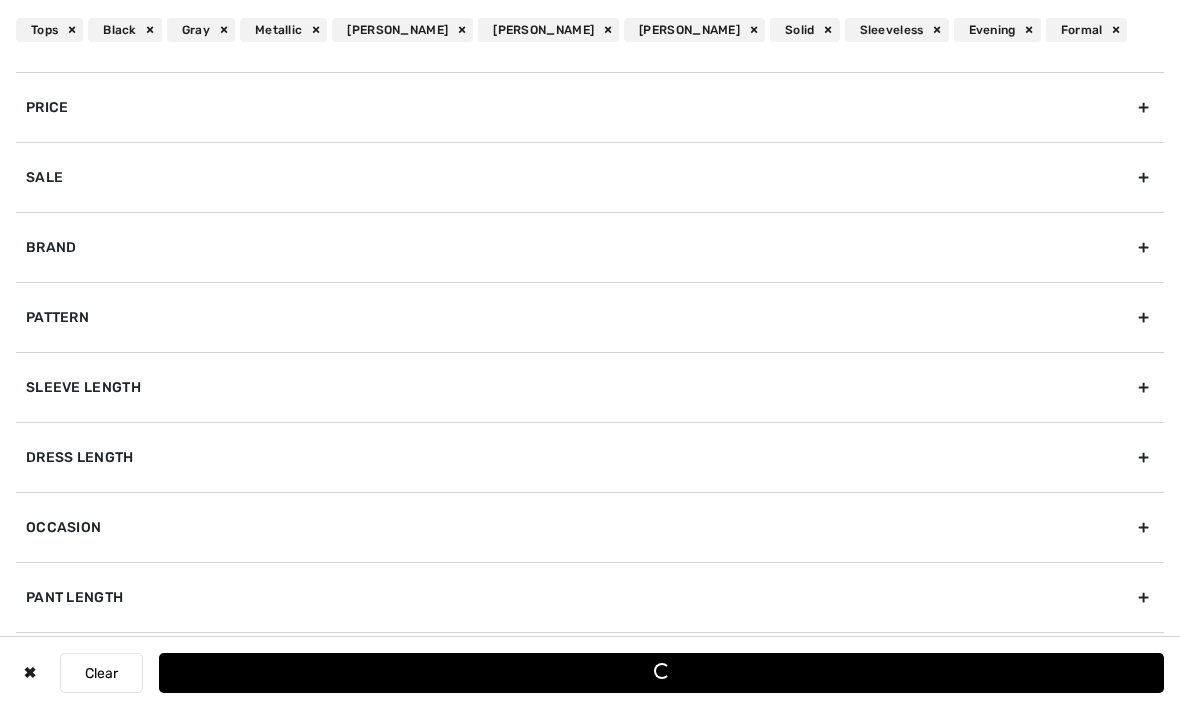 click on "Loading..." at bounding box center (661, 673) 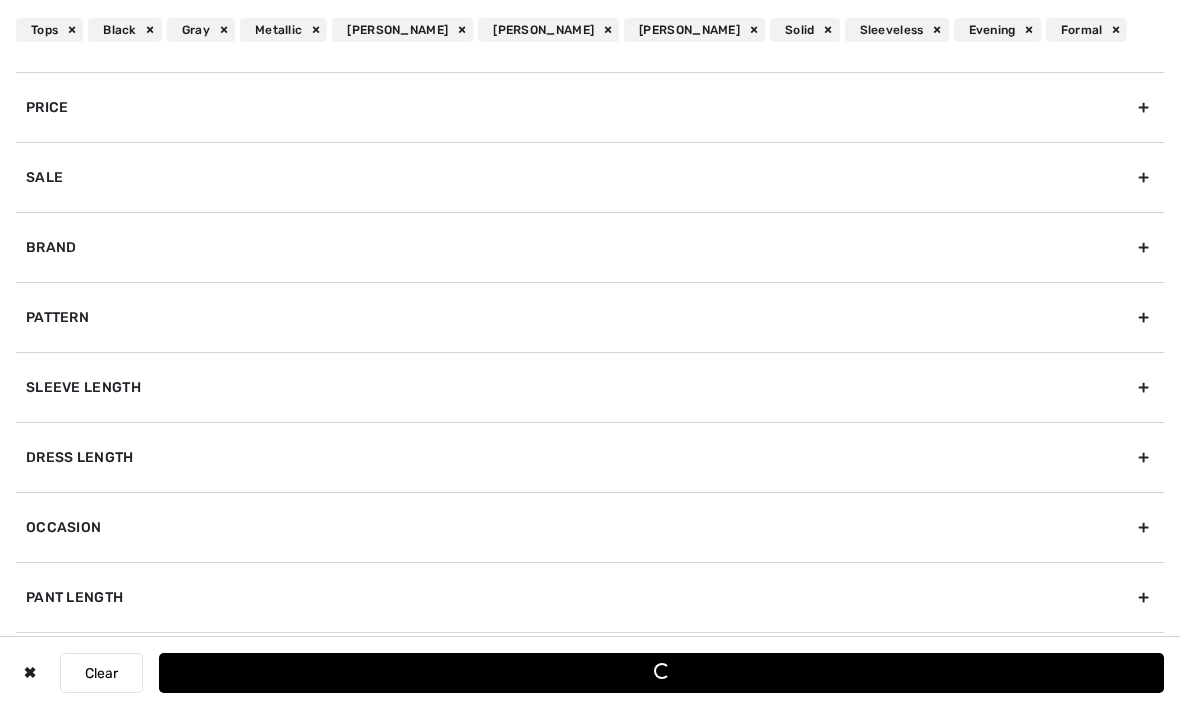 scroll, scrollTop: 1, scrollLeft: 0, axis: vertical 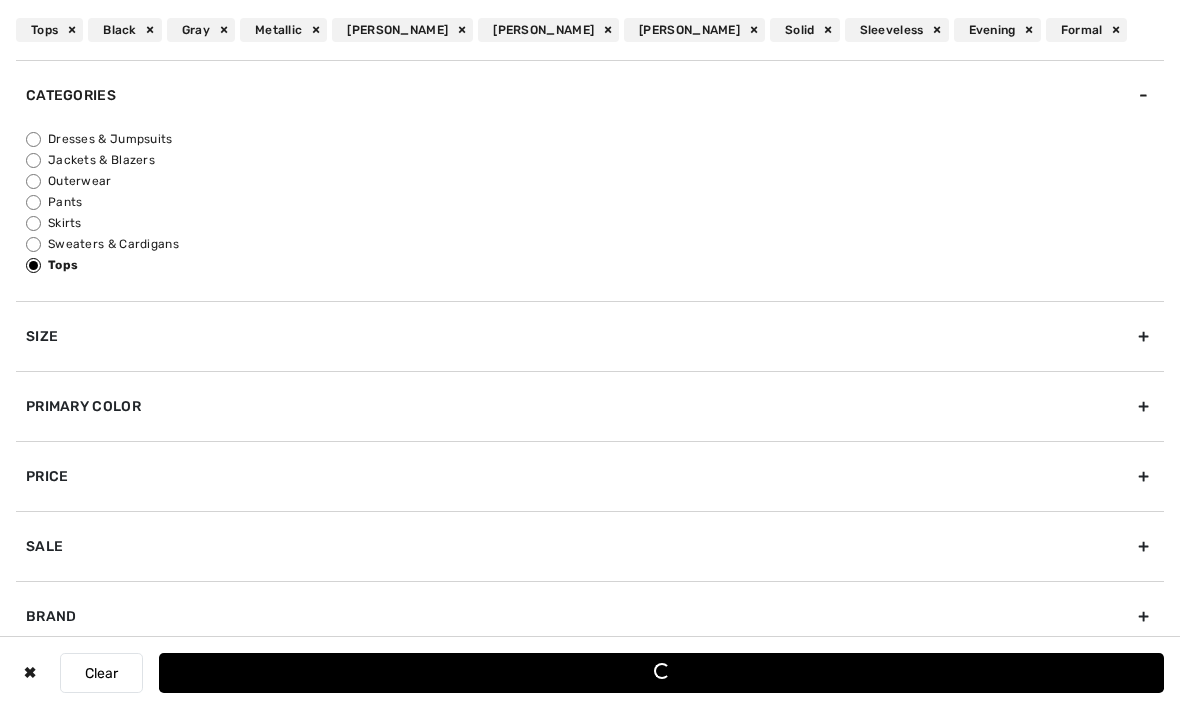 click on "Black" at bounding box center [125, 30] 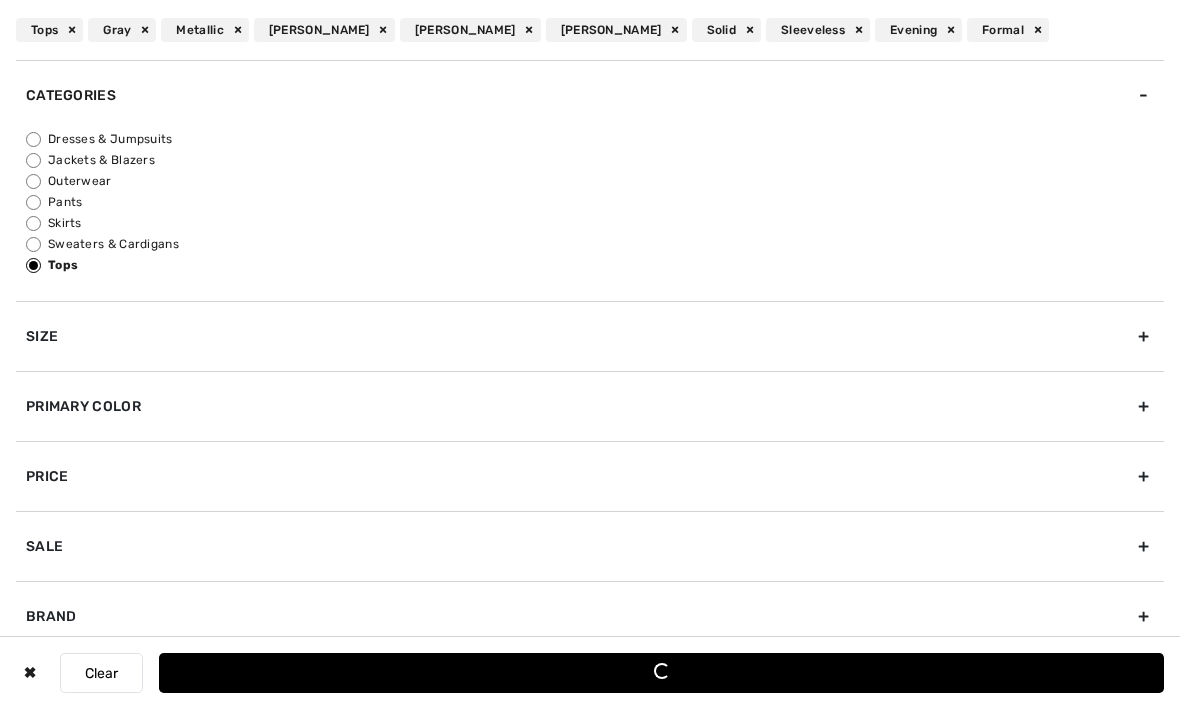click on "[PERSON_NAME]" at bounding box center (470, 30) 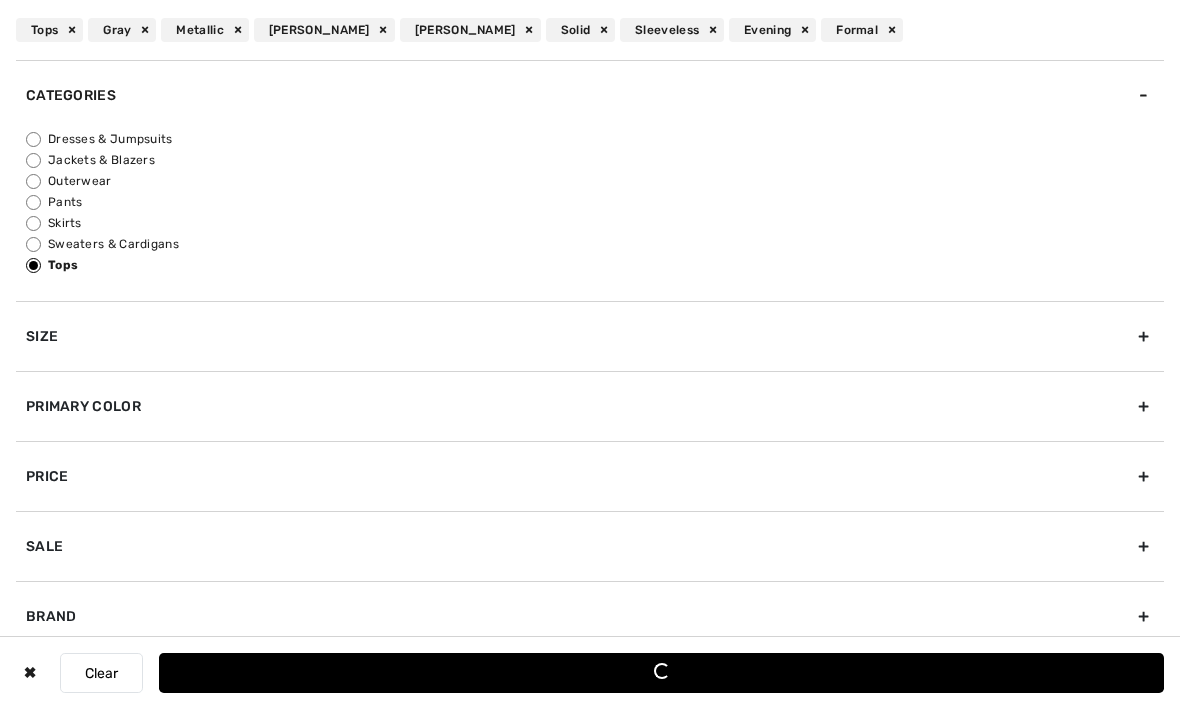 click on "[PERSON_NAME]" at bounding box center (470, 30) 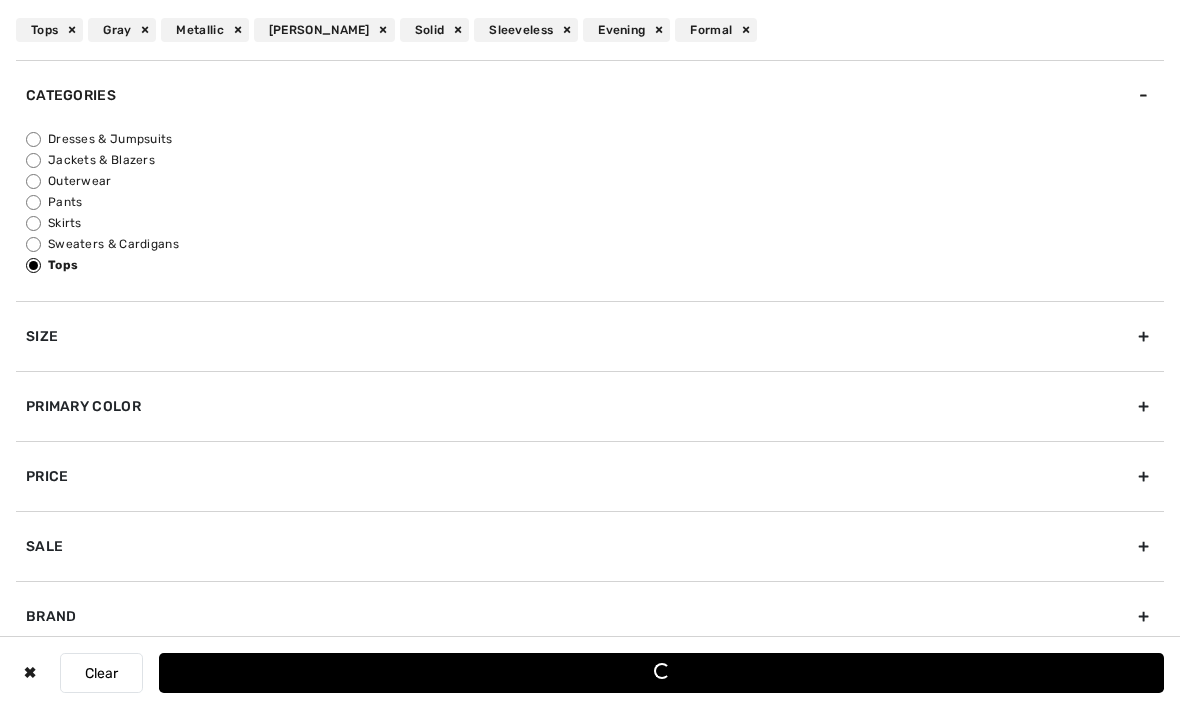 click on "Formal" at bounding box center [716, 30] 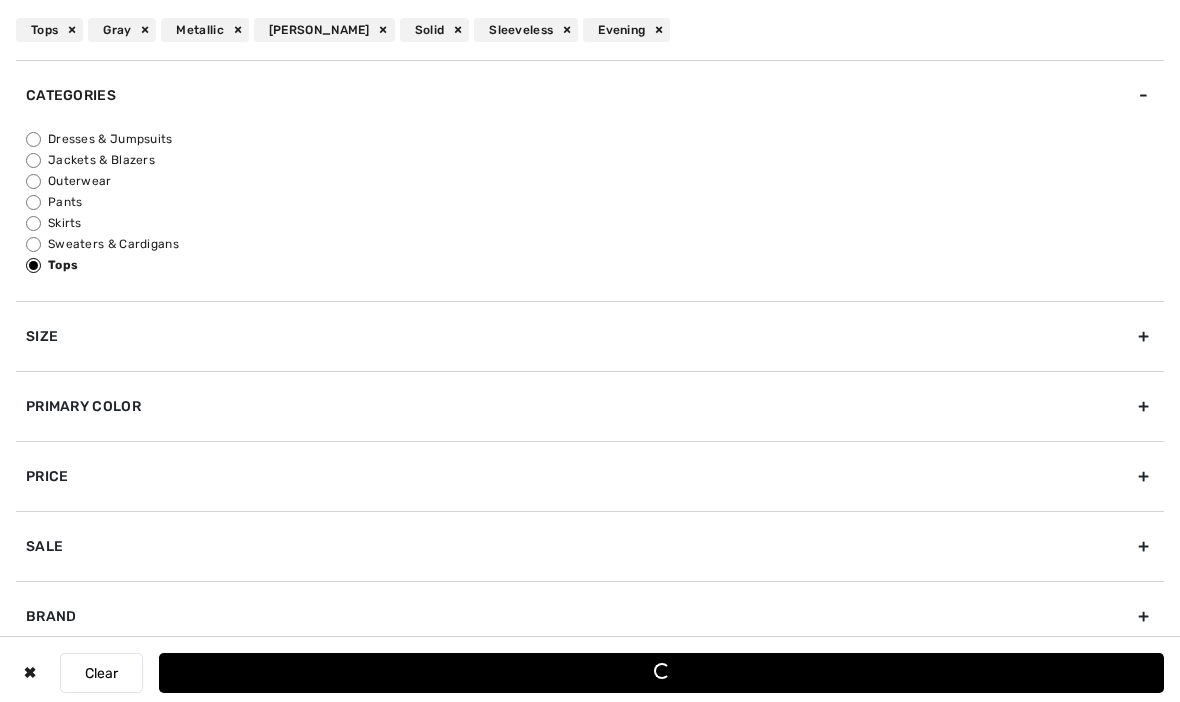 click on "Loading..." at bounding box center (661, 673) 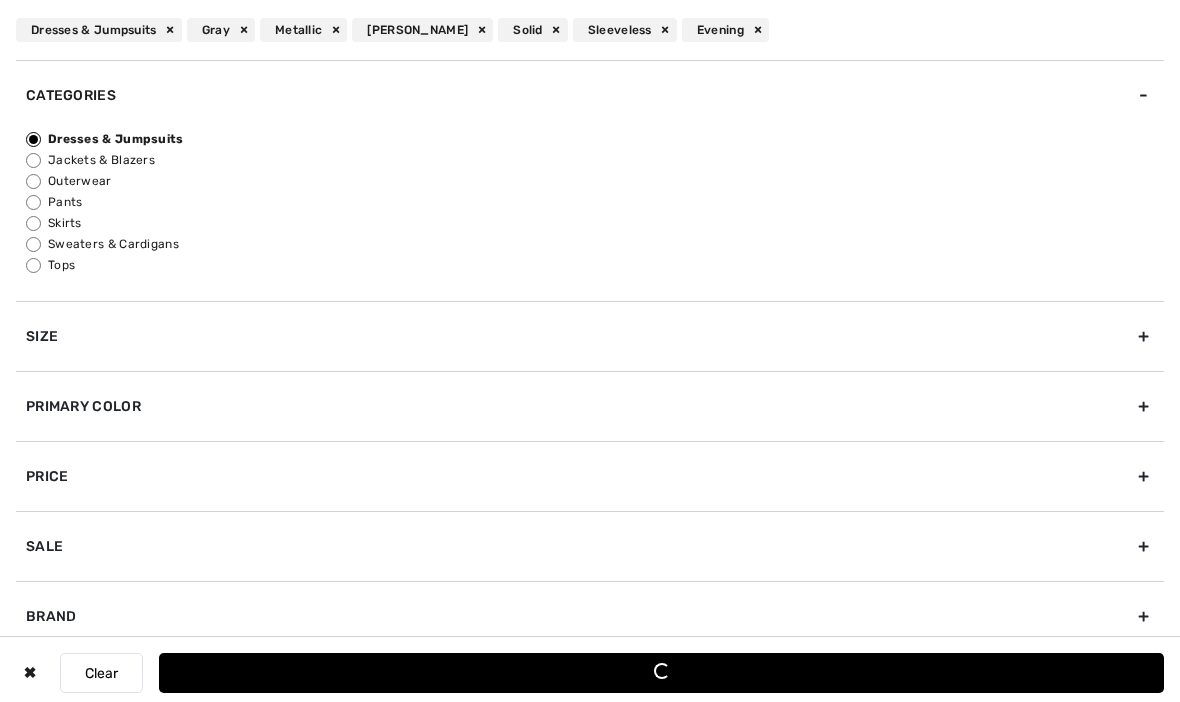 click on "Dresses & Jumpsuits Gray Metallic Joseph Ribkoff Solid Sleeveless Evening" at bounding box center (590, 30) 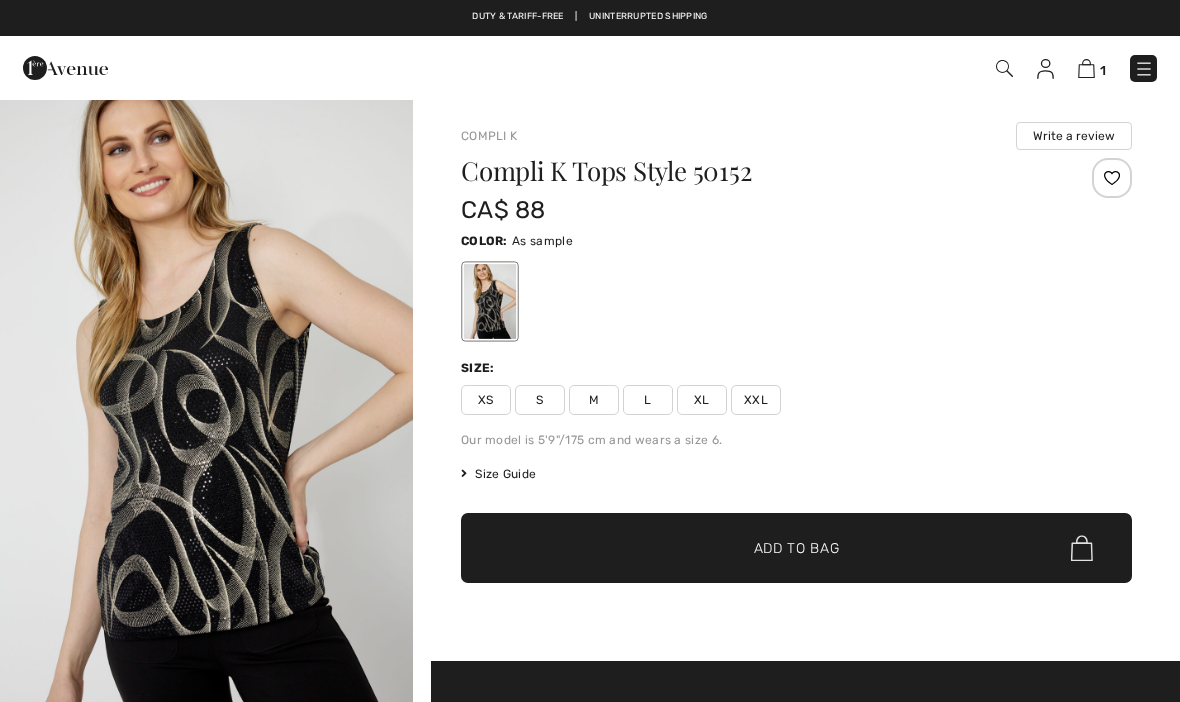scroll, scrollTop: 0, scrollLeft: 0, axis: both 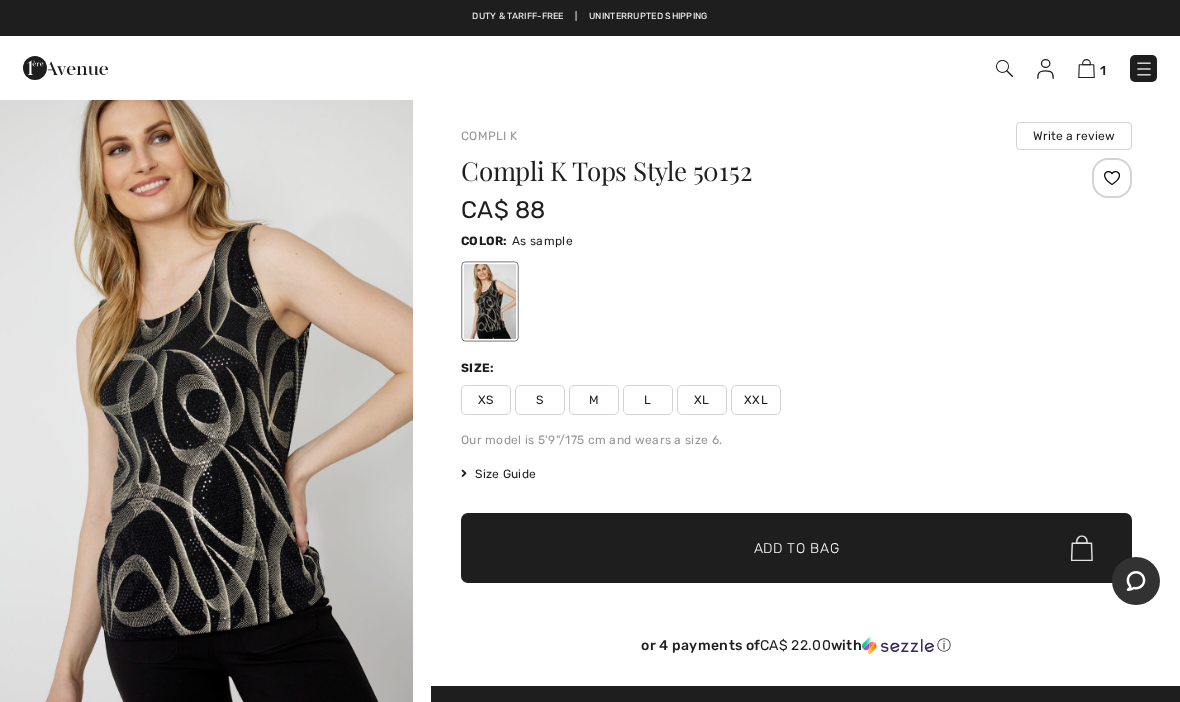 click at bounding box center (206, 408) 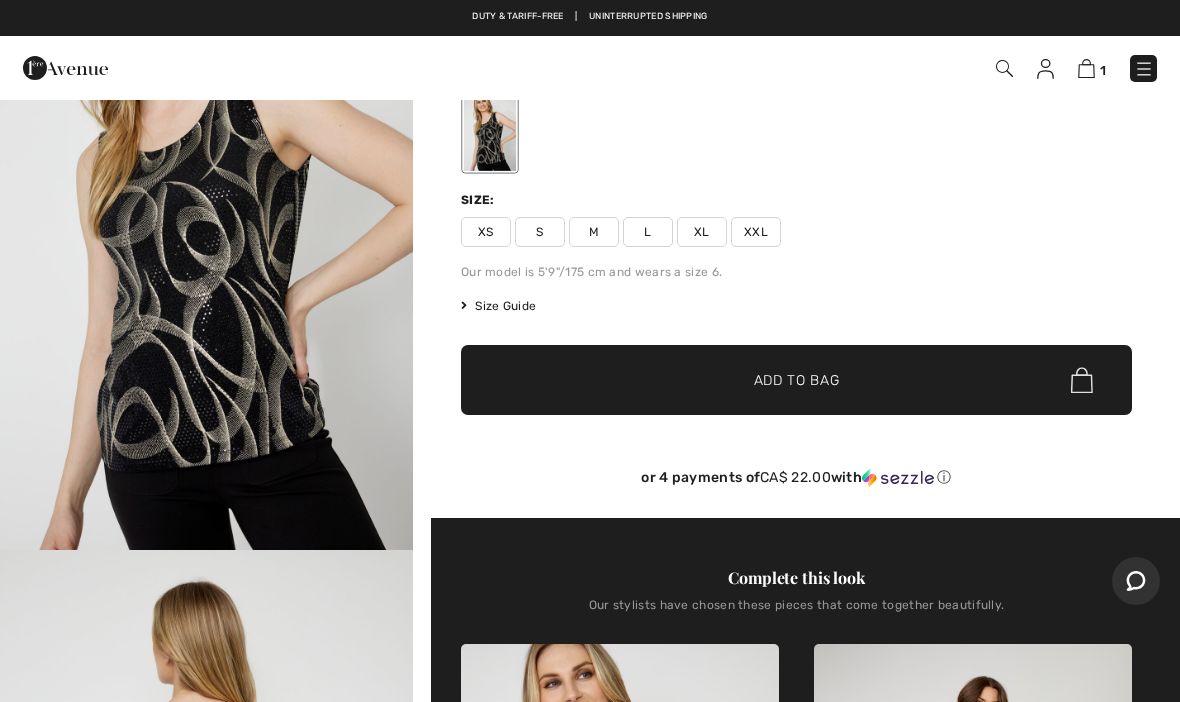 scroll, scrollTop: 166, scrollLeft: 0, axis: vertical 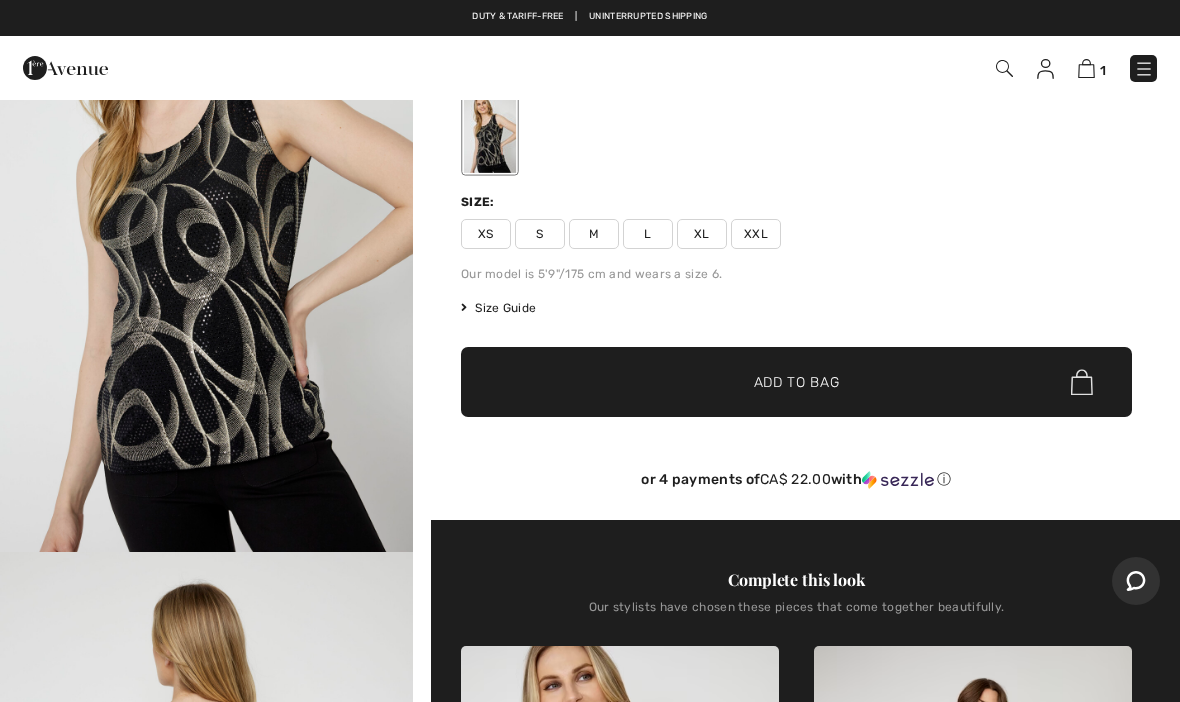 click on "M" at bounding box center [594, 234] 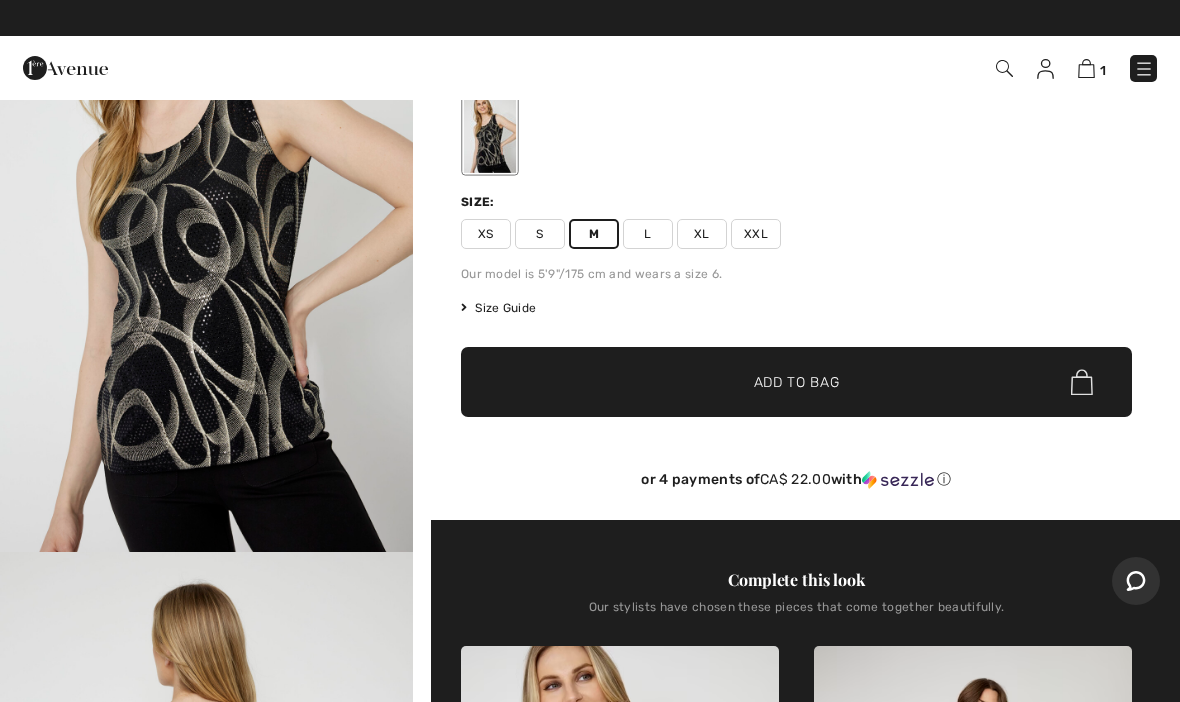 click on "Size Guide" at bounding box center [498, 308] 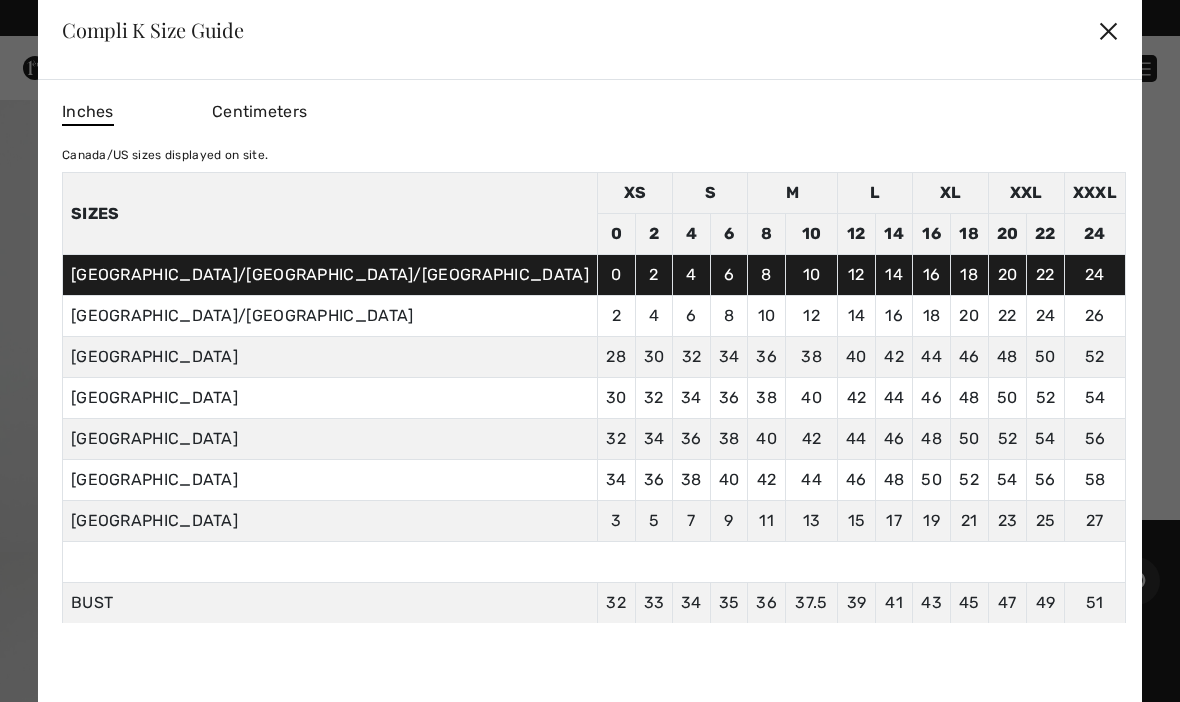 click on "8" at bounding box center [767, 275] 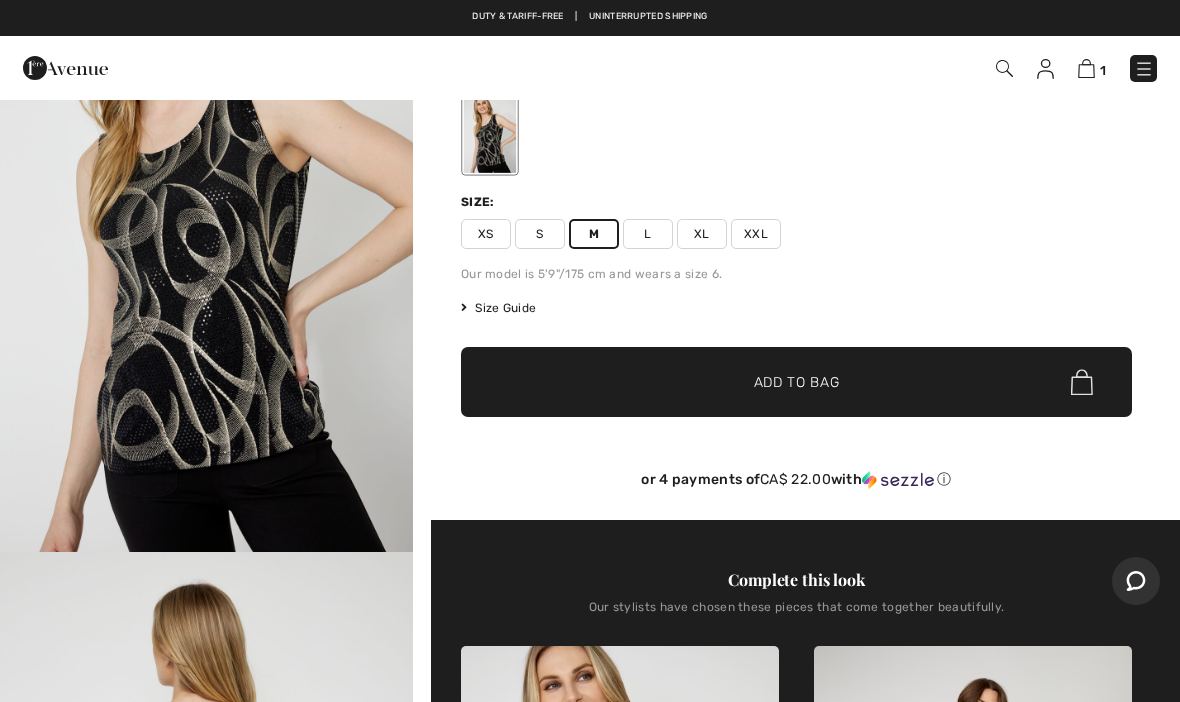 click on "✔ Added to Bag
Add to Bag" at bounding box center (796, 382) 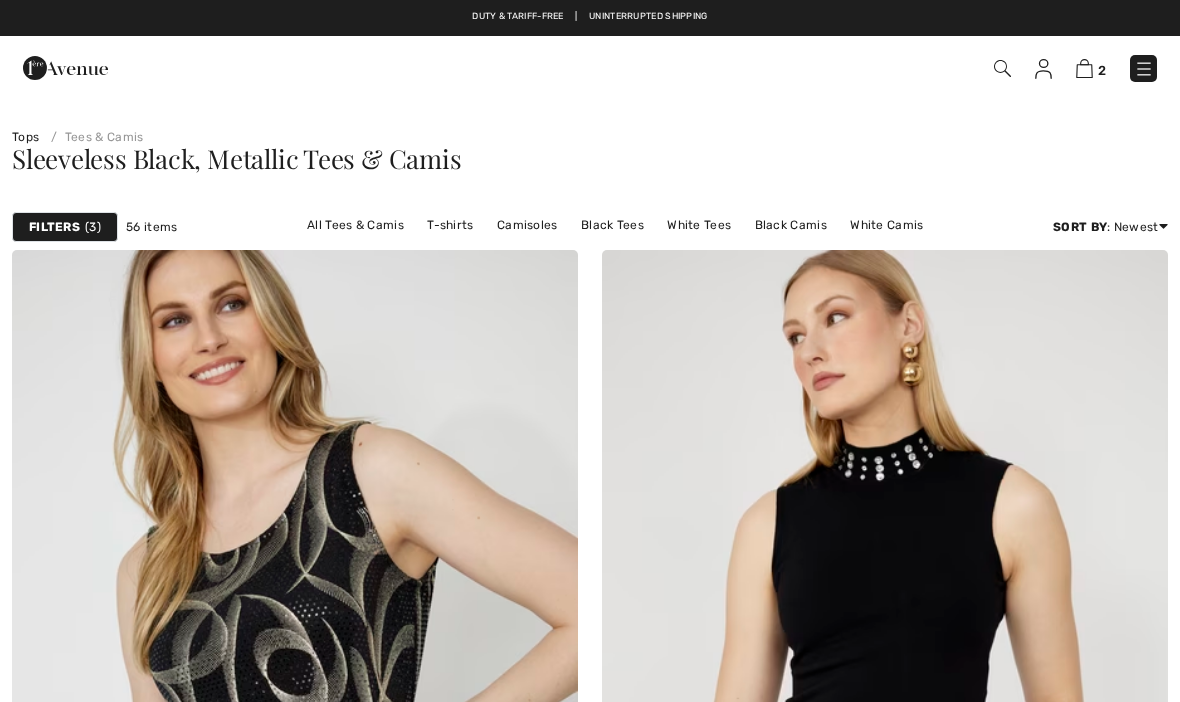 scroll, scrollTop: 0, scrollLeft: 0, axis: both 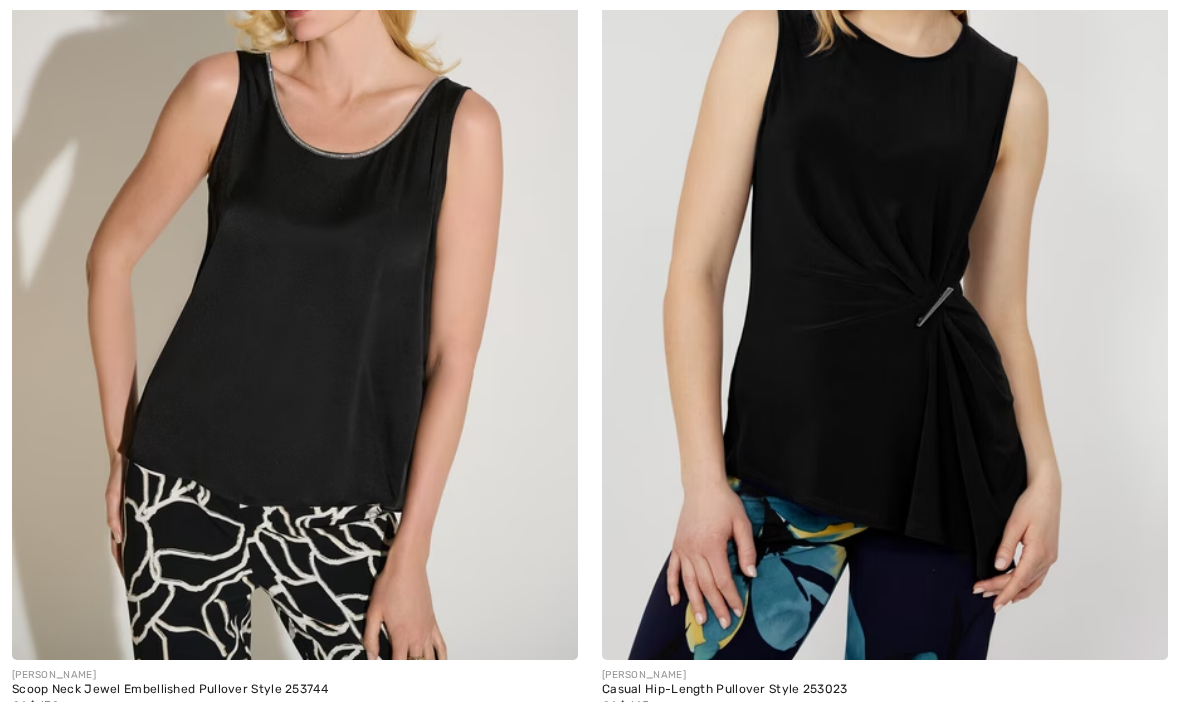 click at bounding box center (677, 730) 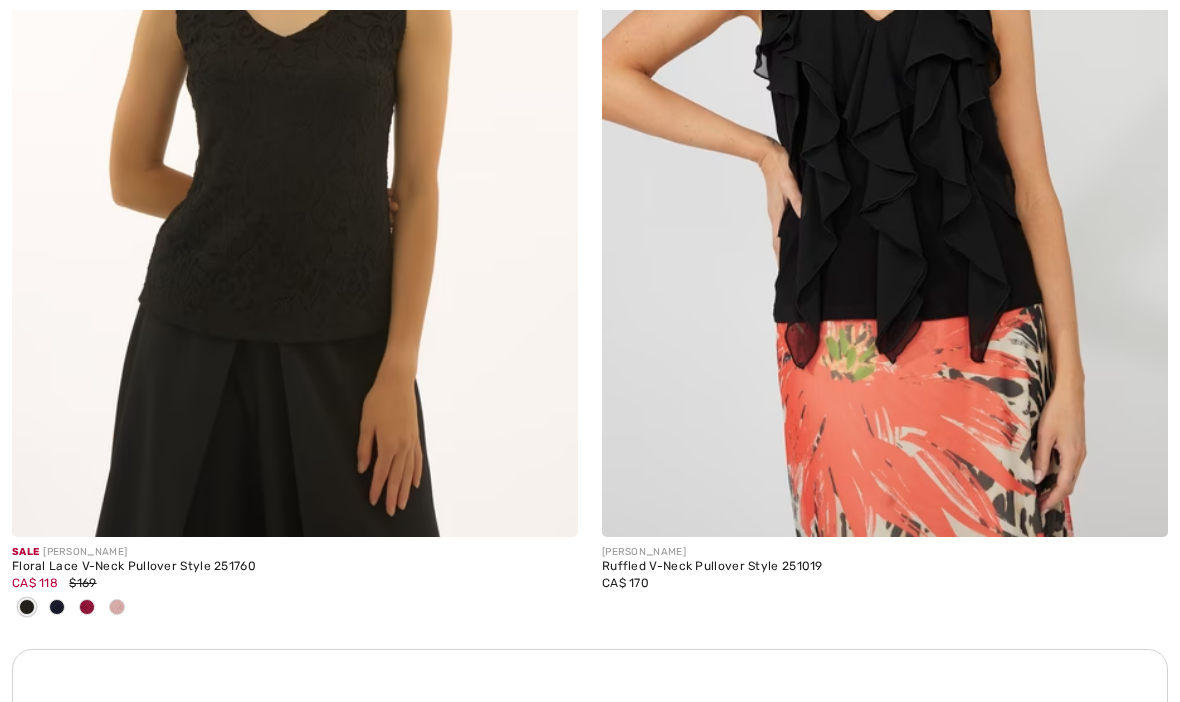 scroll, scrollTop: 5300, scrollLeft: 0, axis: vertical 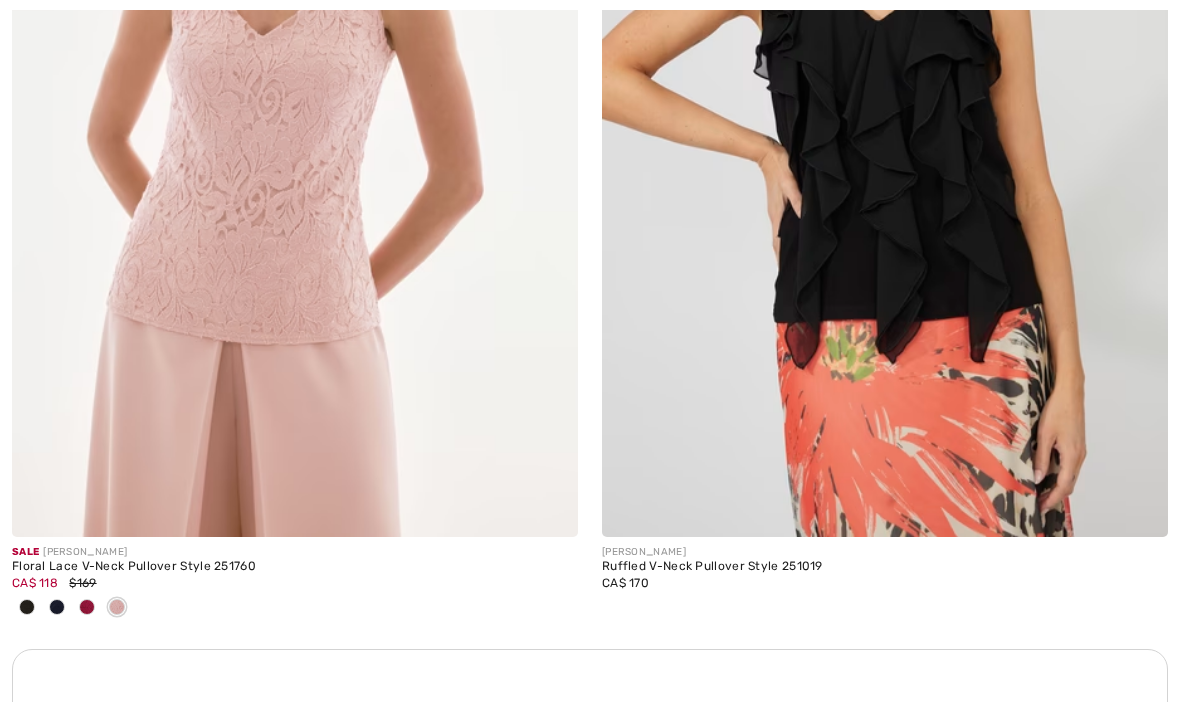 click at bounding box center (117, 607) 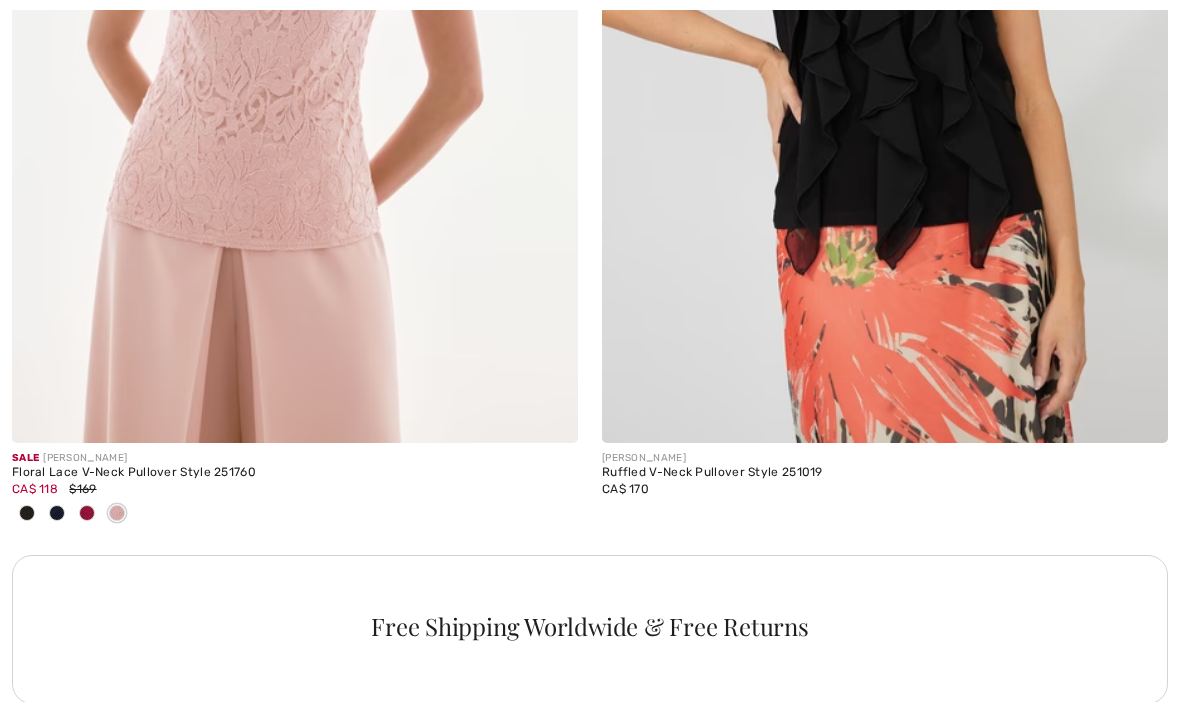 scroll, scrollTop: 5399, scrollLeft: 0, axis: vertical 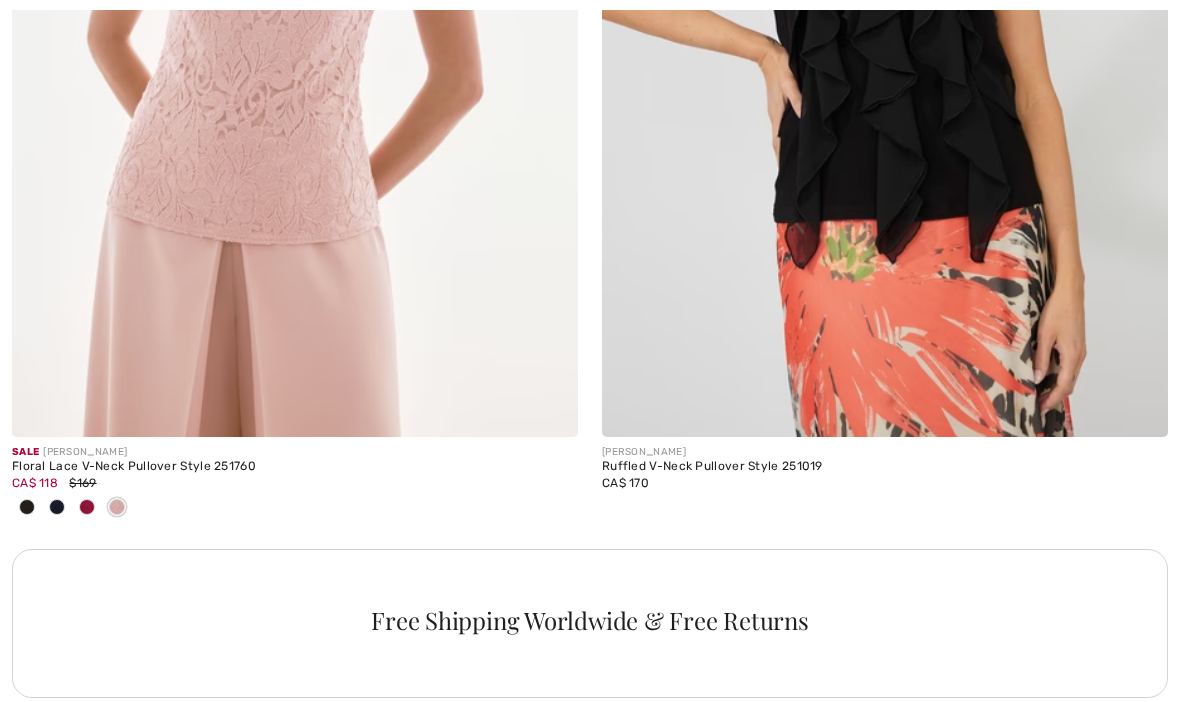 click at bounding box center (57, 508) 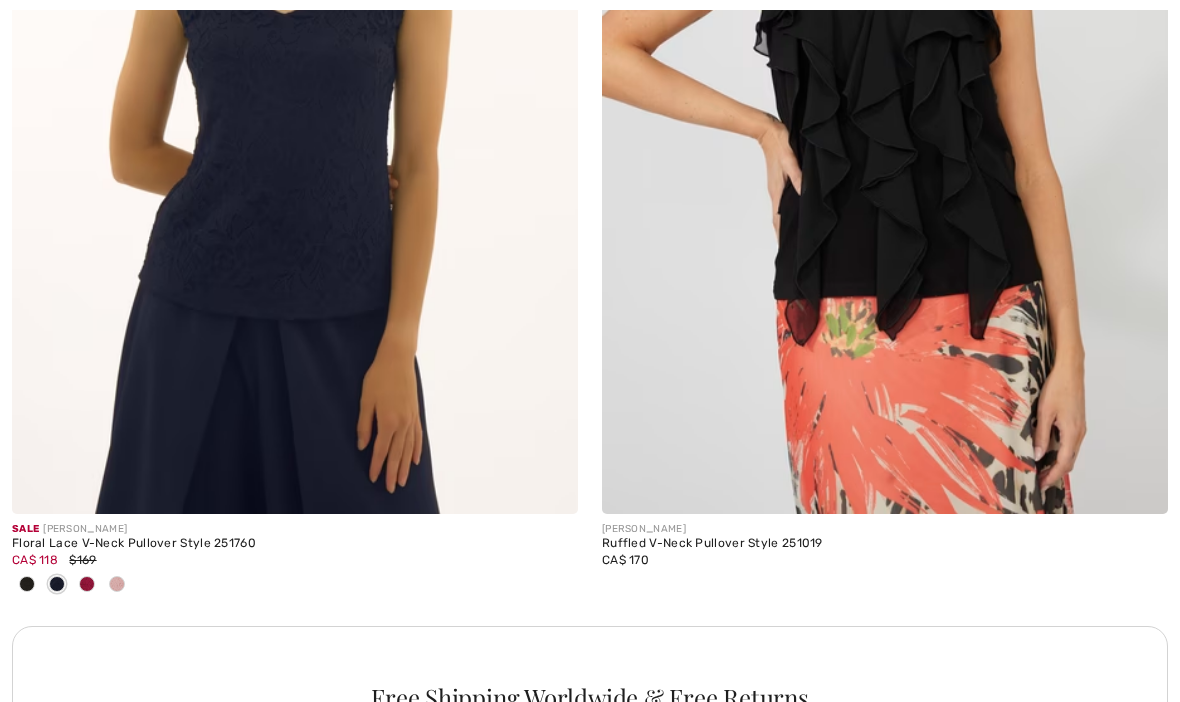 scroll, scrollTop: 5323, scrollLeft: 0, axis: vertical 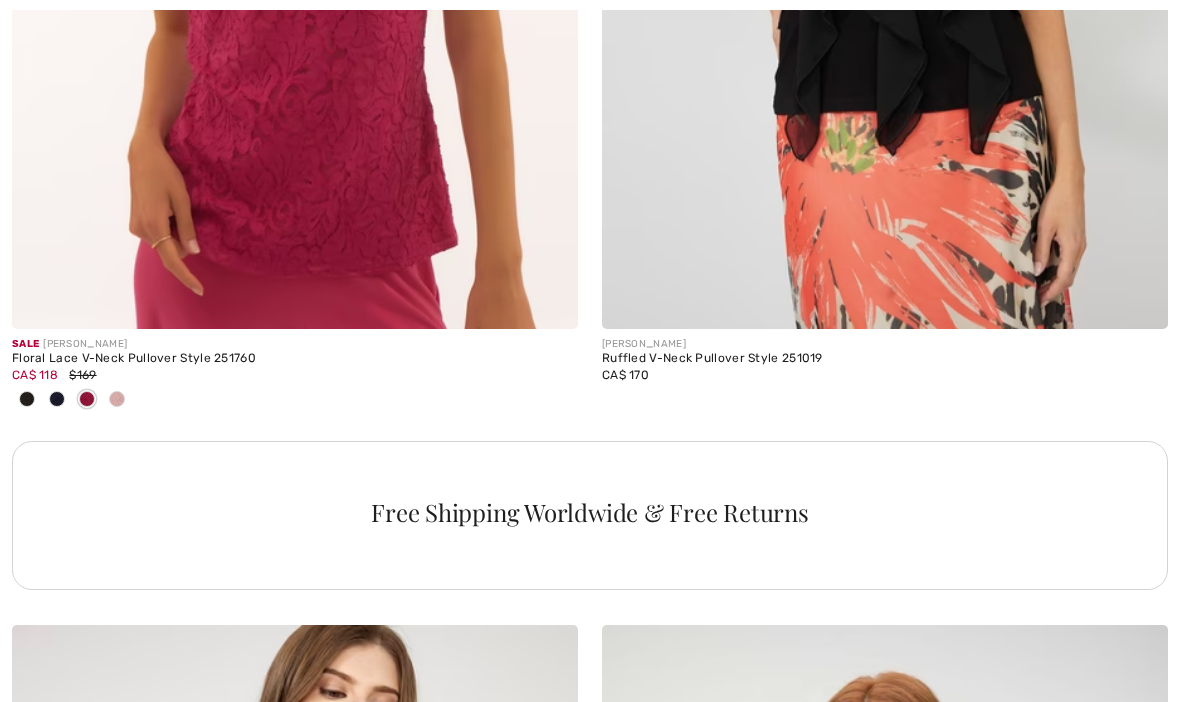 click at bounding box center (27, 400) 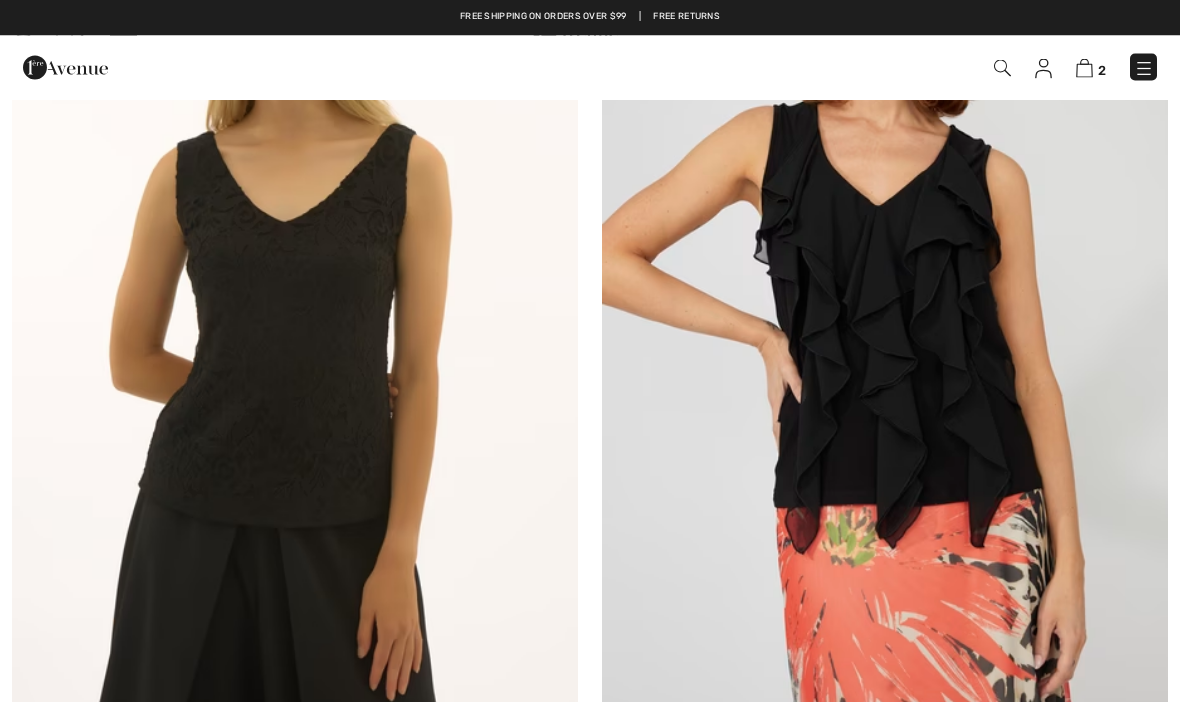scroll, scrollTop: 5114, scrollLeft: 0, axis: vertical 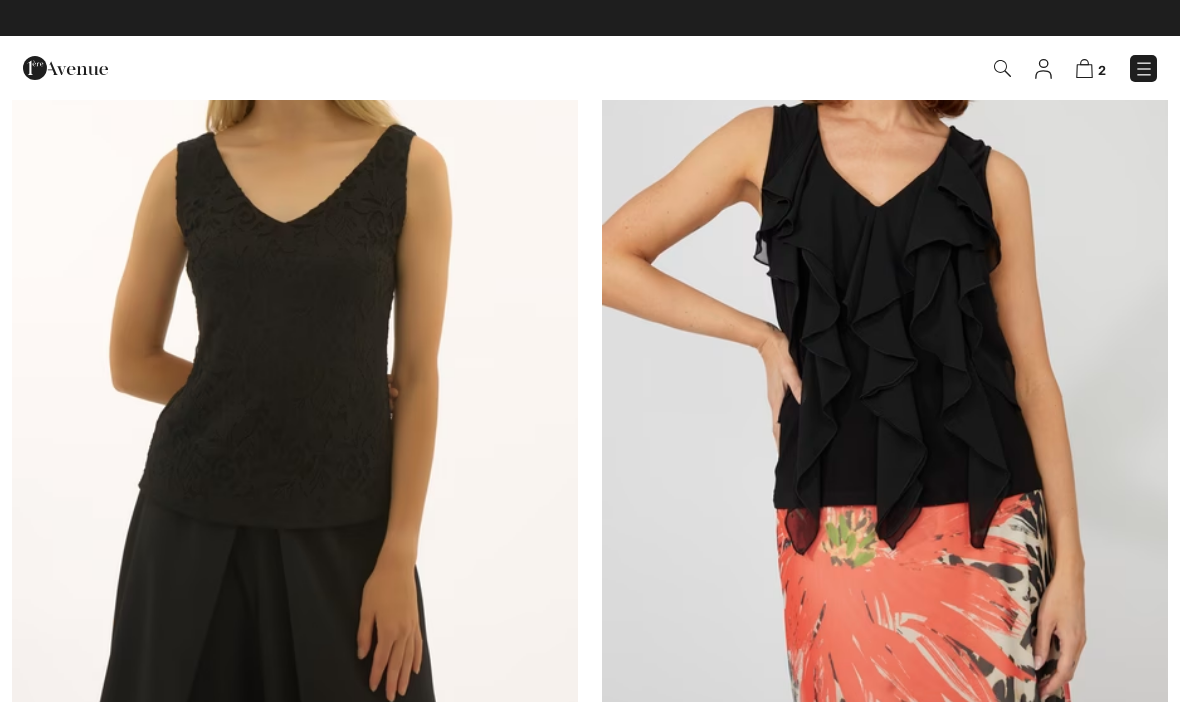 click at bounding box center [295, 298] 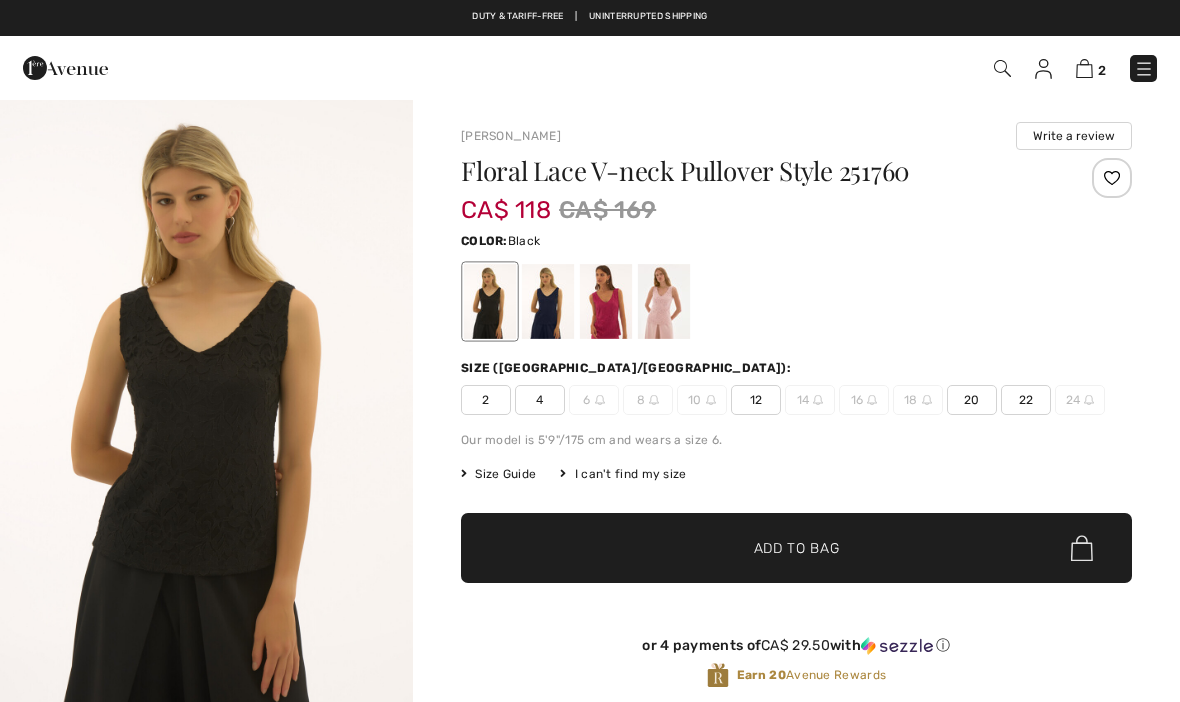 scroll, scrollTop: 0, scrollLeft: 0, axis: both 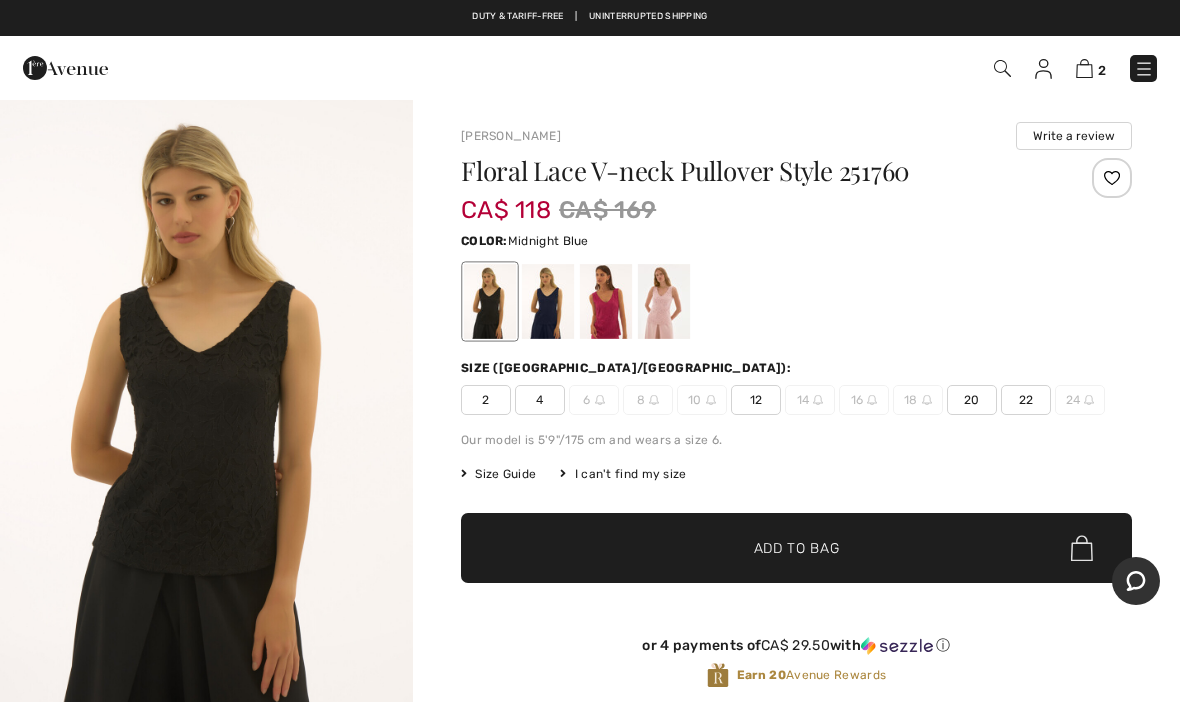 click at bounding box center [548, 301] 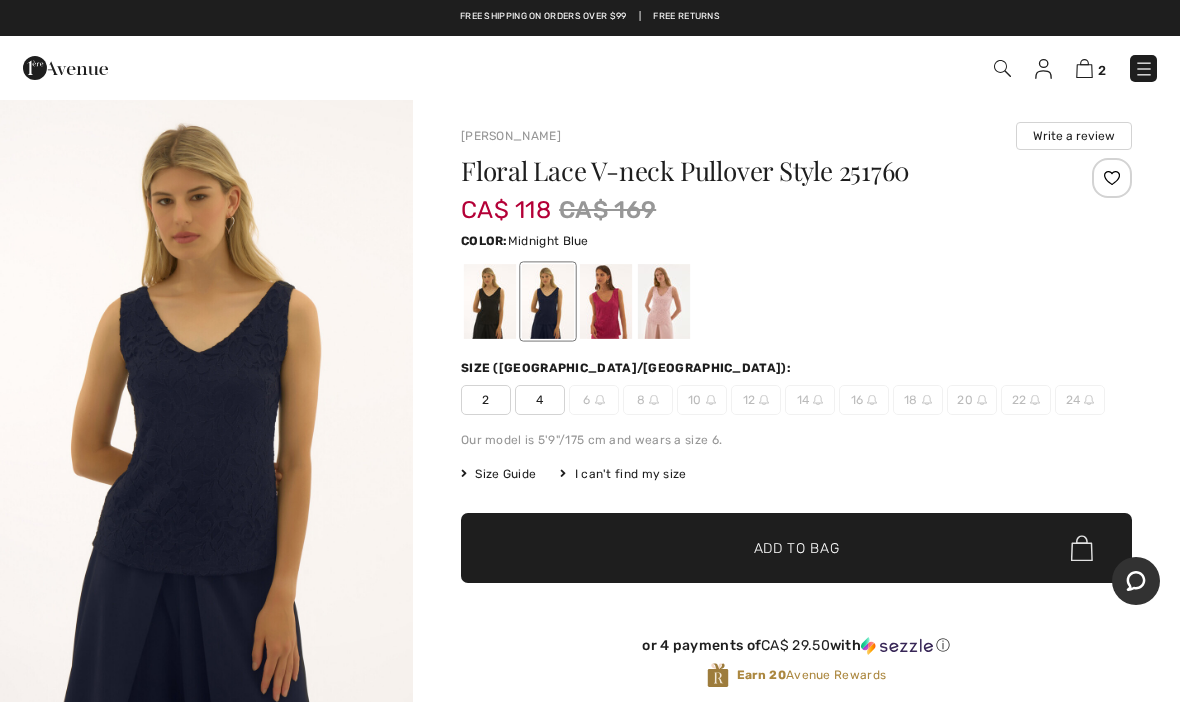click at bounding box center [606, 301] 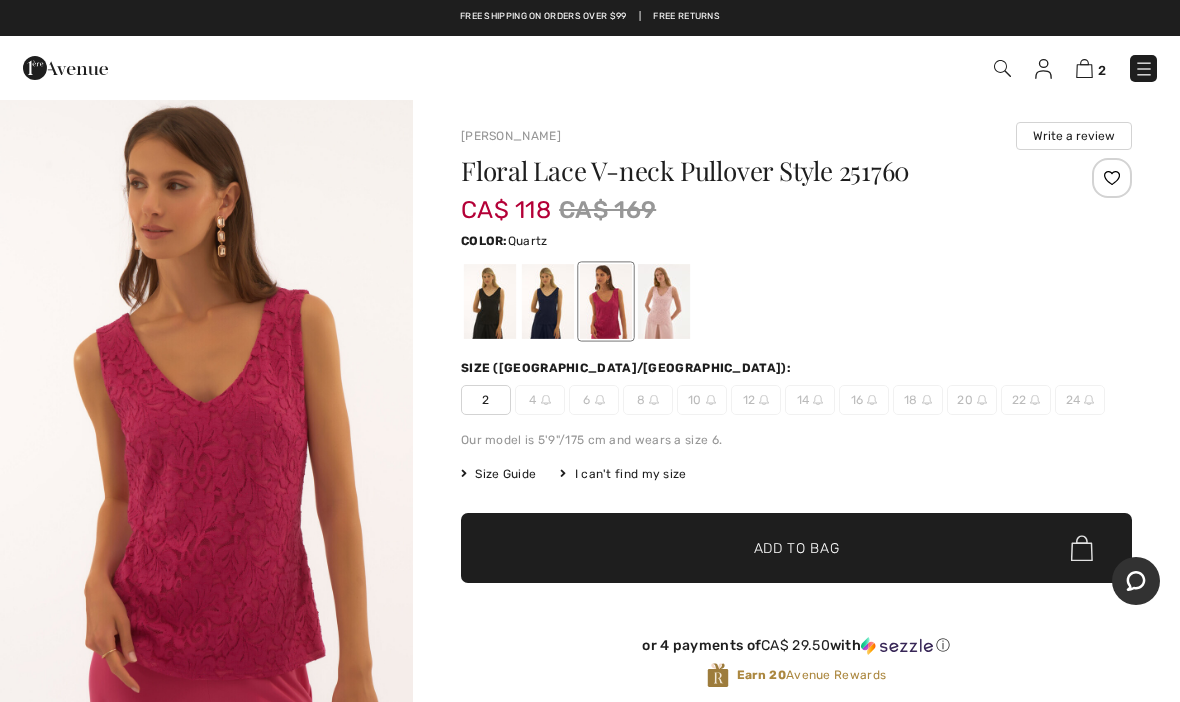 click at bounding box center [664, 301] 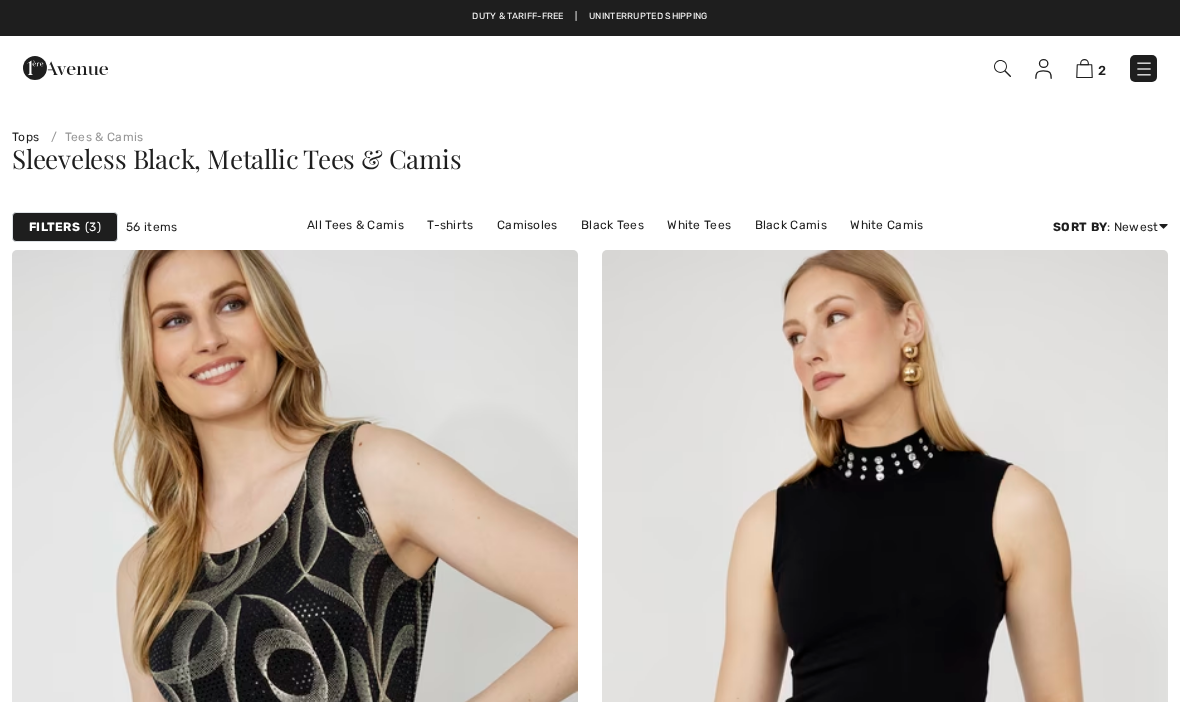 scroll, scrollTop: 5184, scrollLeft: 0, axis: vertical 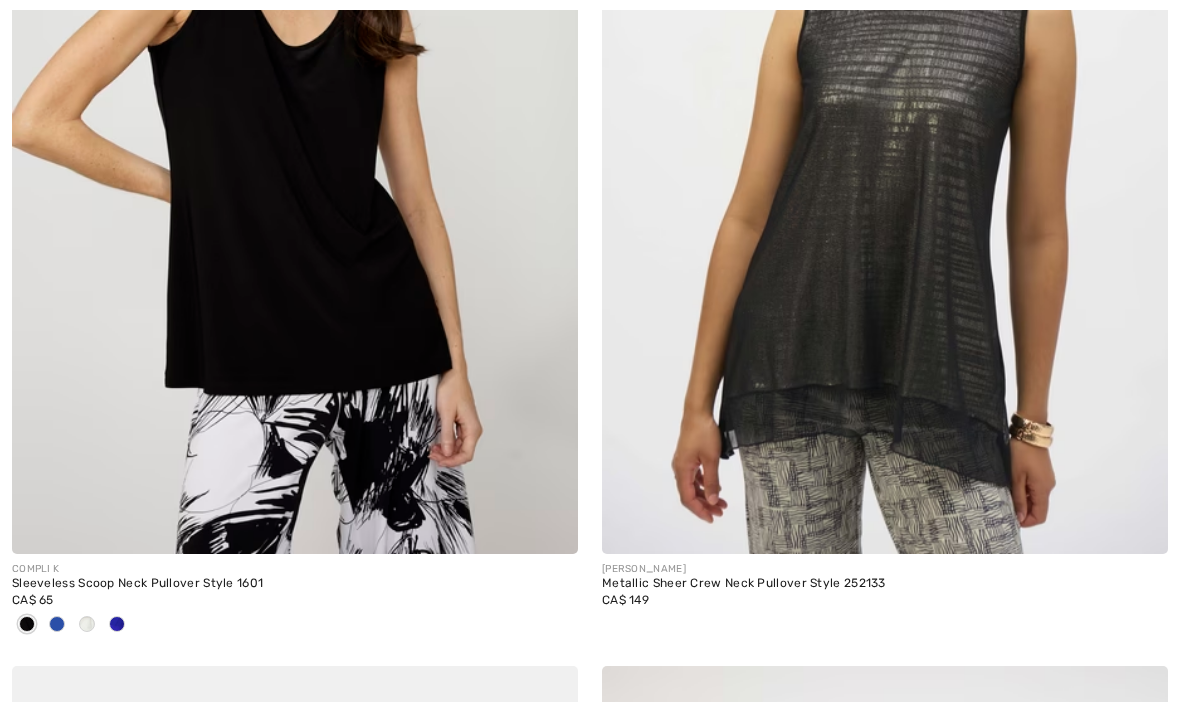 click at bounding box center (87, 624) 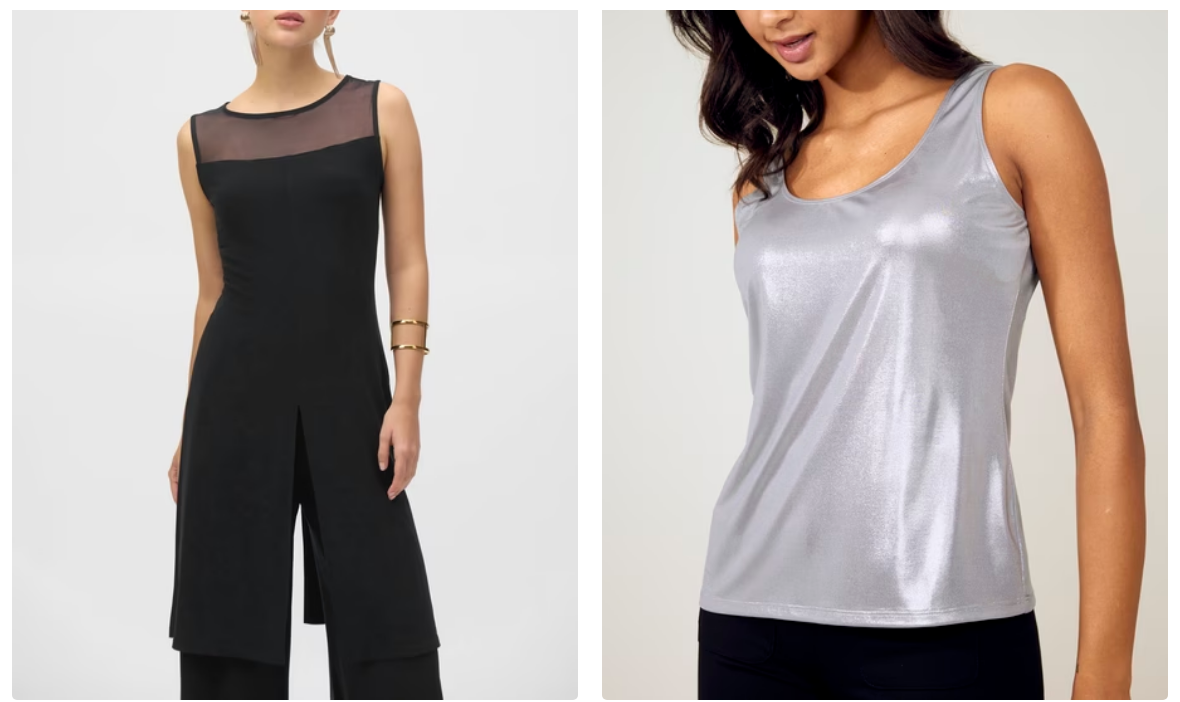 scroll, scrollTop: 10092, scrollLeft: 0, axis: vertical 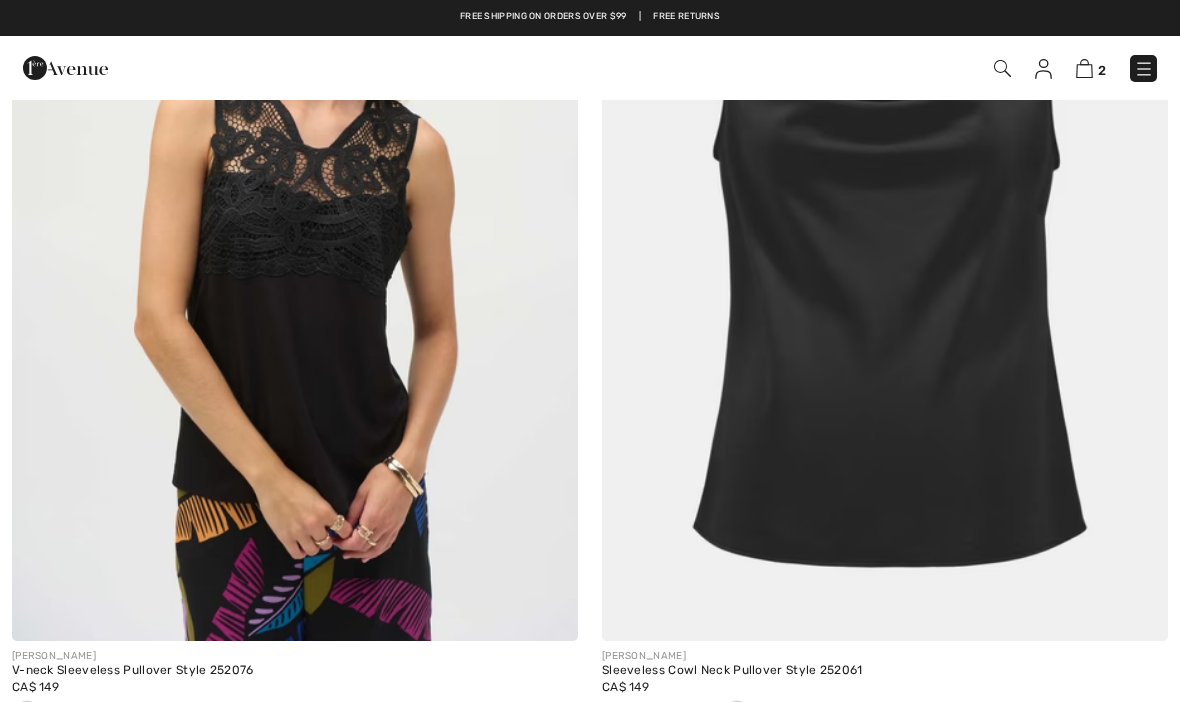 click at bounding box center [57, 711] 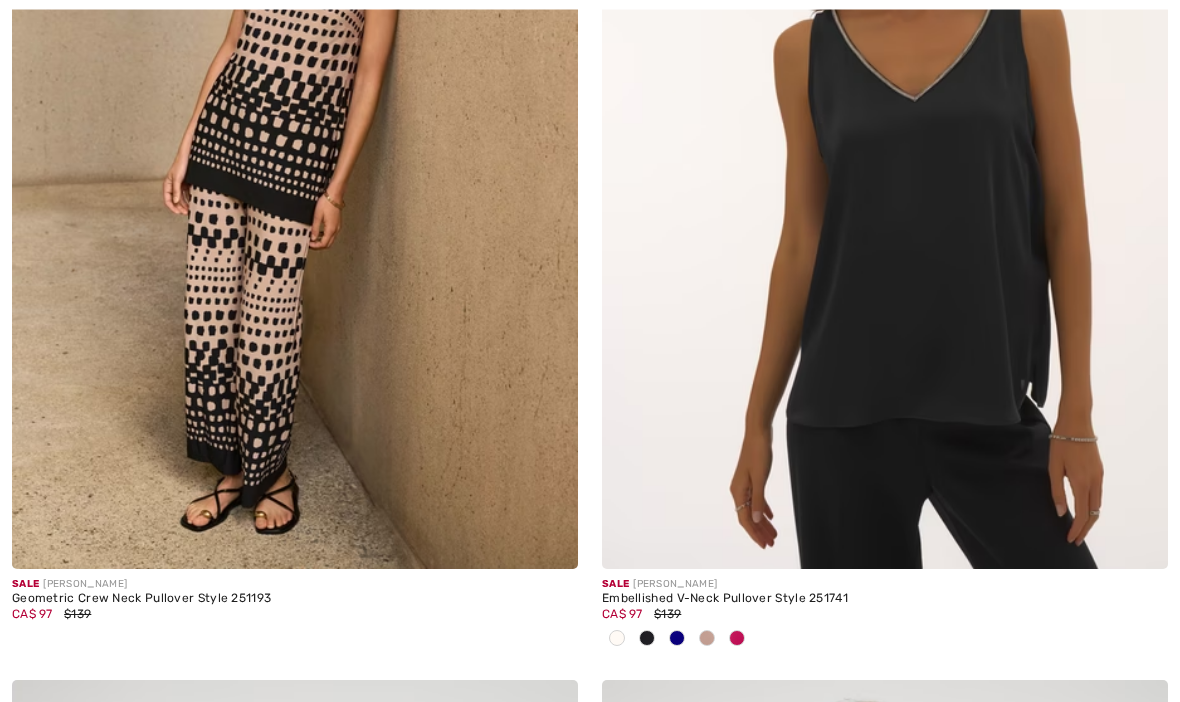 scroll, scrollTop: 14251, scrollLeft: 0, axis: vertical 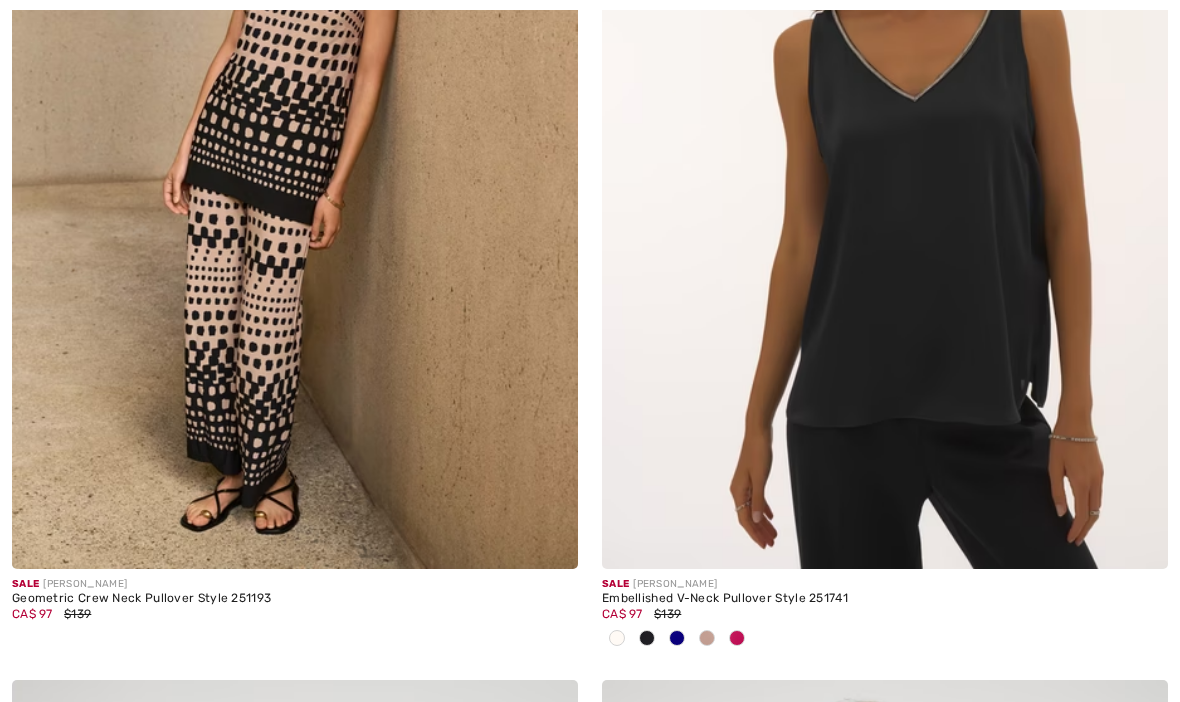 click at bounding box center (885, 144) 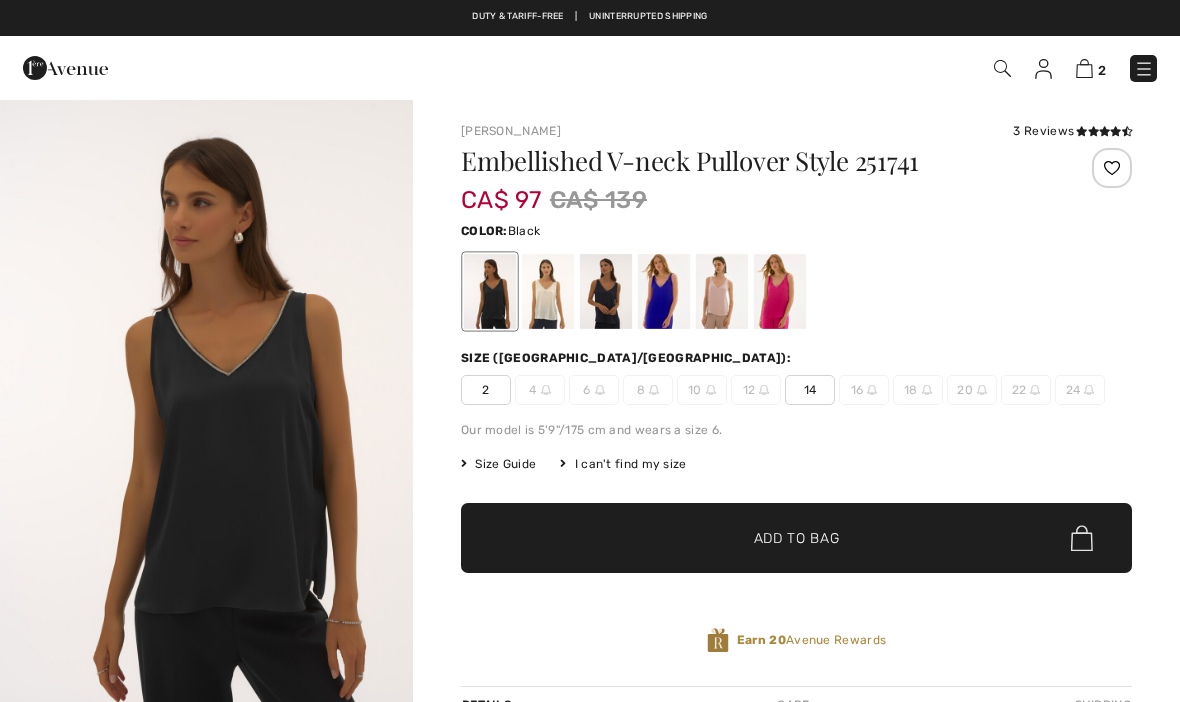 scroll, scrollTop: 0, scrollLeft: 0, axis: both 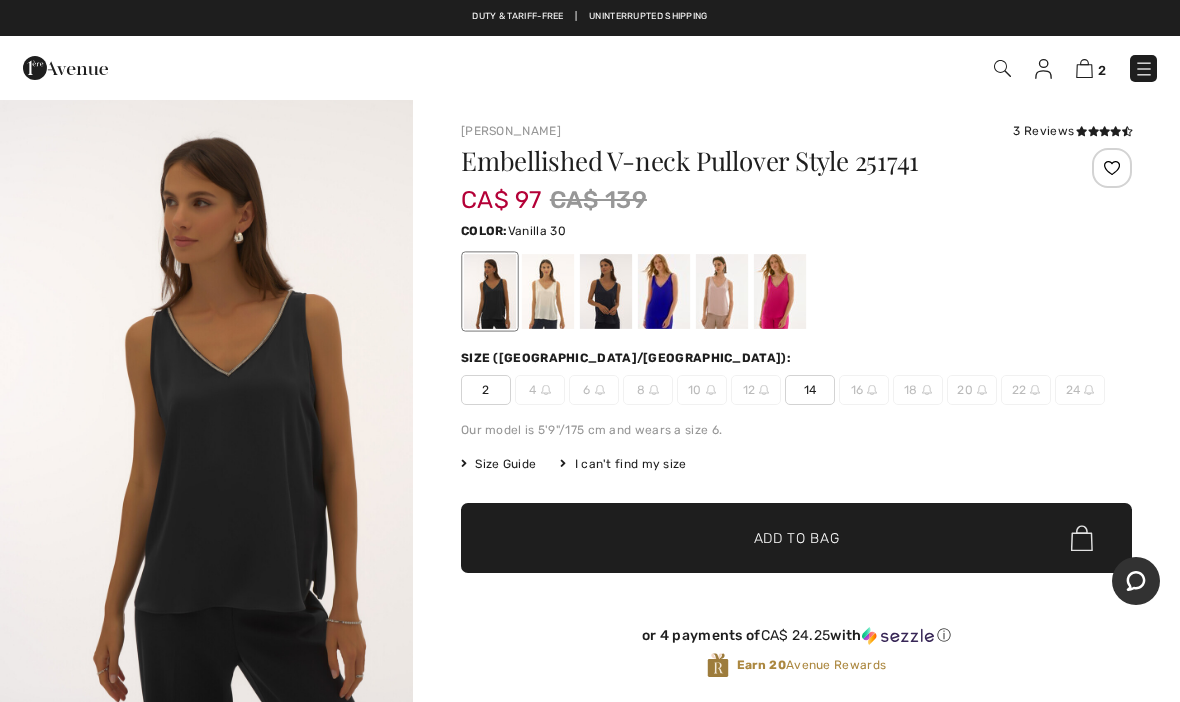 click at bounding box center (548, 291) 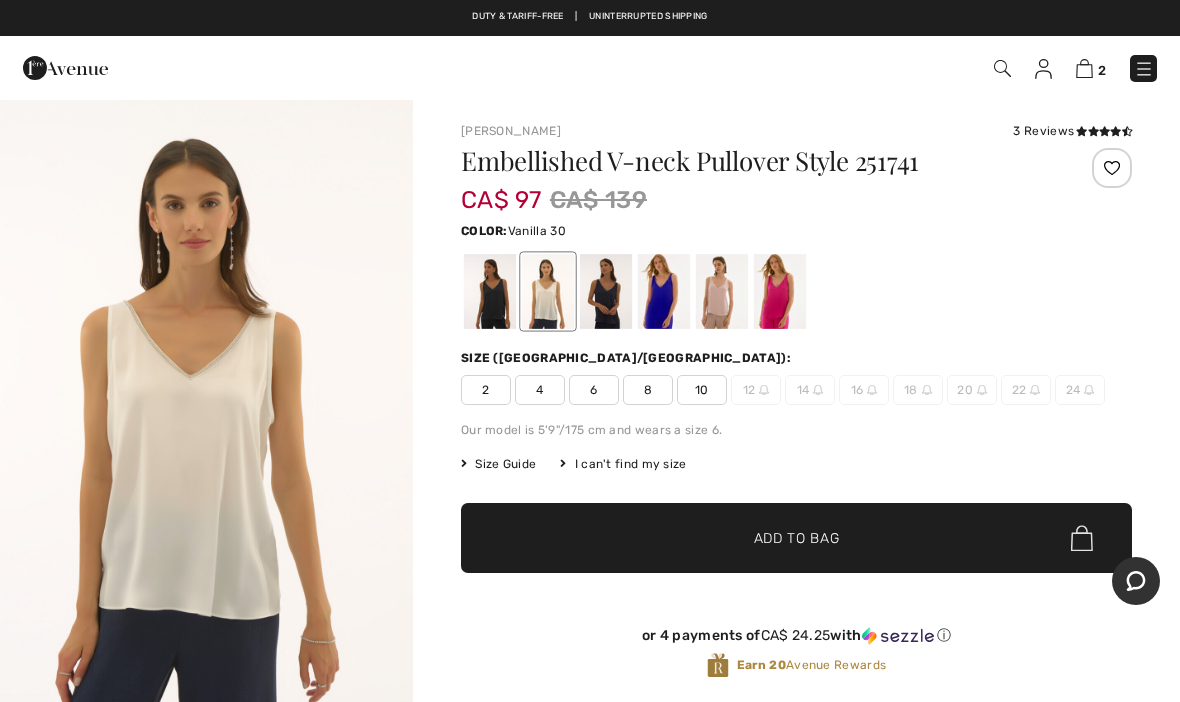 click at bounding box center [606, 291] 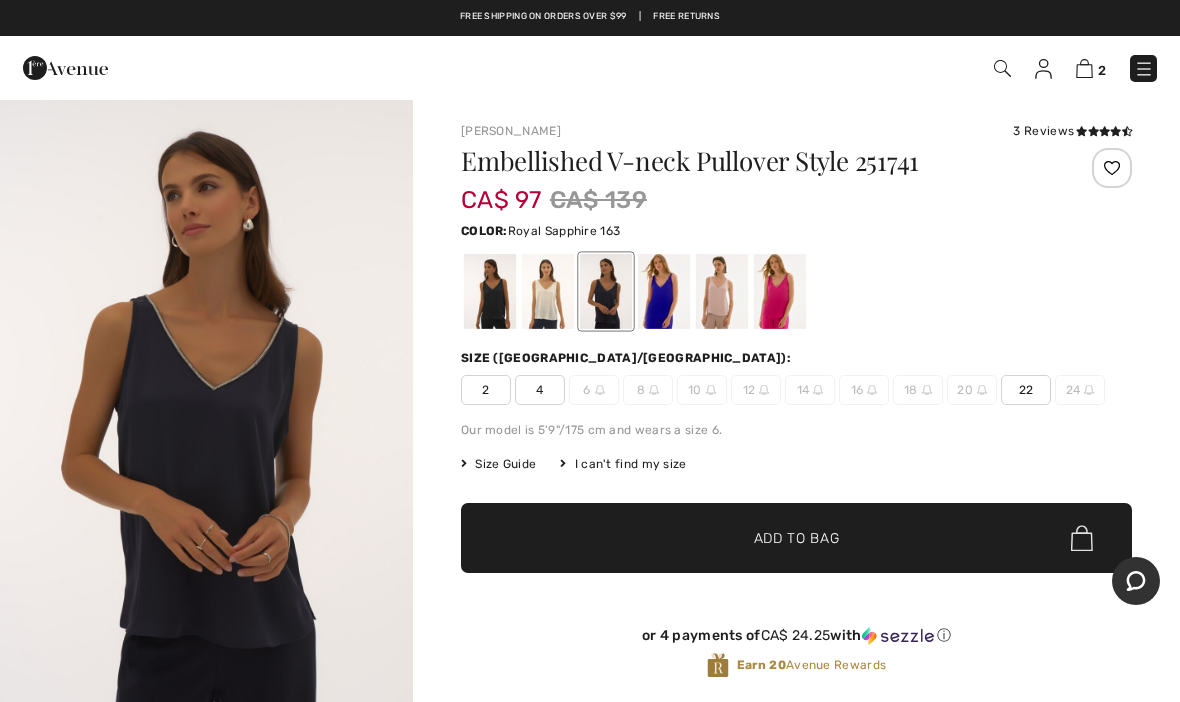 click at bounding box center [664, 291] 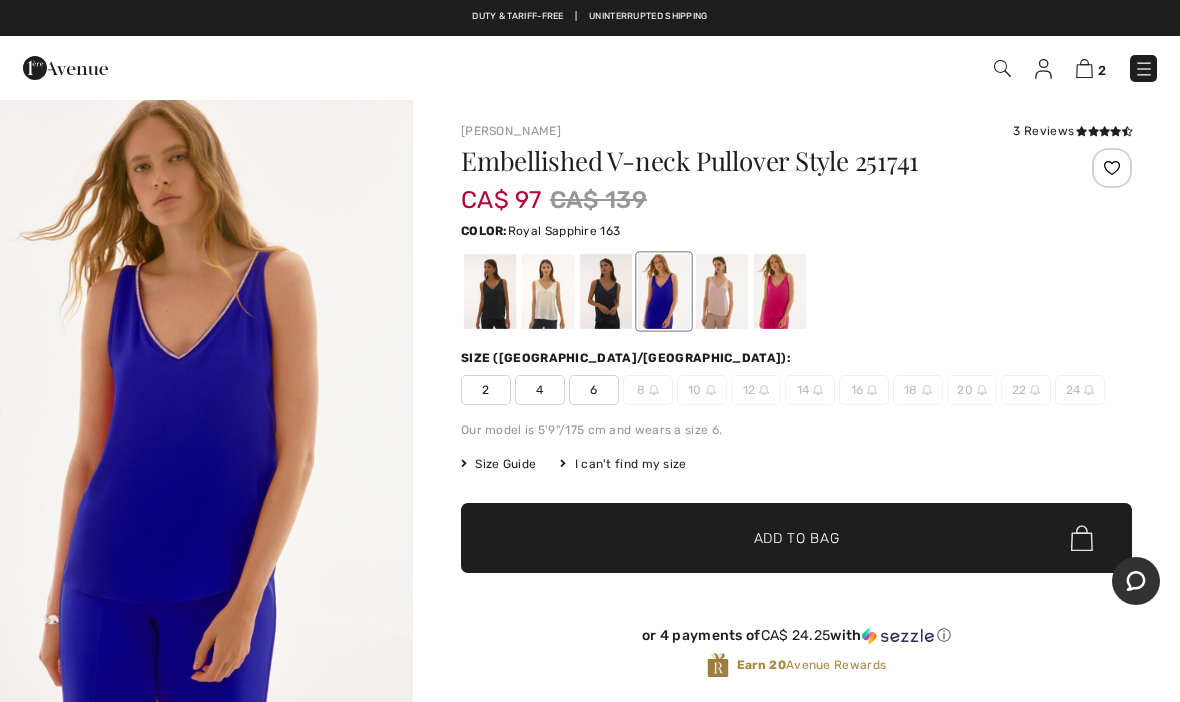 click at bounding box center [722, 291] 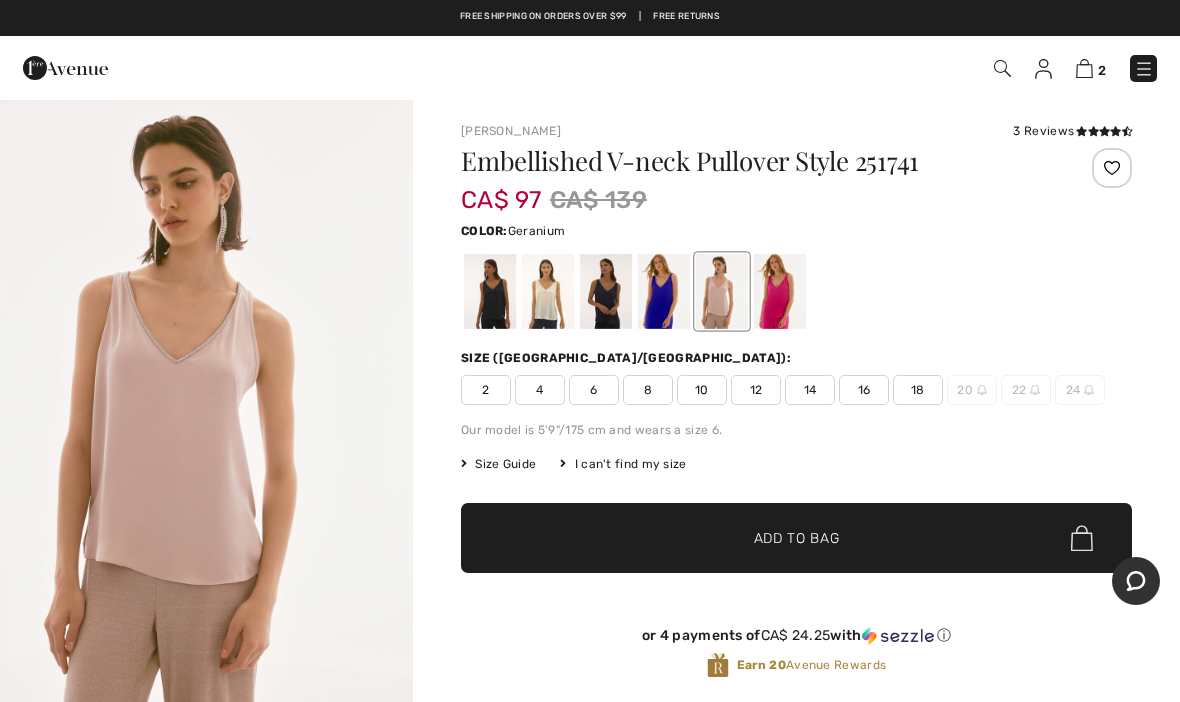 click at bounding box center (780, 291) 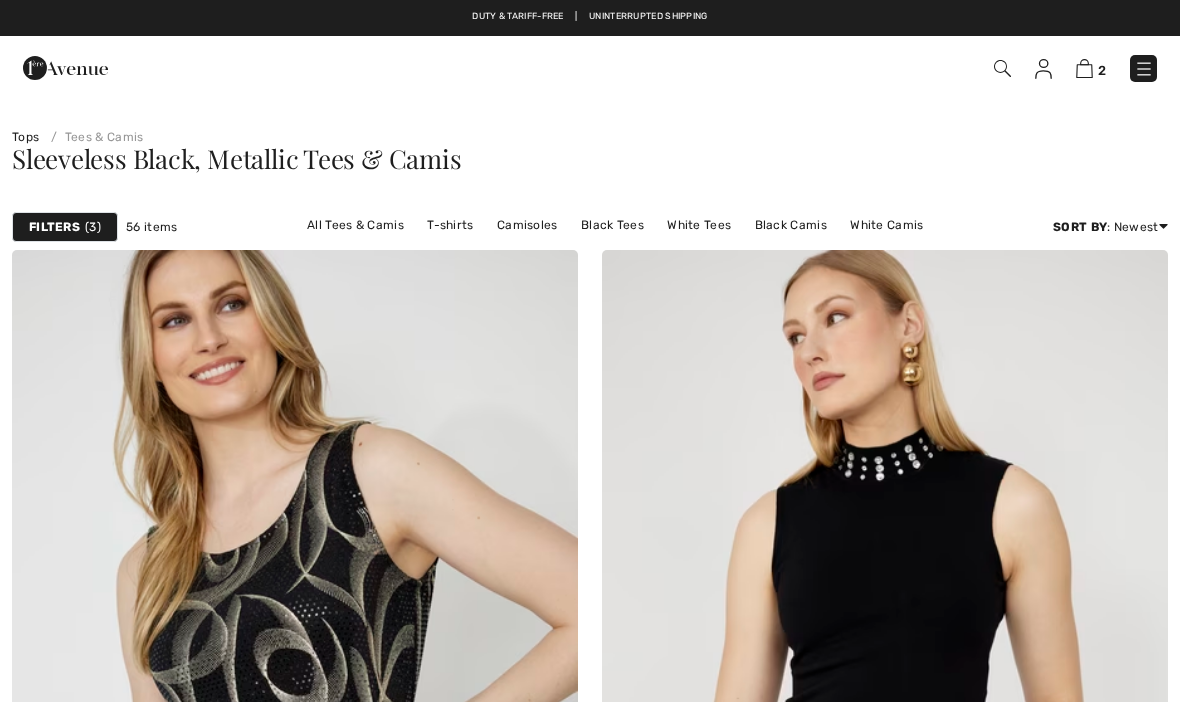scroll, scrollTop: 14320, scrollLeft: 0, axis: vertical 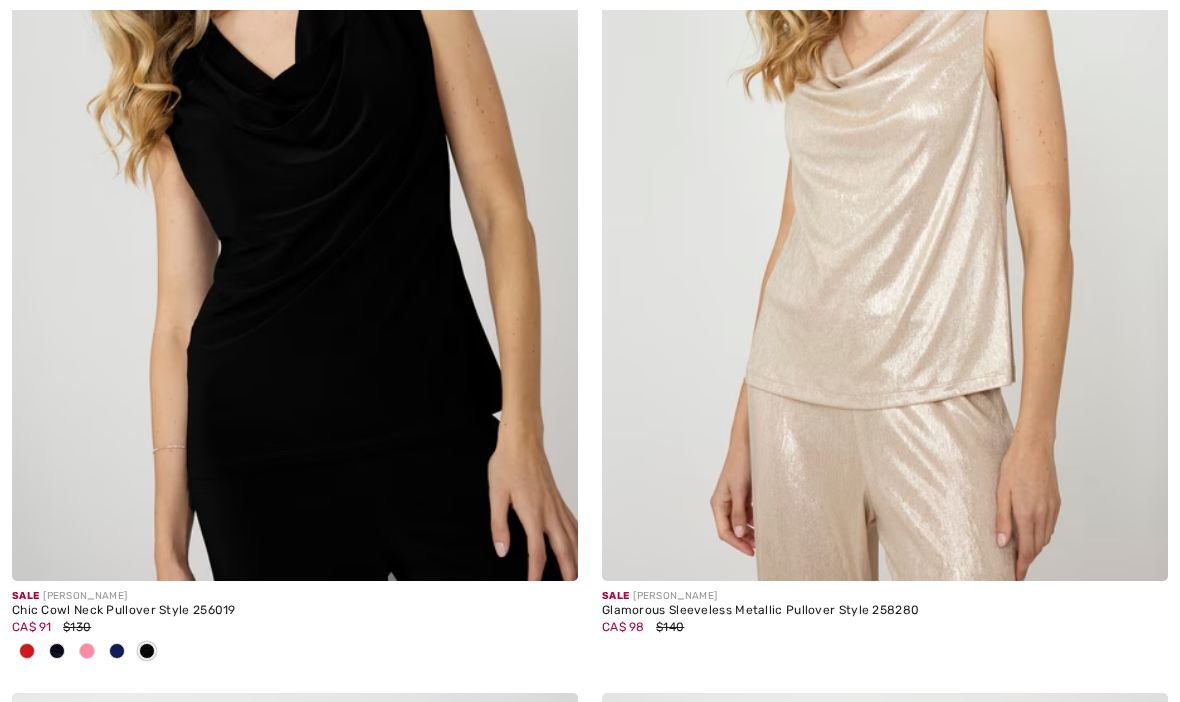 click at bounding box center [87, 651] 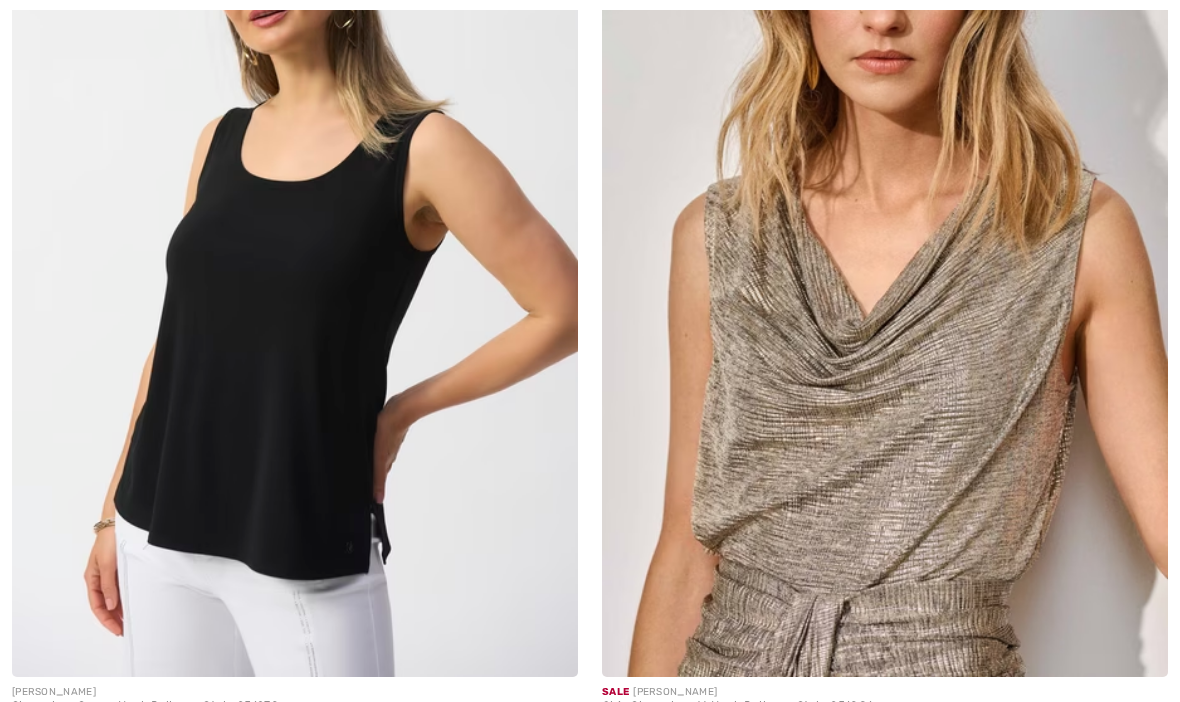 scroll, scrollTop: 18170, scrollLeft: 0, axis: vertical 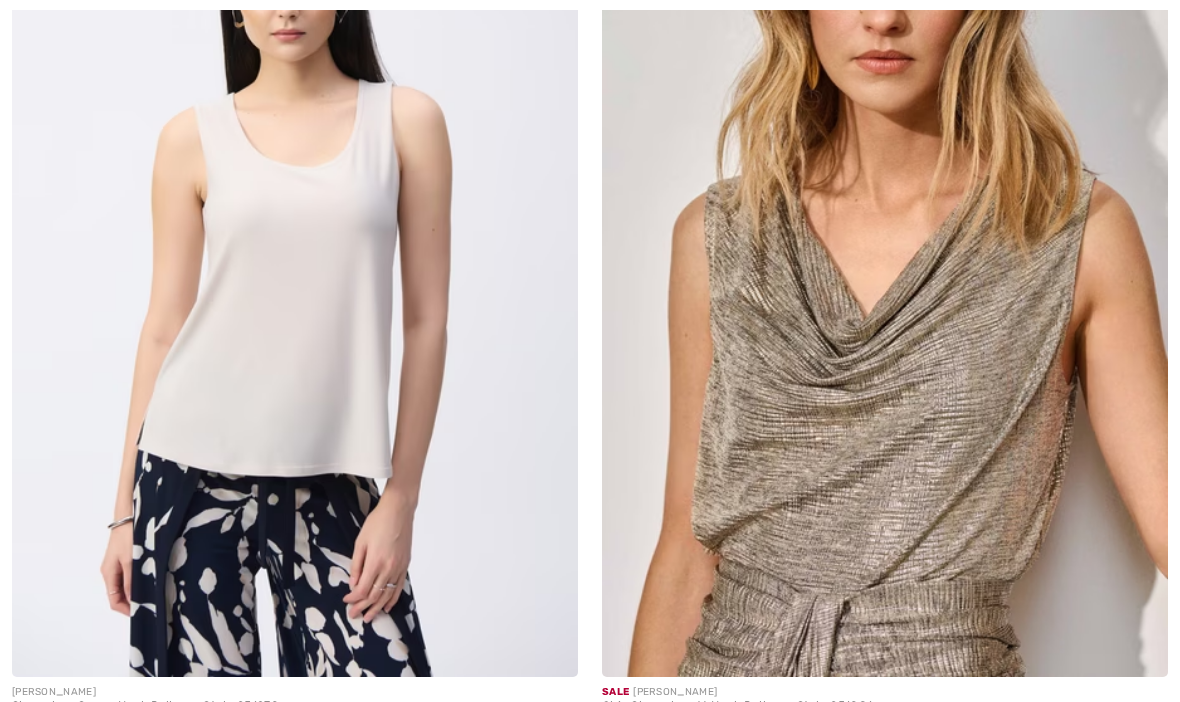 click at bounding box center [647, 748] 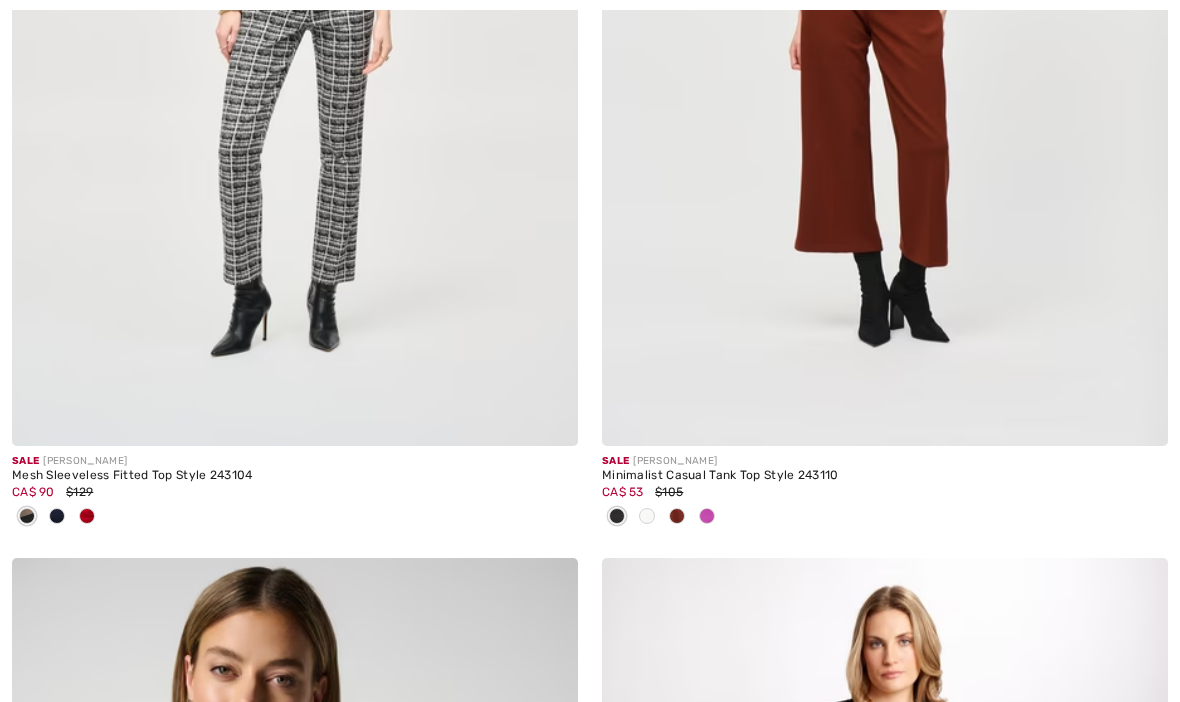 scroll, scrollTop: 22211, scrollLeft: 0, axis: vertical 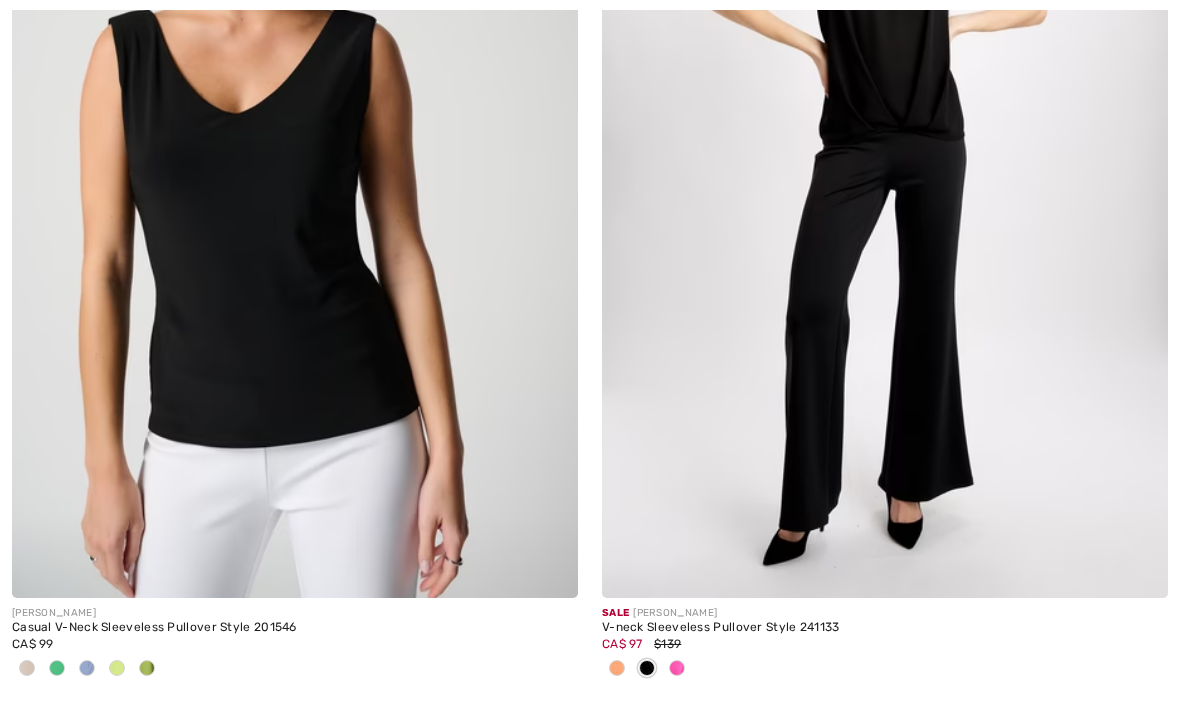 click at bounding box center (295, 173) 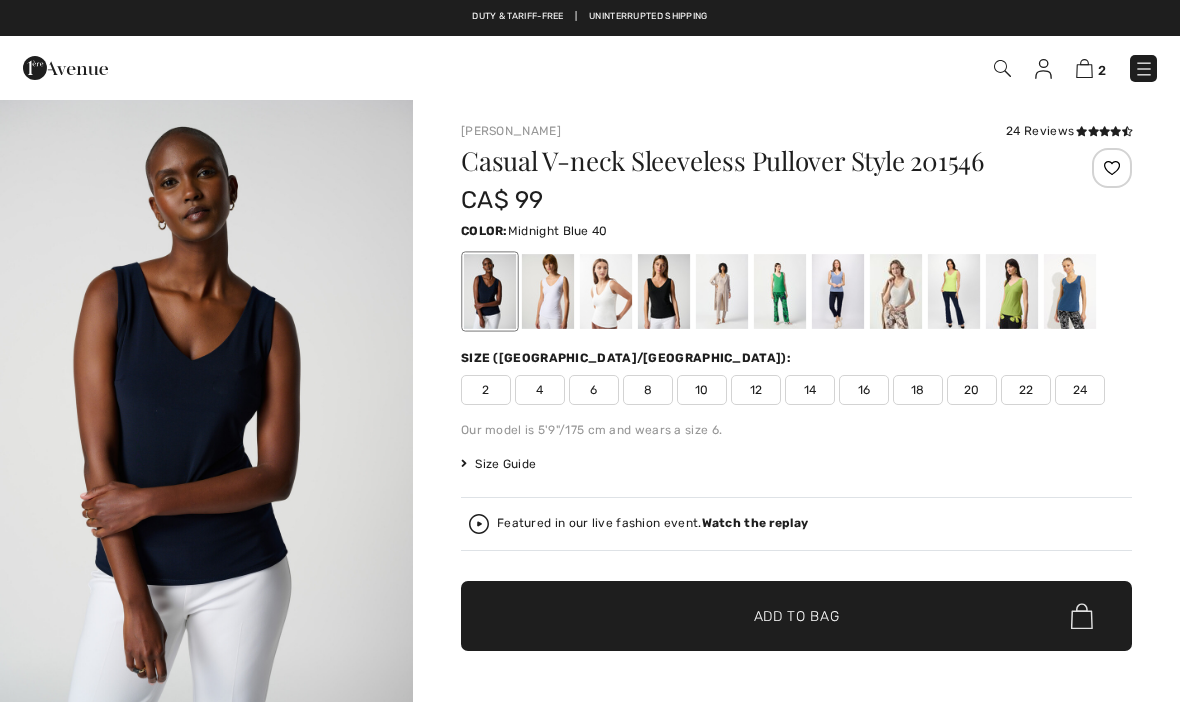 scroll, scrollTop: 0, scrollLeft: 0, axis: both 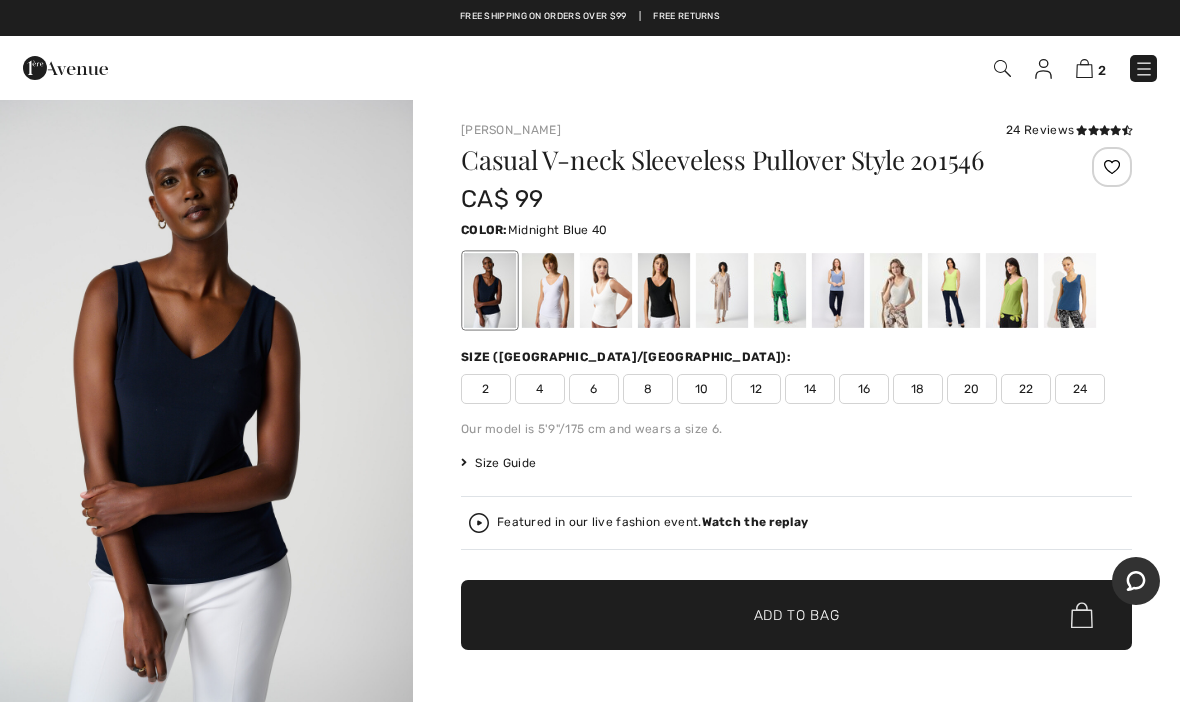 click at bounding box center [664, 290] 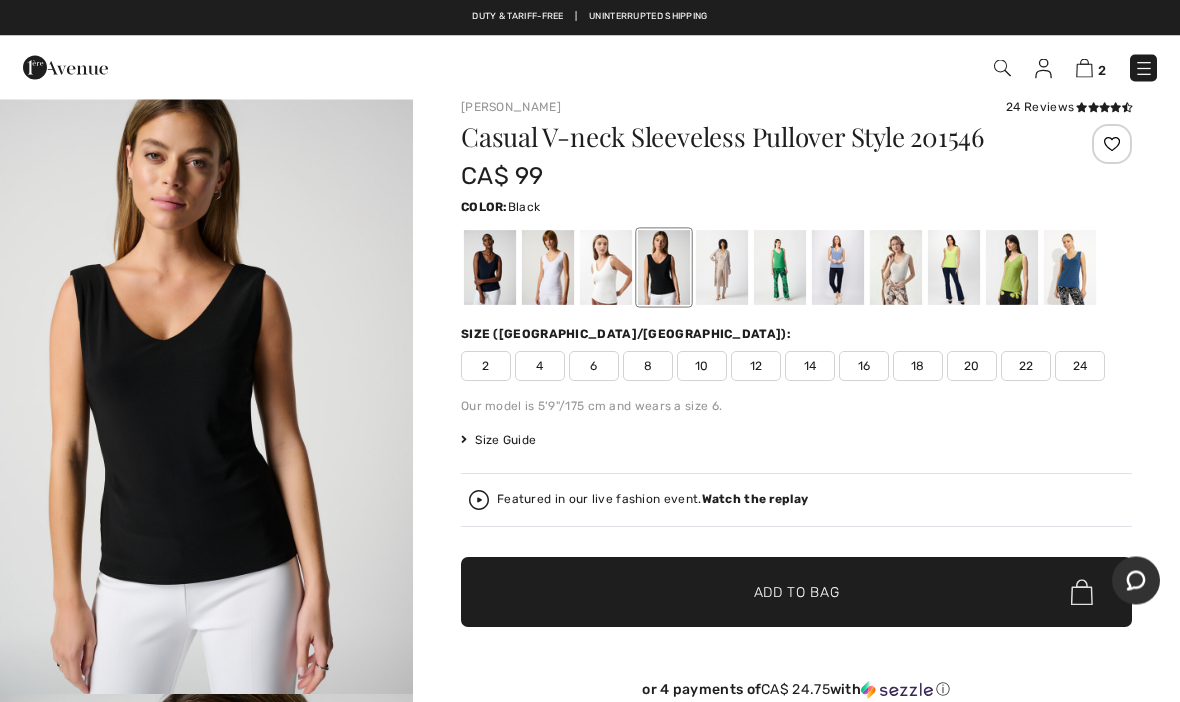scroll, scrollTop: 24, scrollLeft: 0, axis: vertical 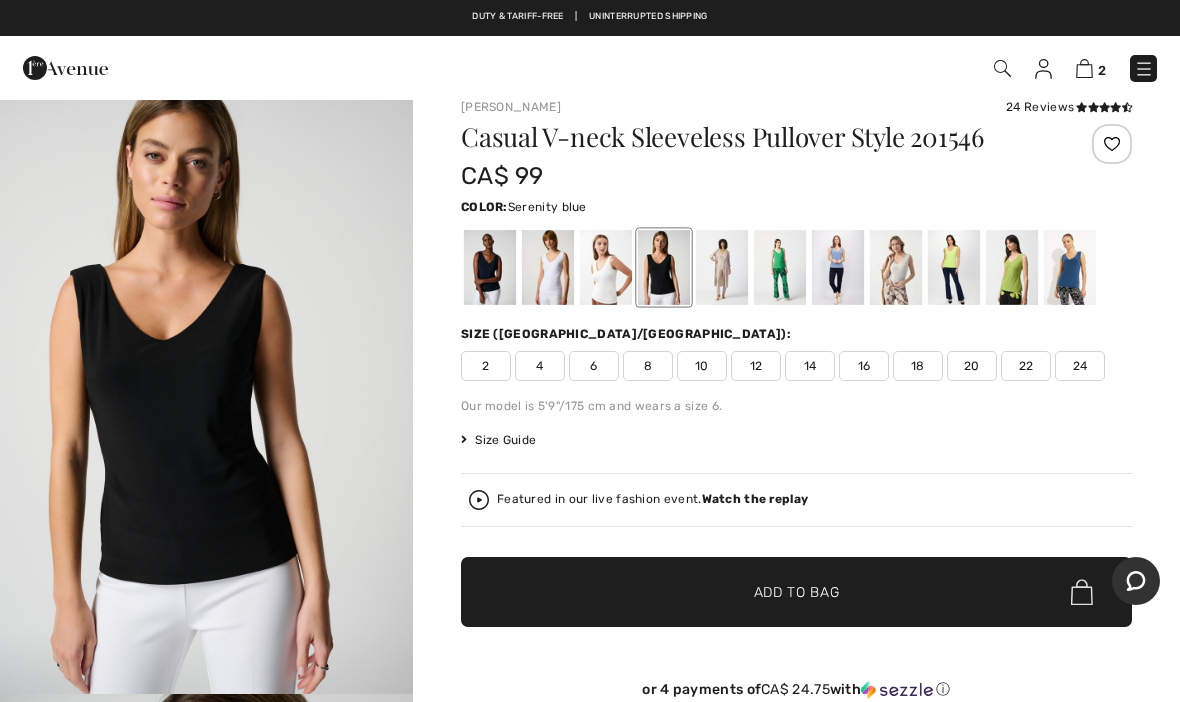click at bounding box center (838, 267) 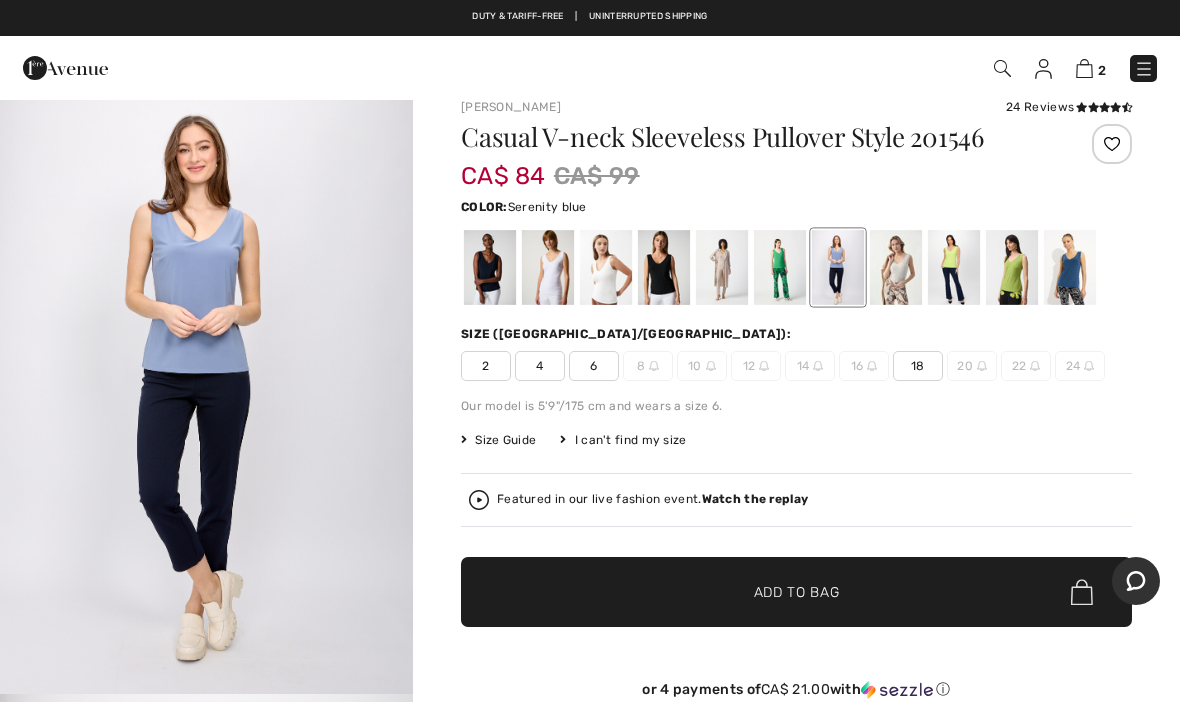click at bounding box center [896, 267] 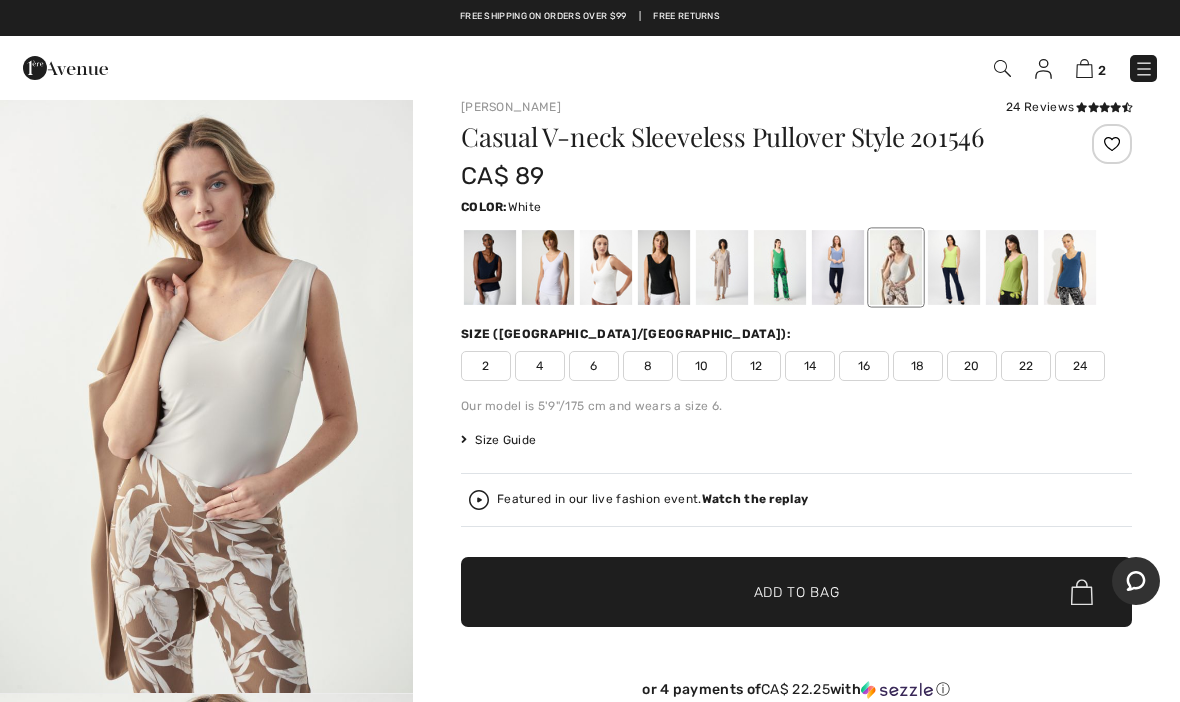 click at bounding box center (548, 267) 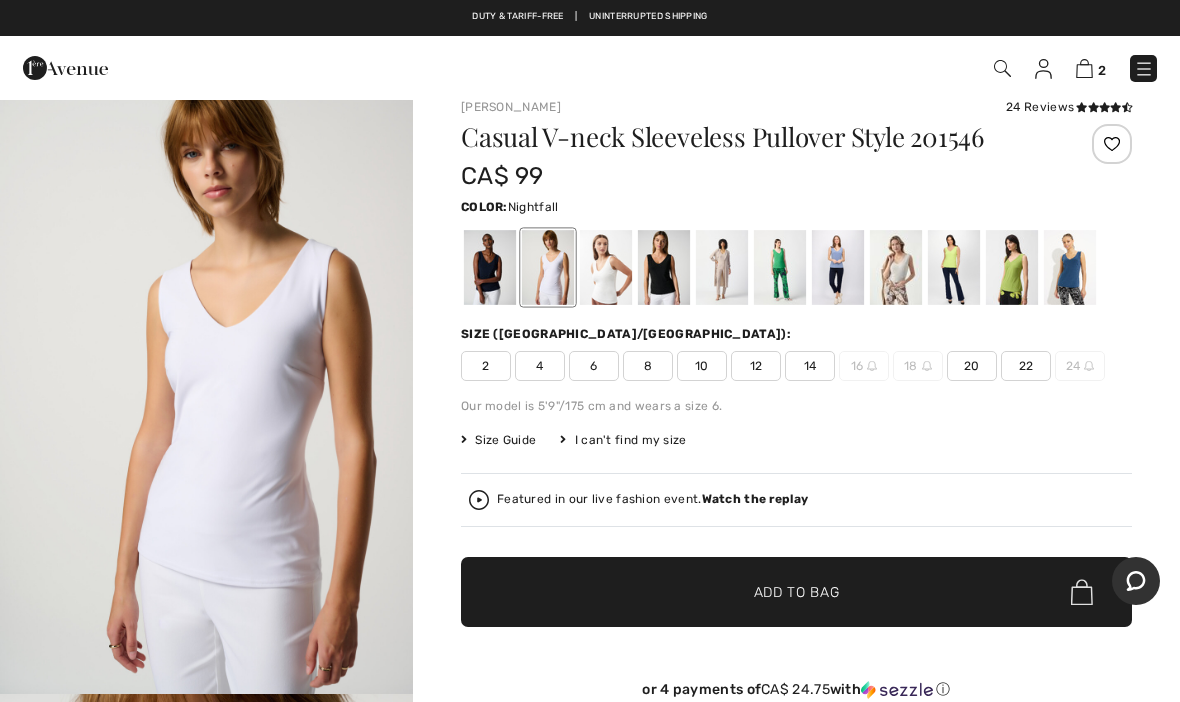click at bounding box center [1070, 267] 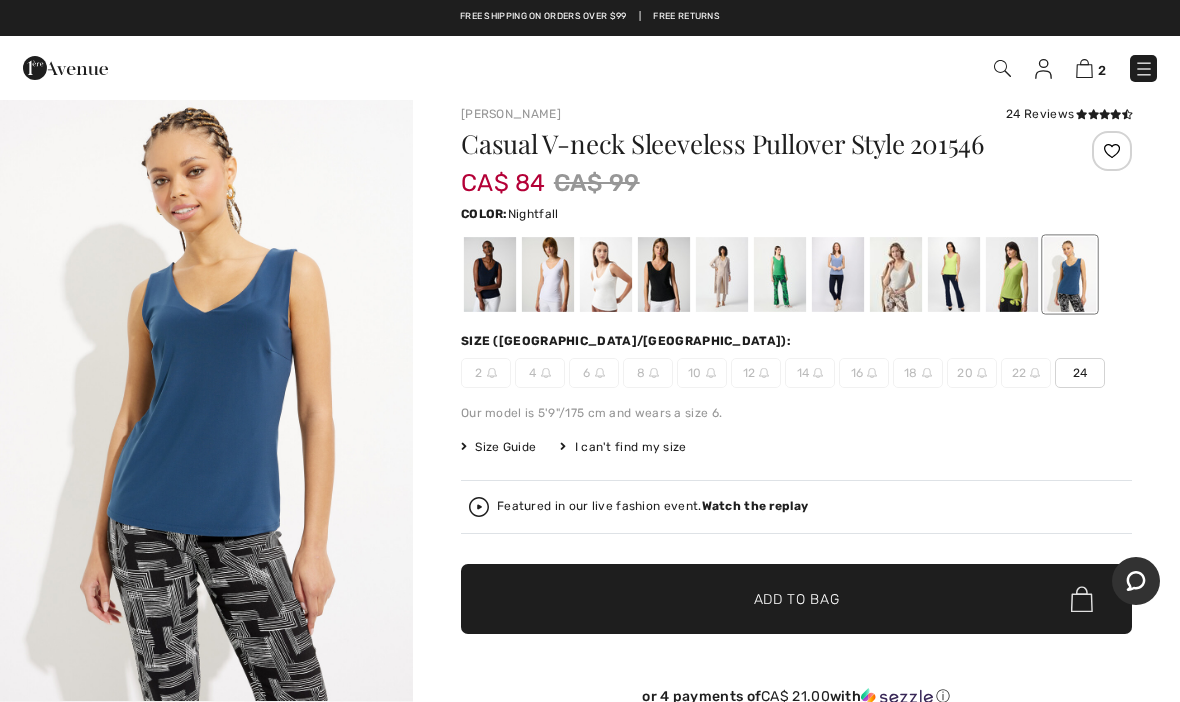 scroll, scrollTop: 0, scrollLeft: 0, axis: both 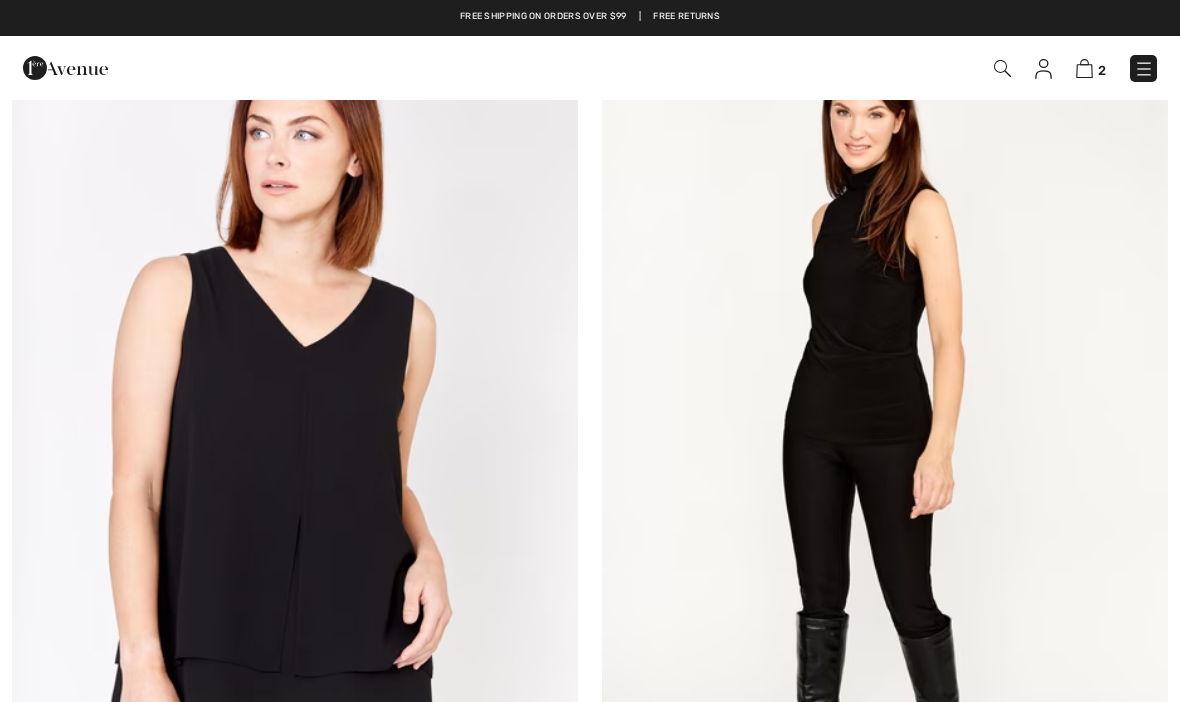 click at bounding box center [1084, 68] 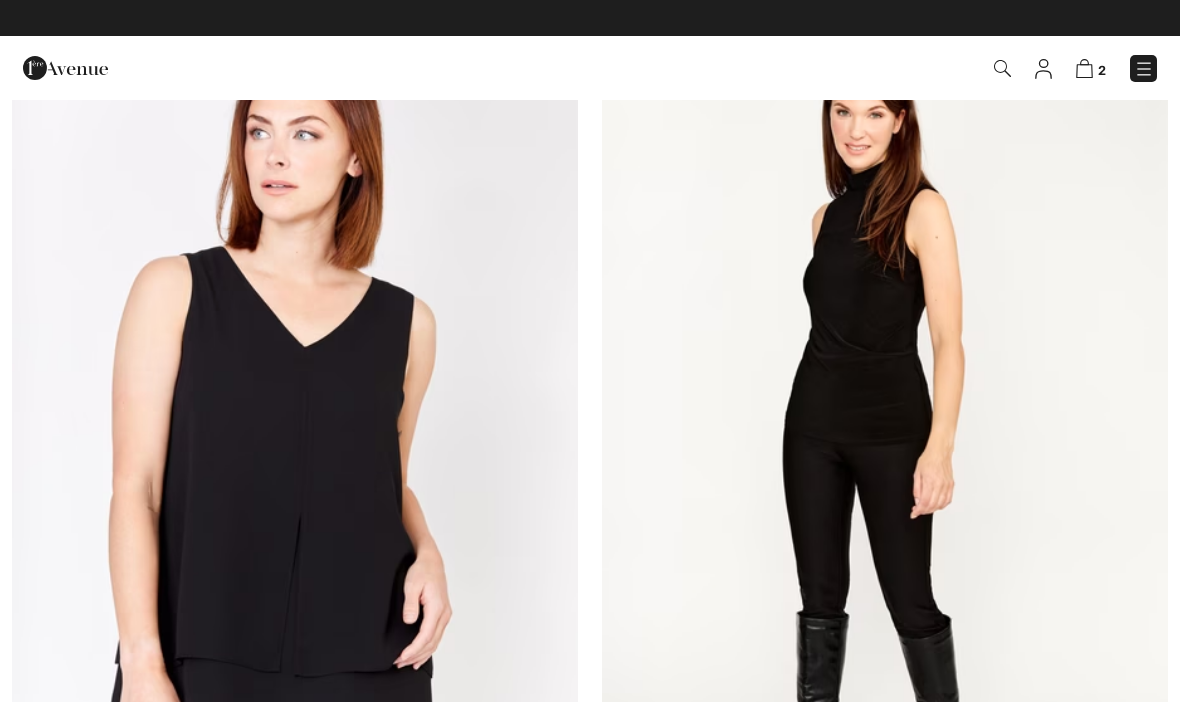 click at bounding box center [1084, 68] 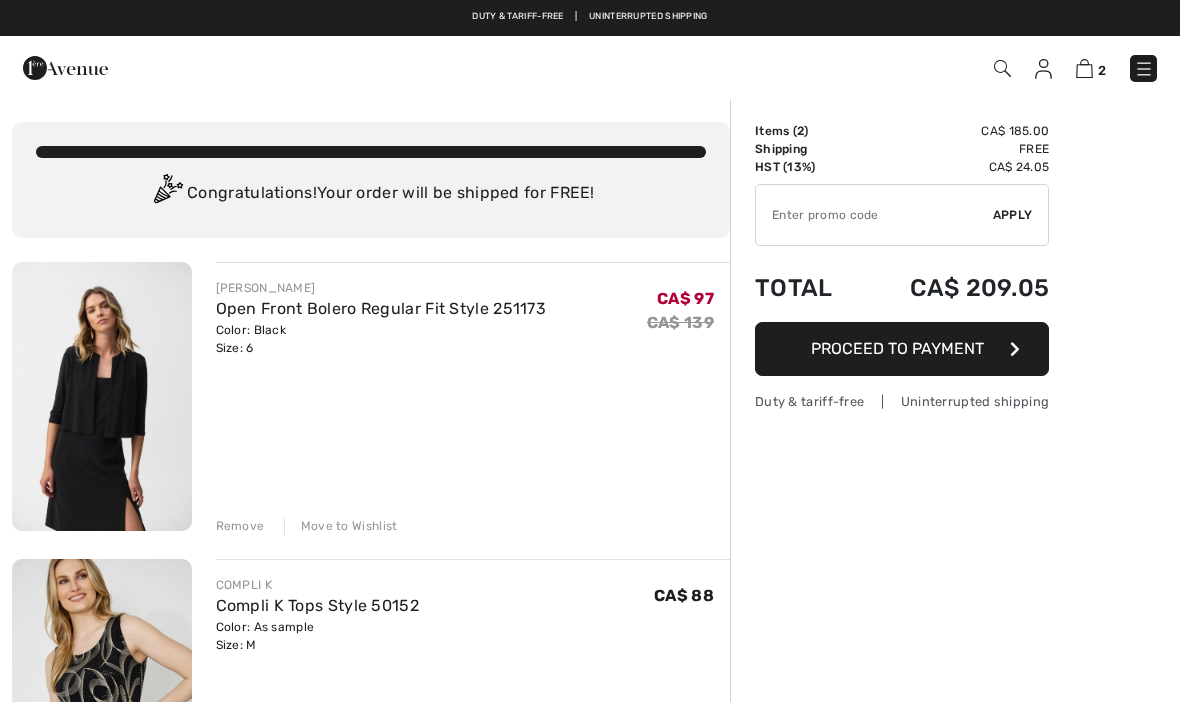 scroll, scrollTop: 0, scrollLeft: 0, axis: both 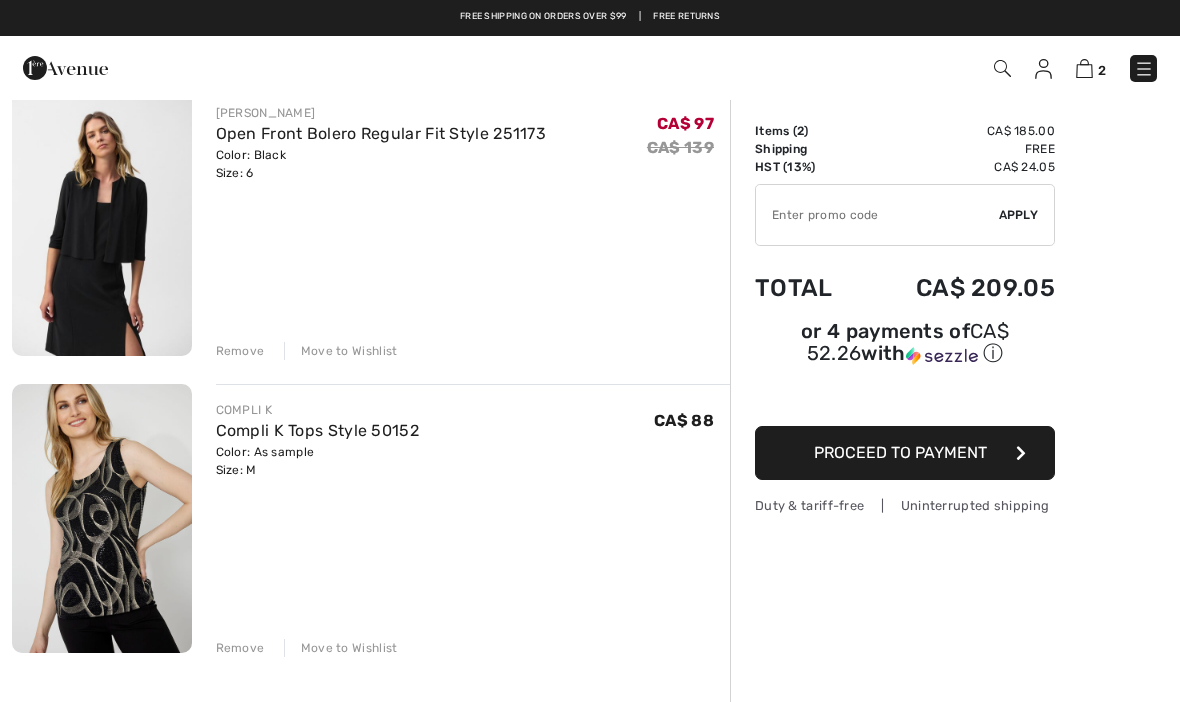 click on "Remove" at bounding box center [240, 648] 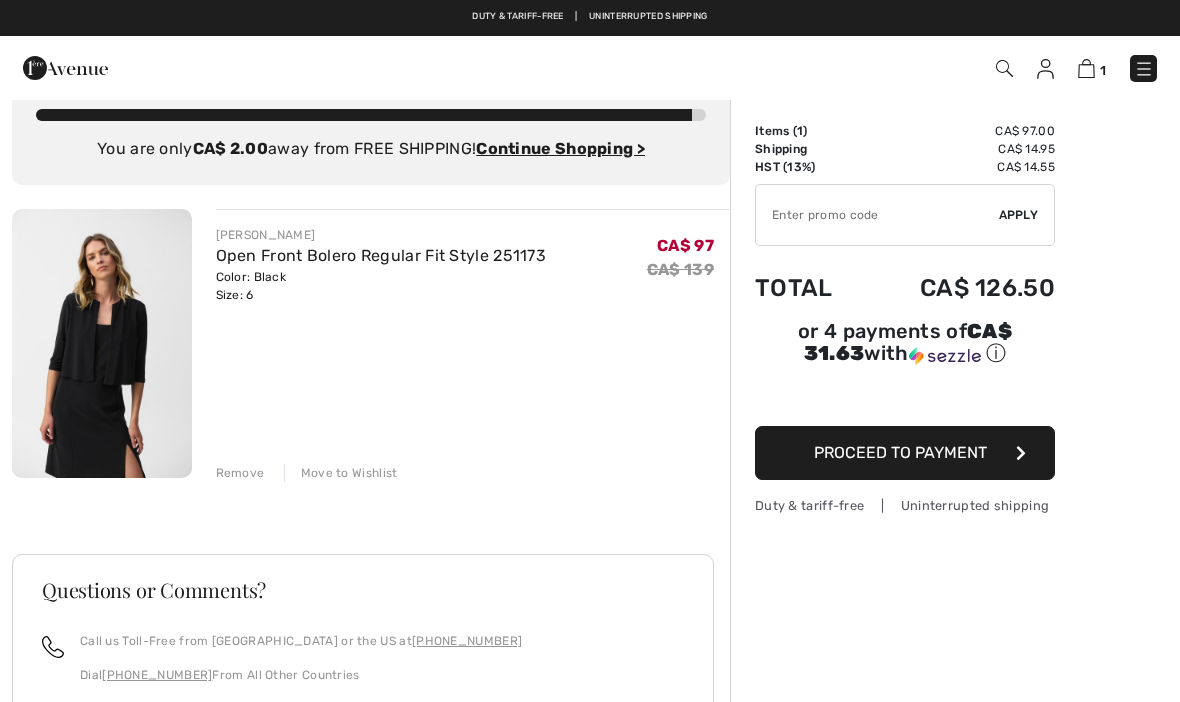 scroll, scrollTop: 0, scrollLeft: 0, axis: both 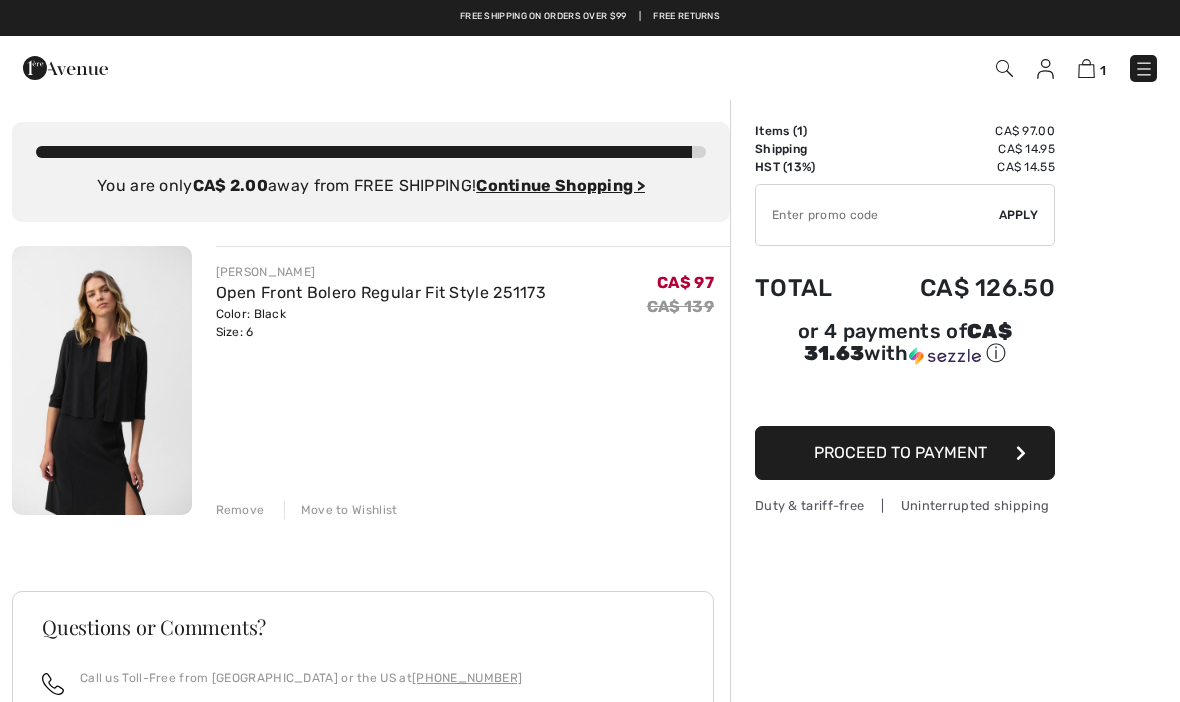 click at bounding box center [1144, 69] 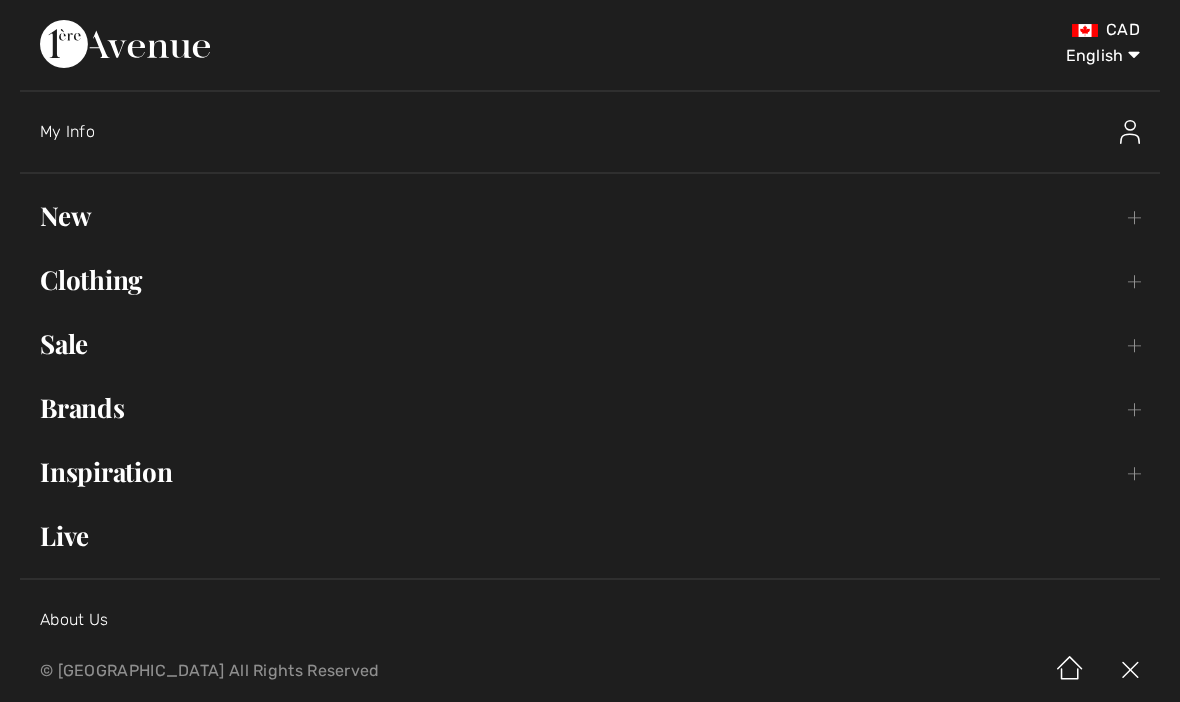 scroll, scrollTop: 0, scrollLeft: 0, axis: both 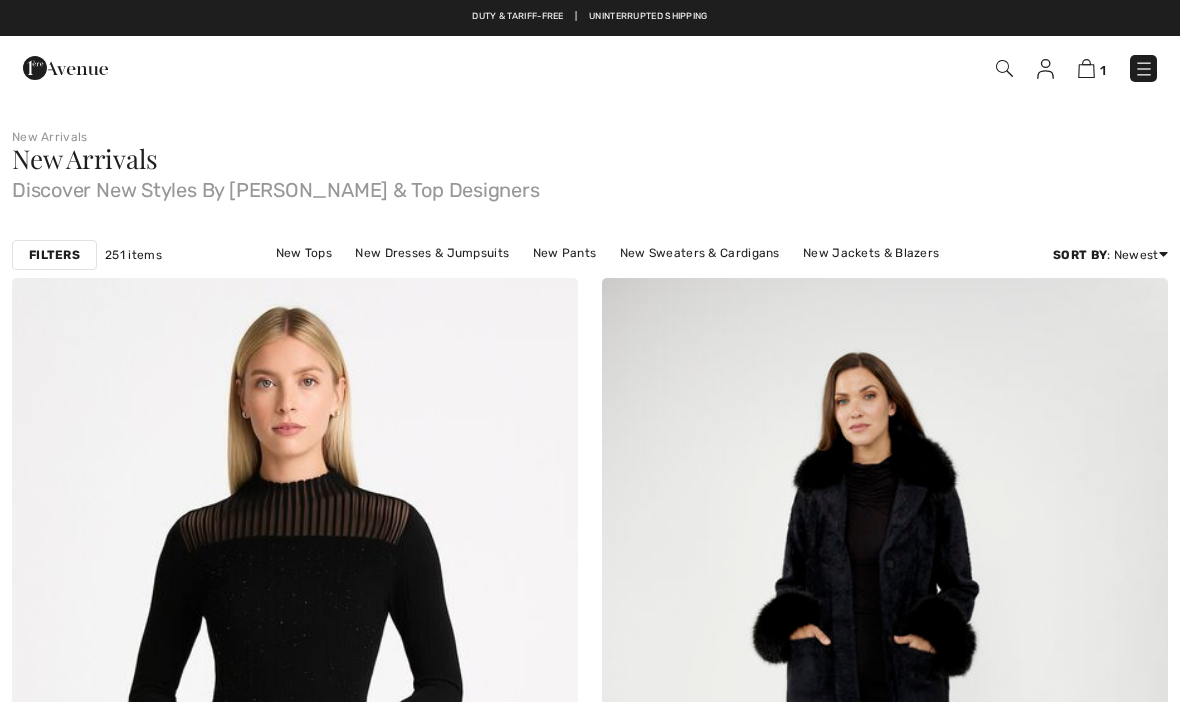 click at bounding box center (1086, 68) 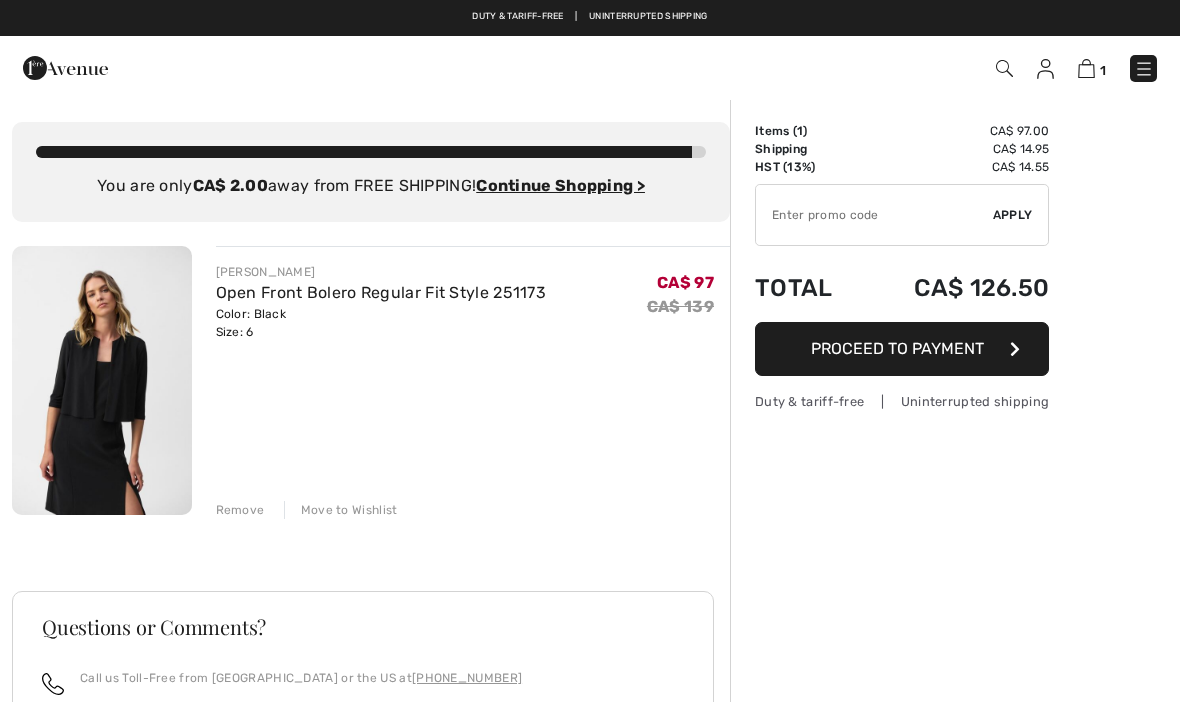 scroll, scrollTop: 0, scrollLeft: 0, axis: both 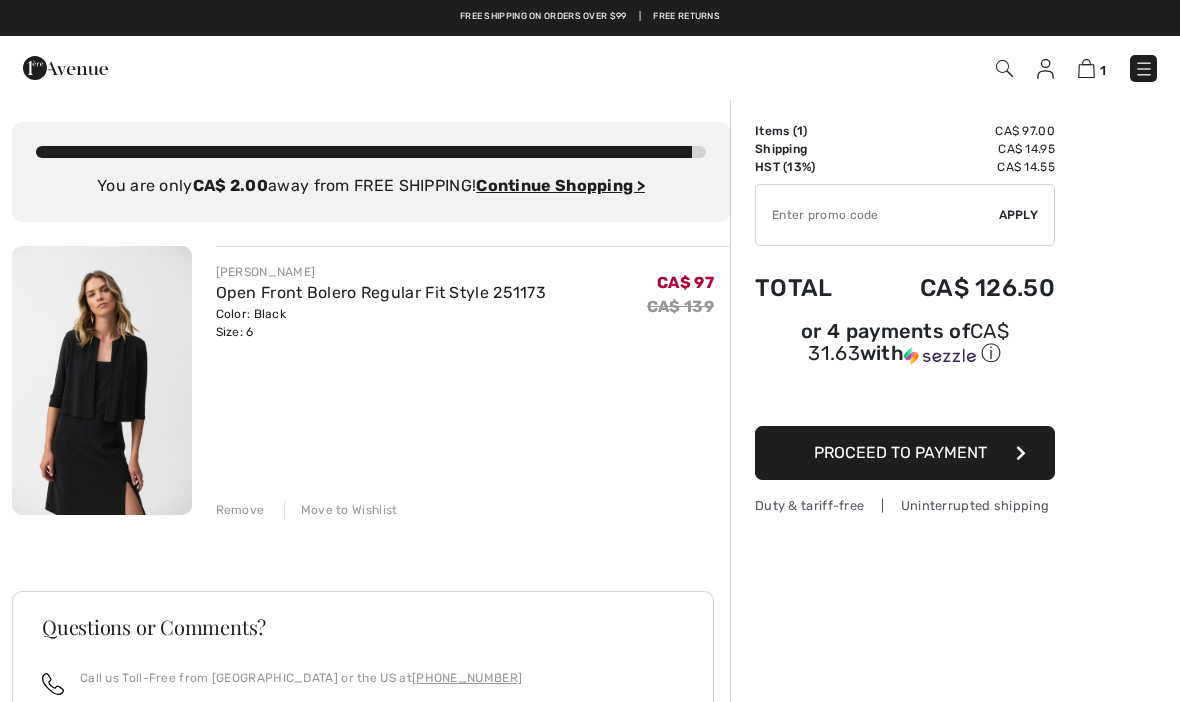 click on "Proceed to Payment" at bounding box center (905, 453) 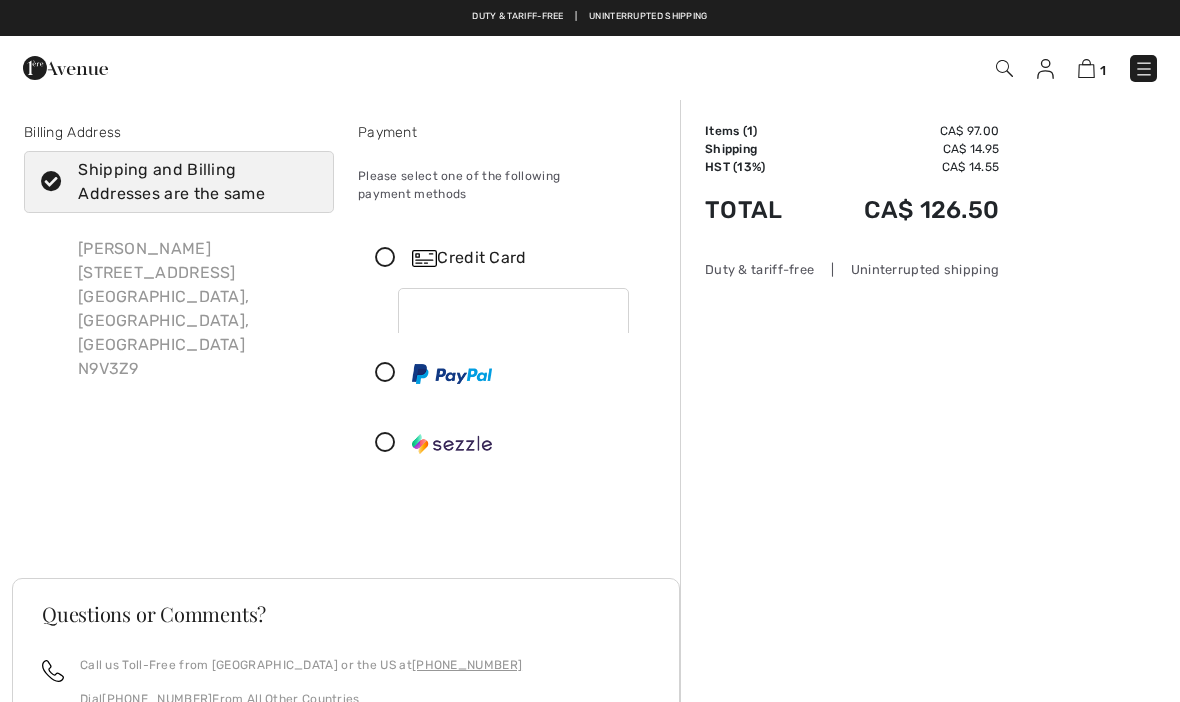 scroll, scrollTop: 0, scrollLeft: 0, axis: both 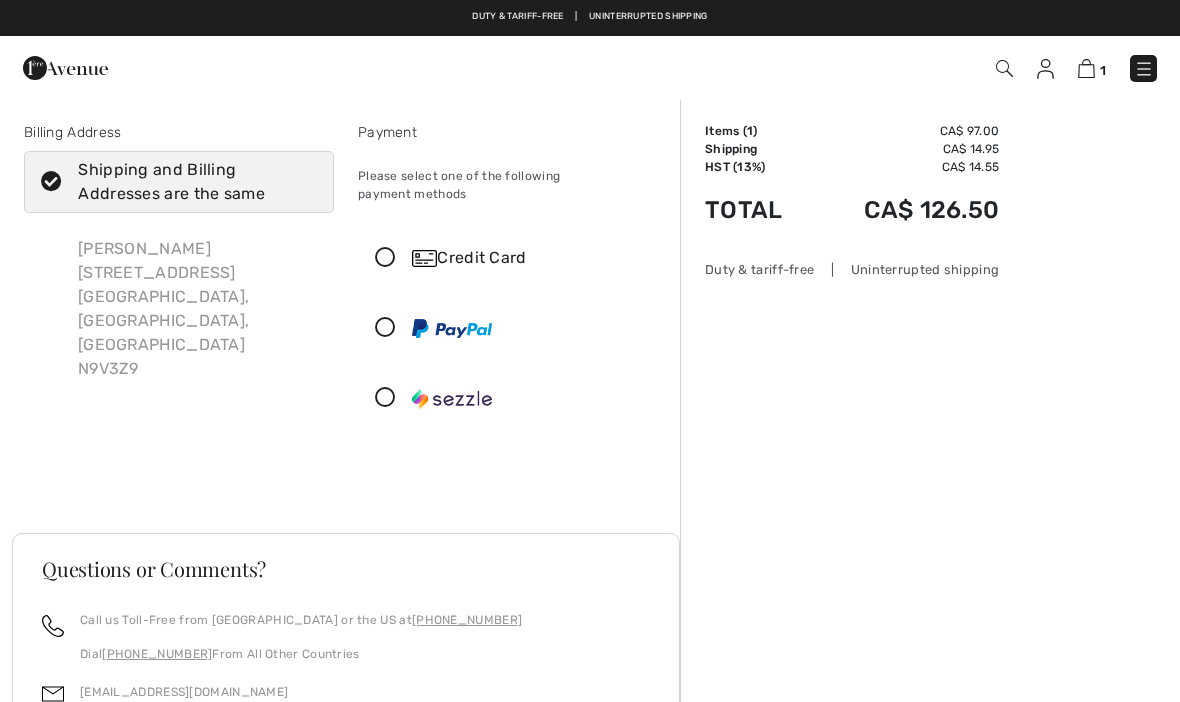 click at bounding box center (385, 258) 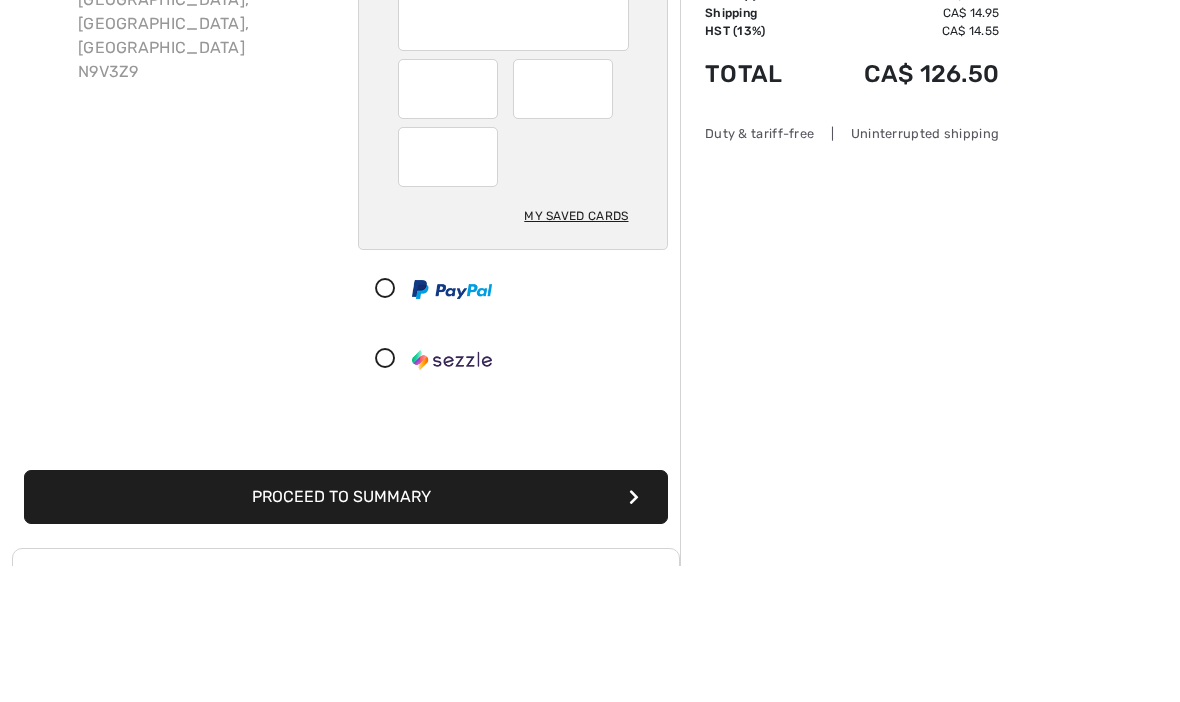 scroll, scrollTop: 297, scrollLeft: 0, axis: vertical 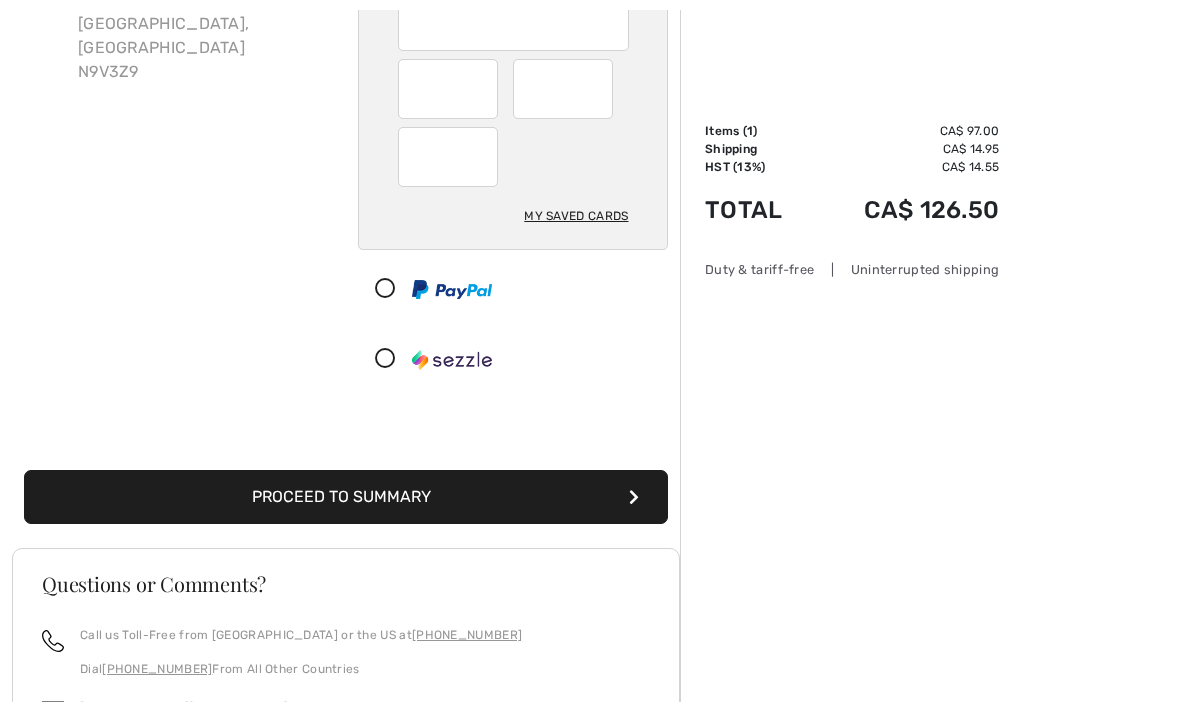 click on "Proceed to Summary" at bounding box center (346, 497) 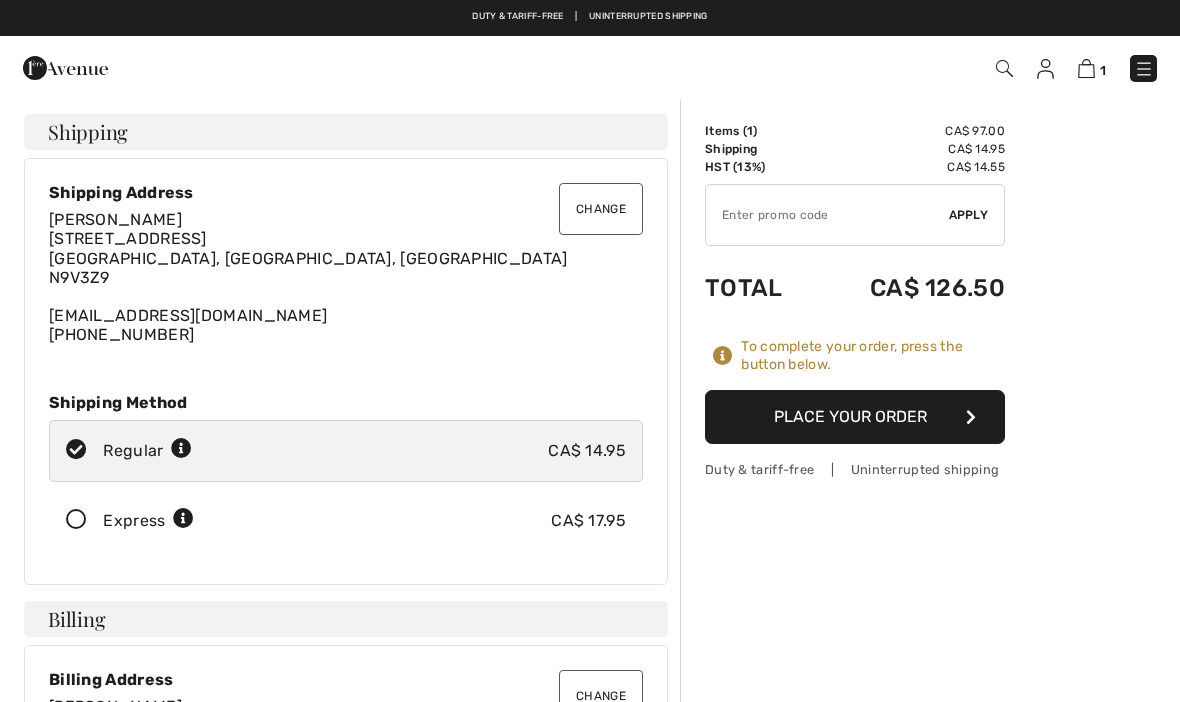 scroll, scrollTop: 0, scrollLeft: 0, axis: both 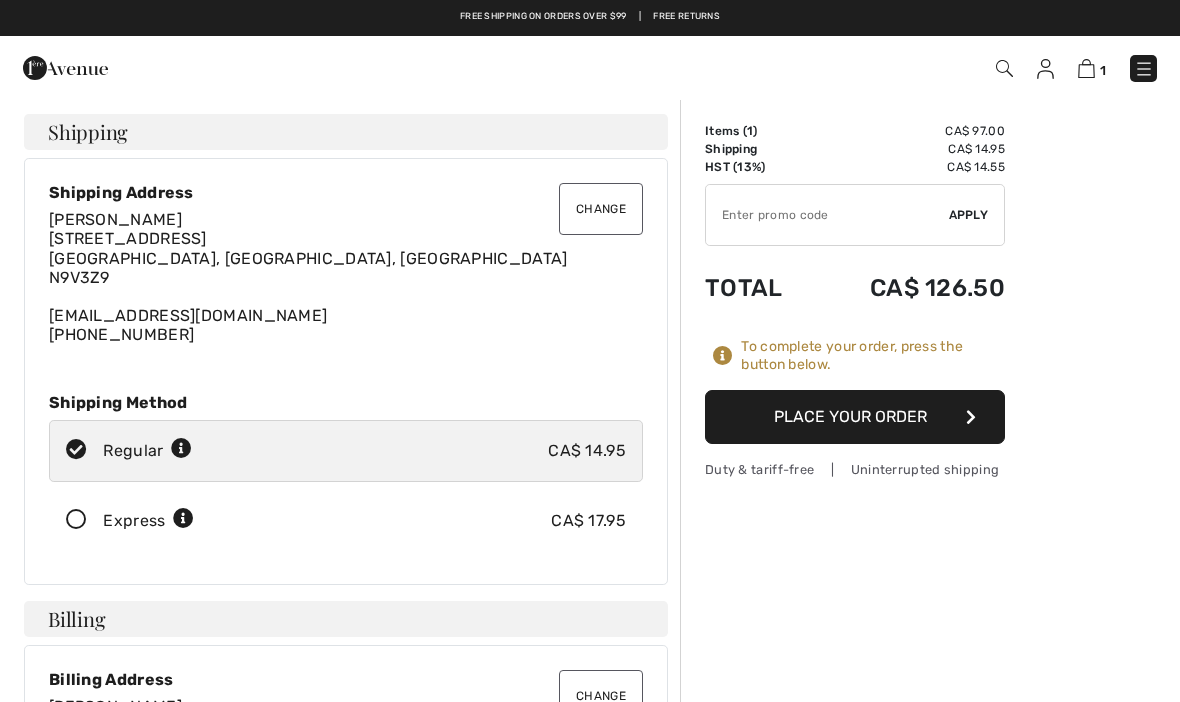 click on "Place Your Order" at bounding box center (855, 417) 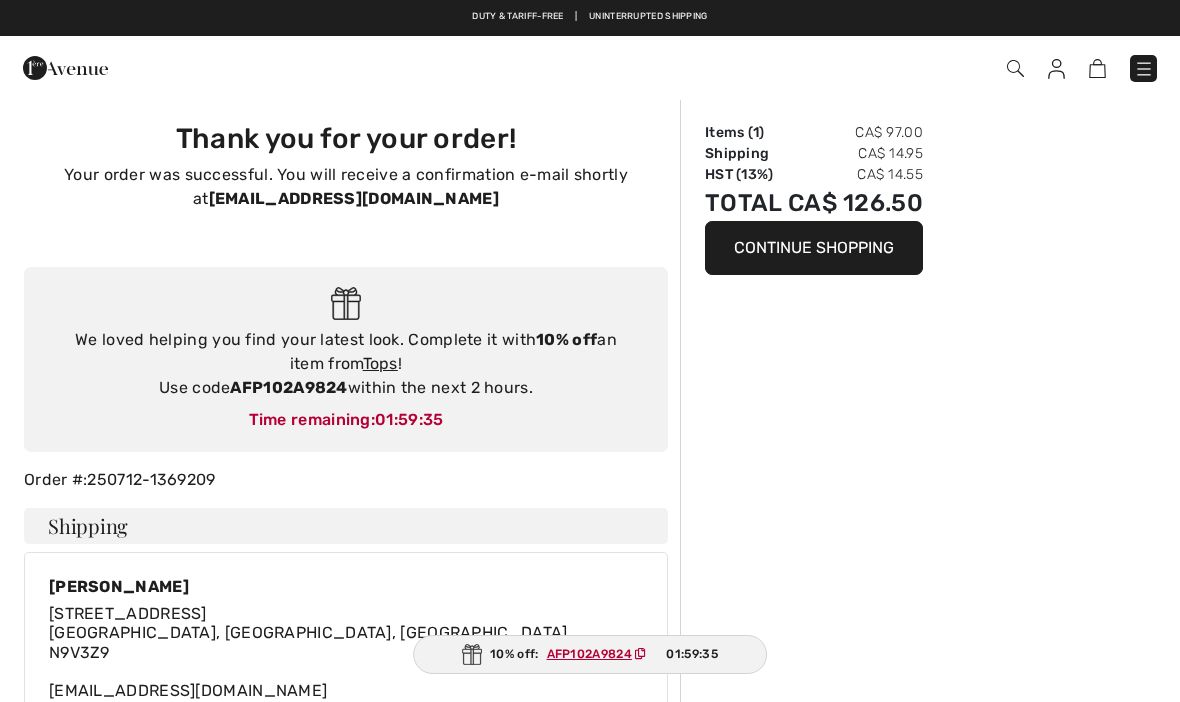 scroll, scrollTop: 0, scrollLeft: 0, axis: both 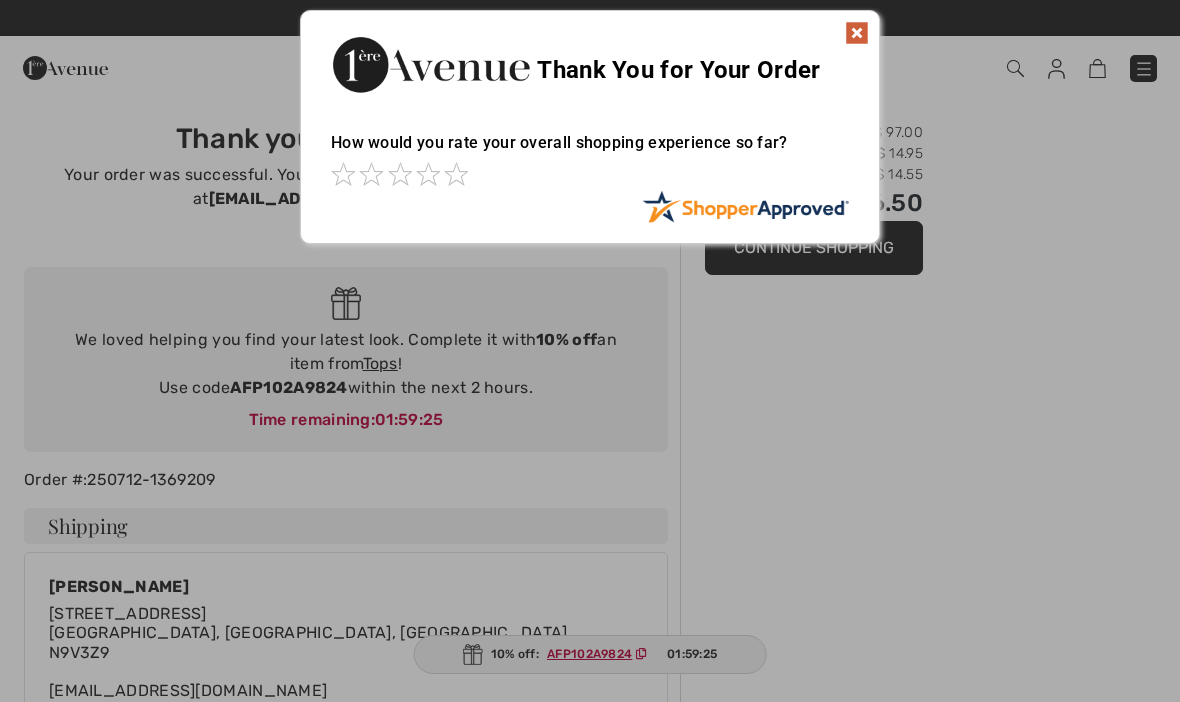 click at bounding box center (857, 33) 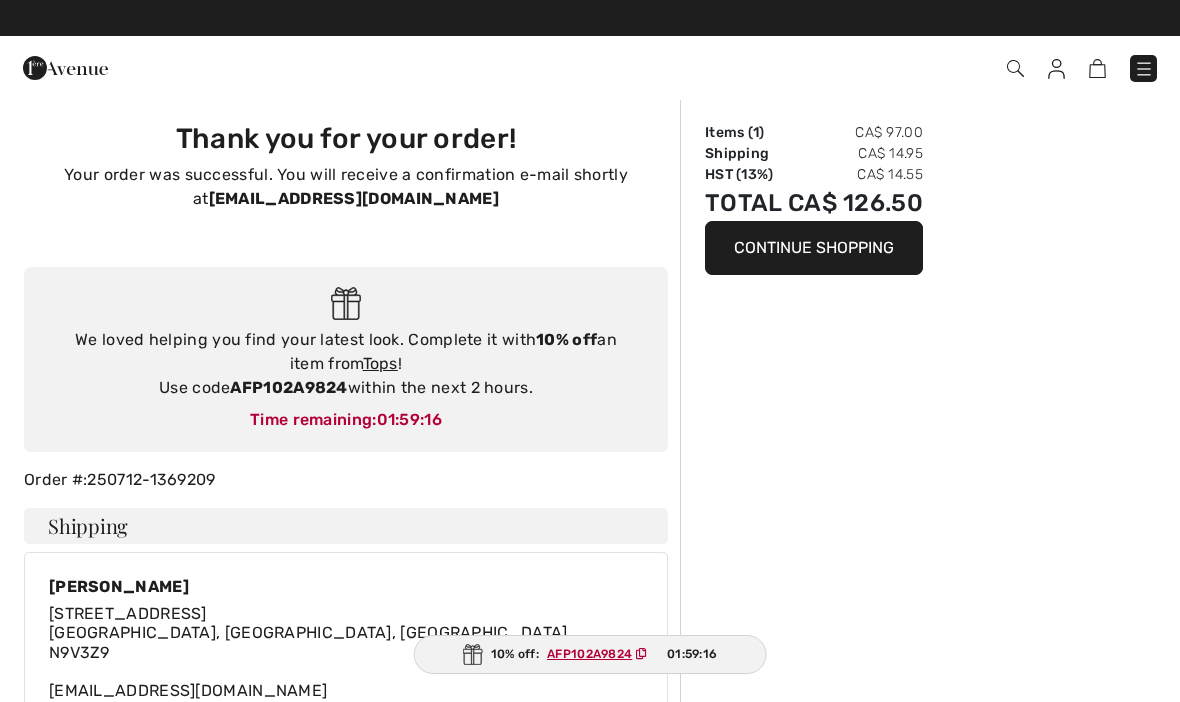 click at bounding box center [1056, 69] 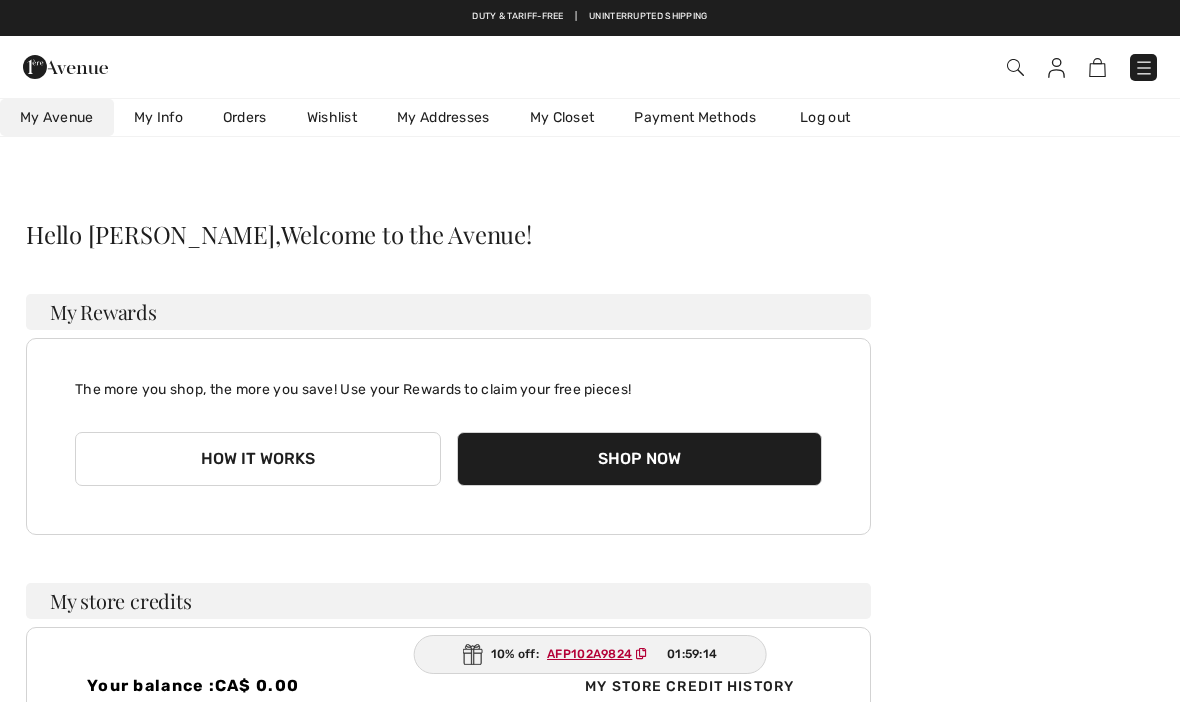 scroll, scrollTop: 0, scrollLeft: 0, axis: both 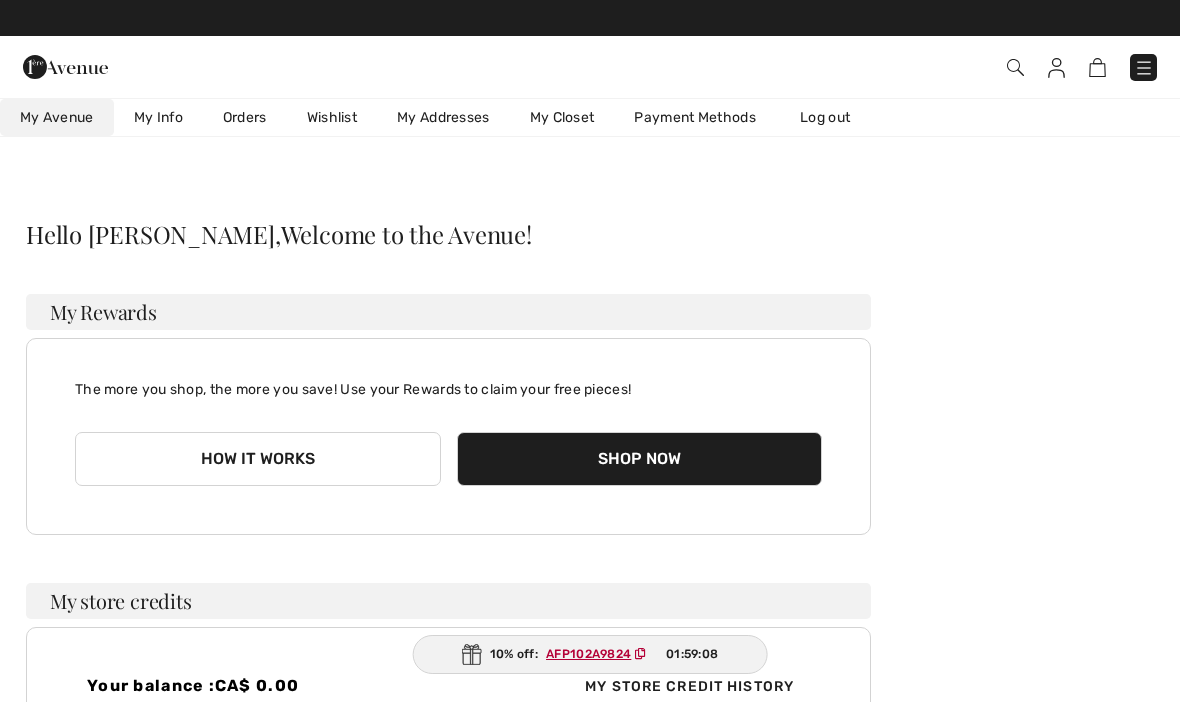 click on "Orders" at bounding box center (245, 117) 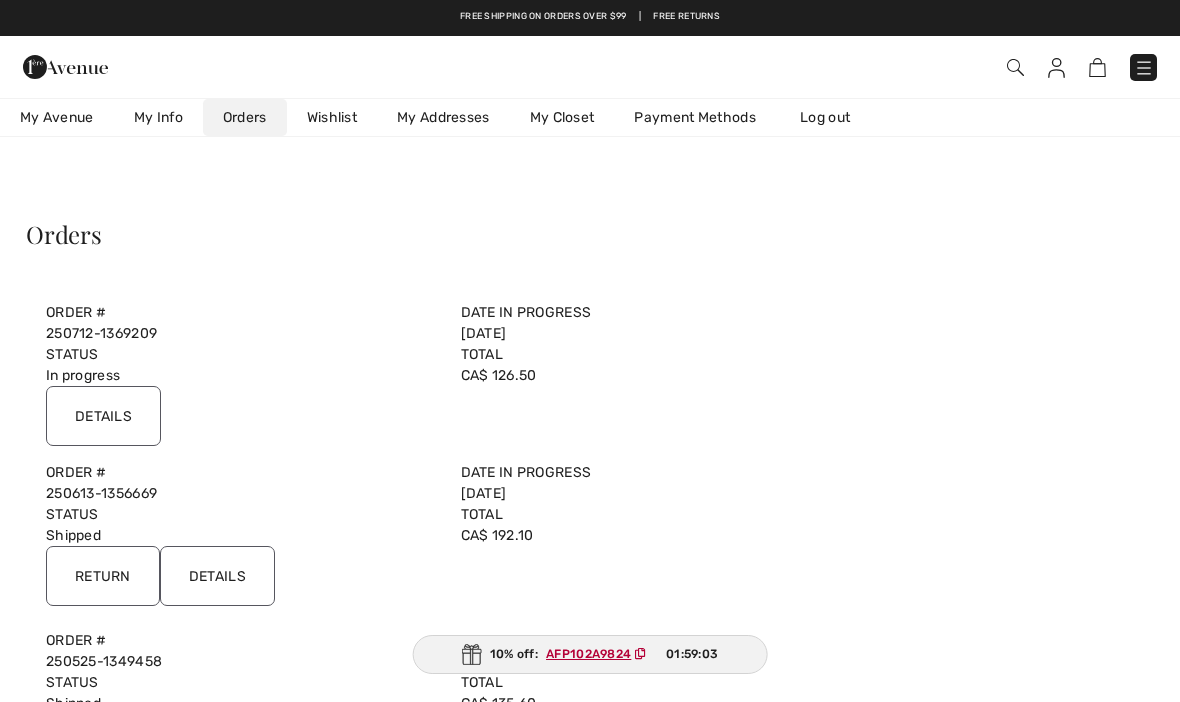 click on "Details" at bounding box center (103, 416) 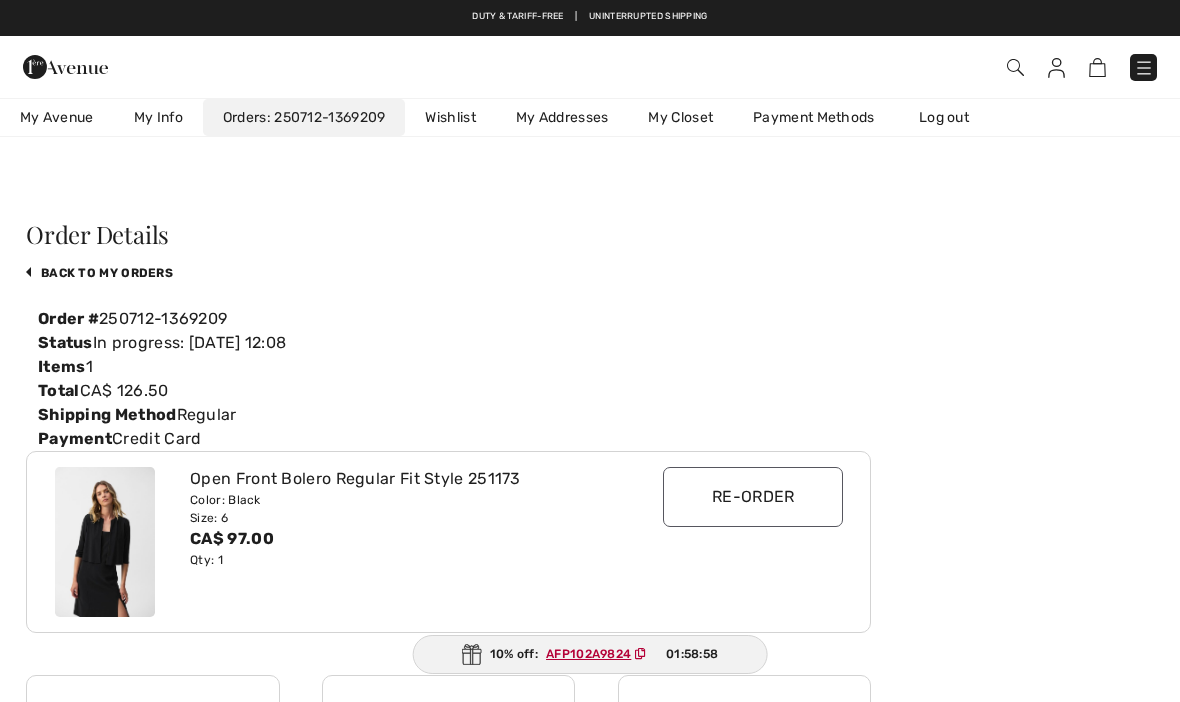 click at bounding box center [1144, 68] 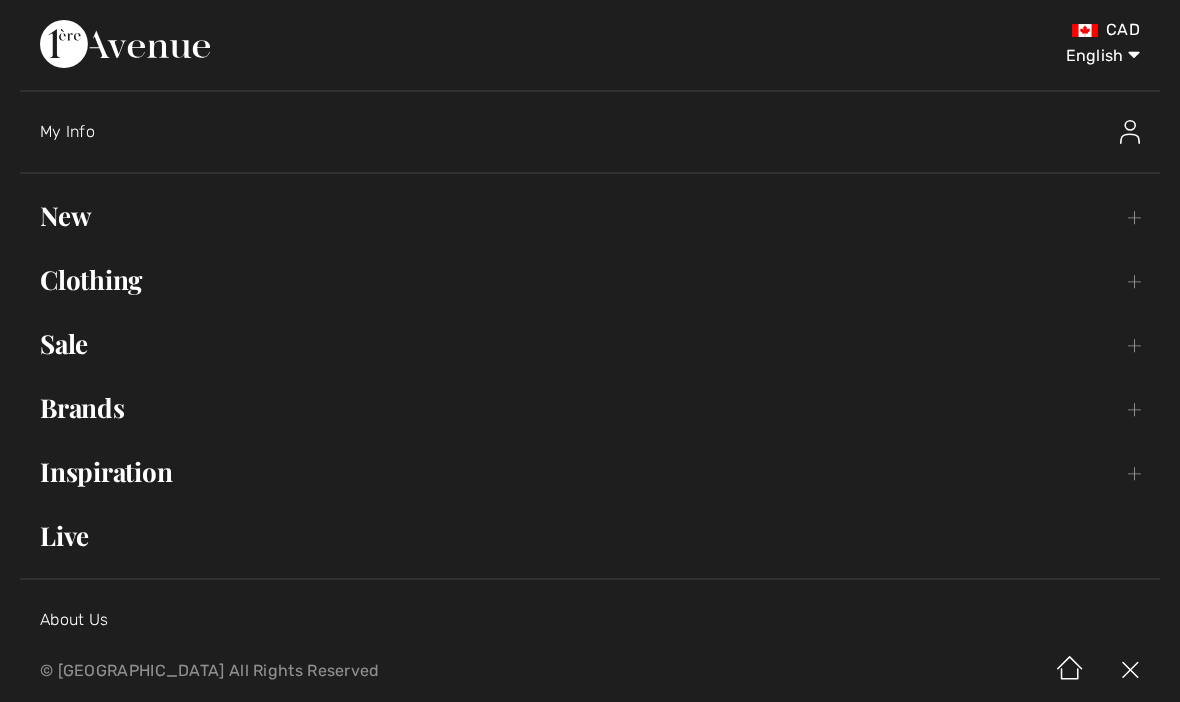 click at bounding box center (1130, 132) 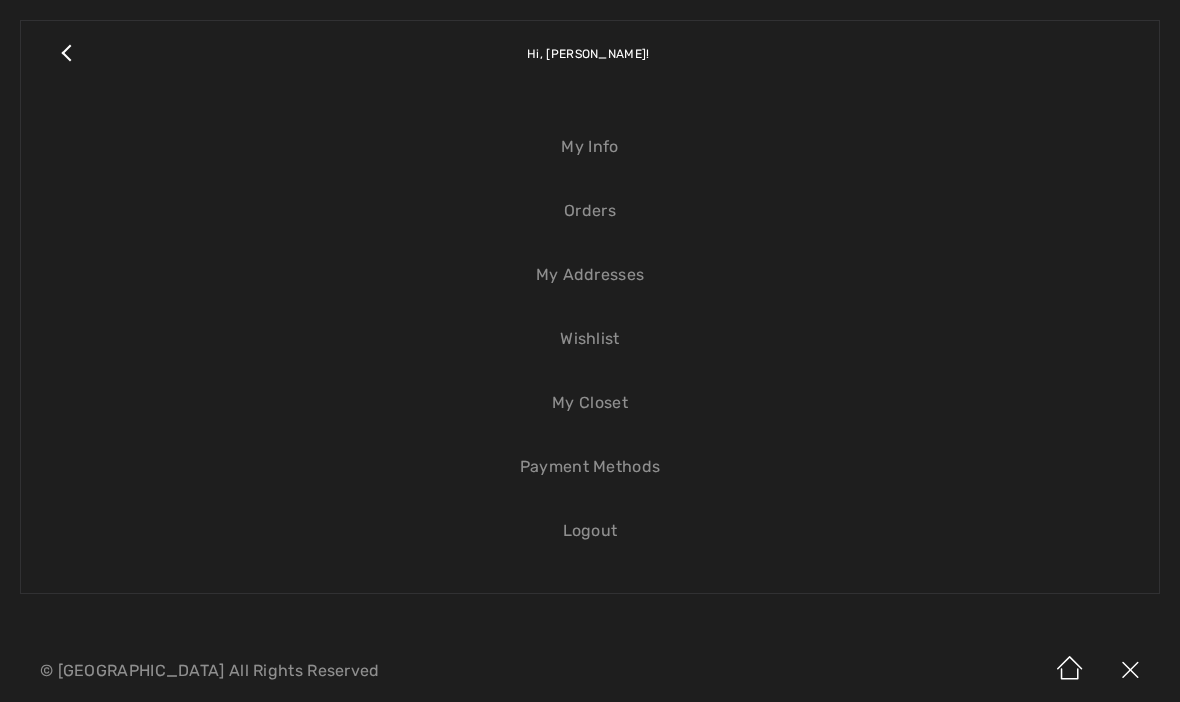 click on "Logout" at bounding box center [590, 531] 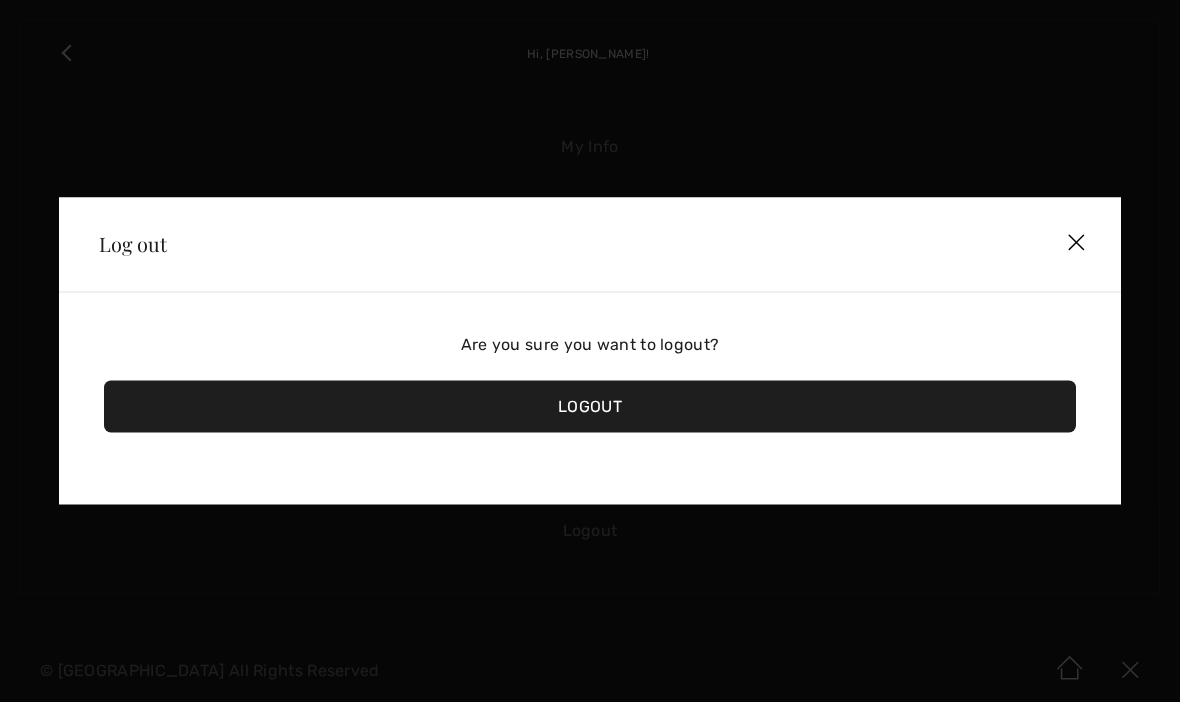 click on "Logout" at bounding box center (590, 407) 